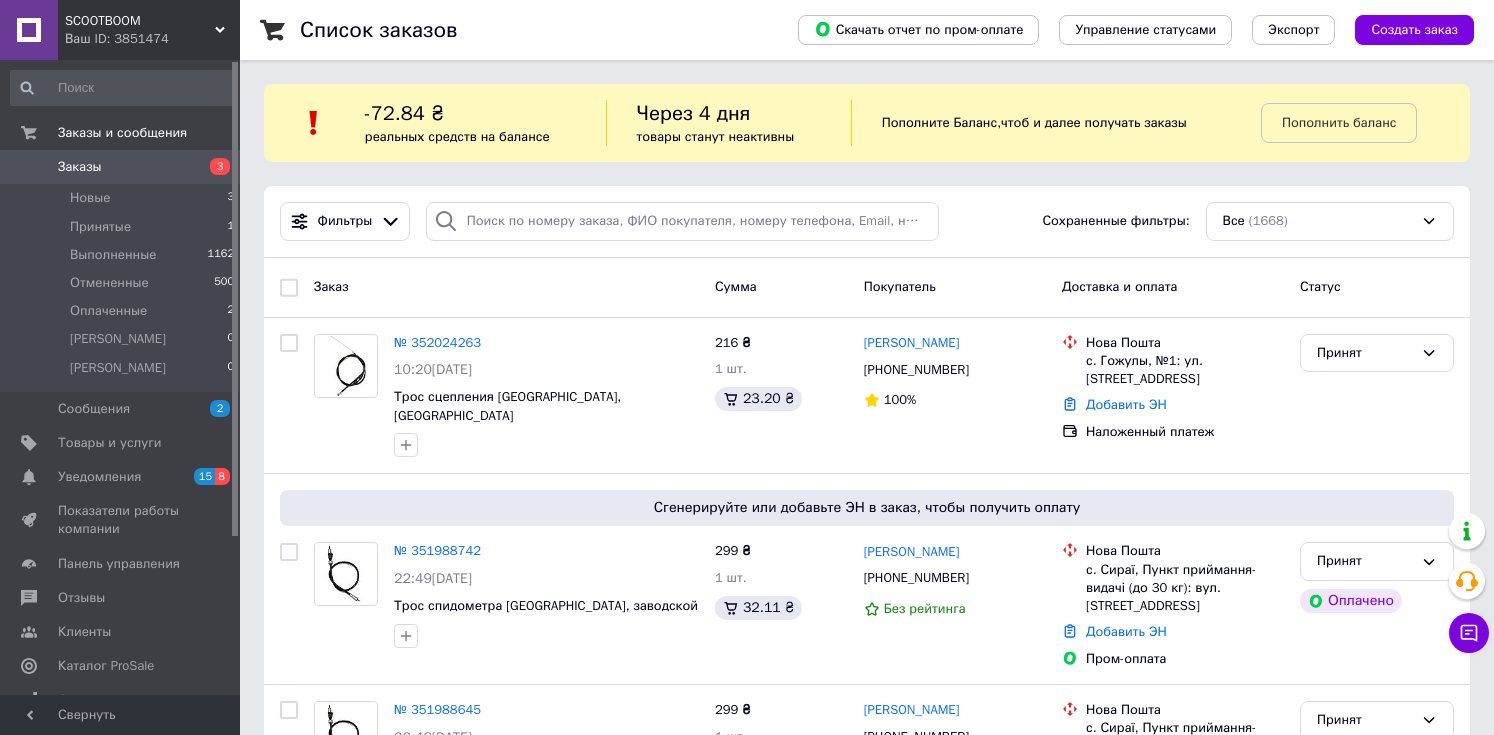scroll, scrollTop: 240, scrollLeft: 0, axis: vertical 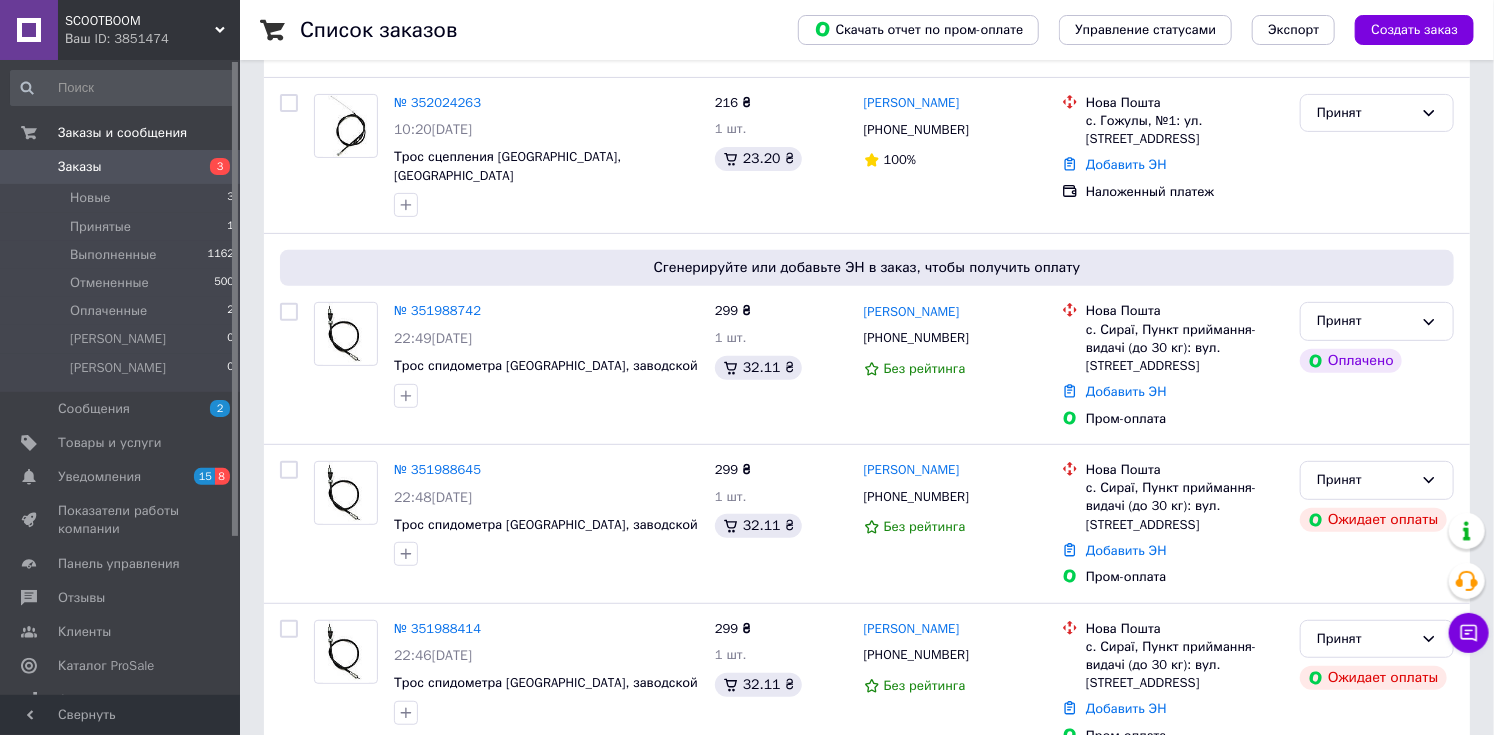 click on "Заказы 3" at bounding box center [123, 167] 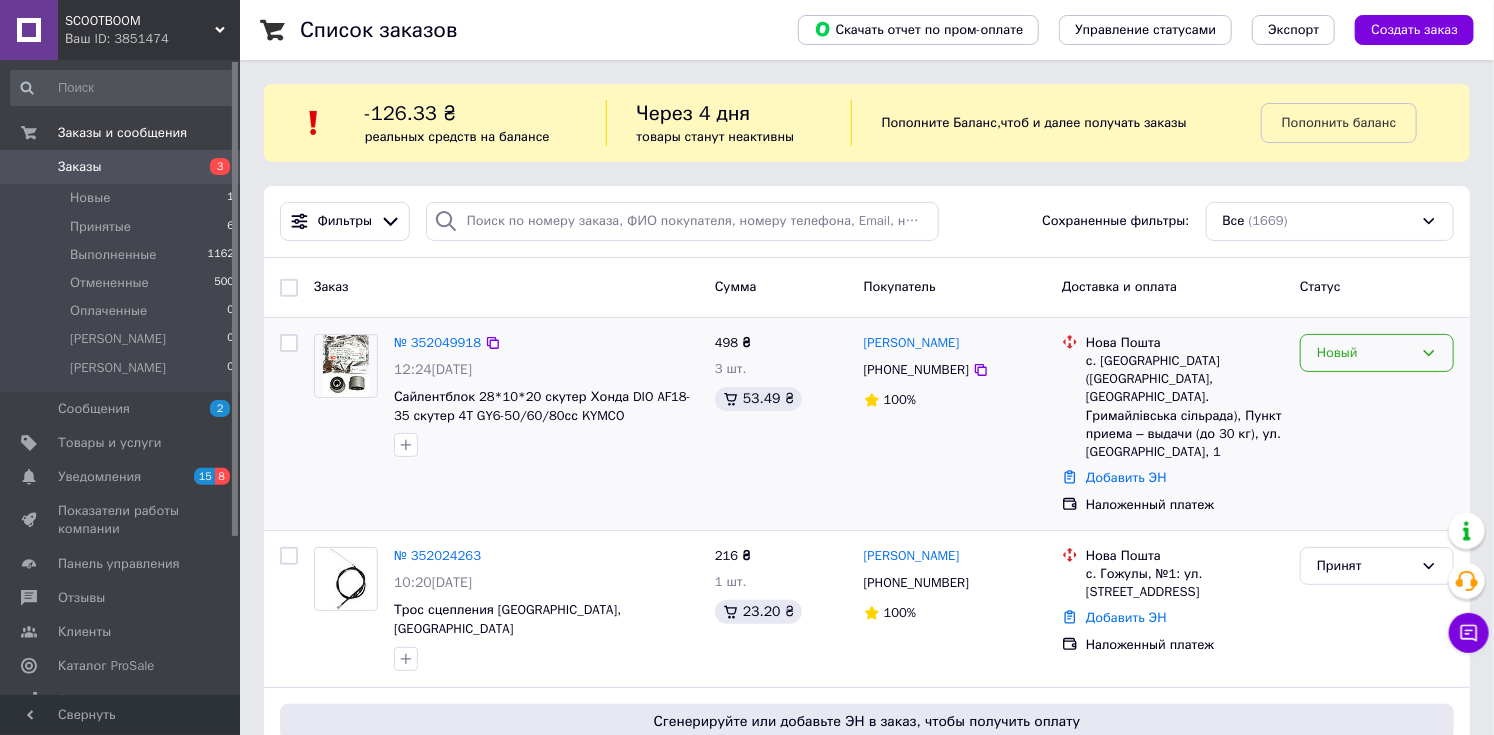 click on "Новый" at bounding box center (1377, 353) 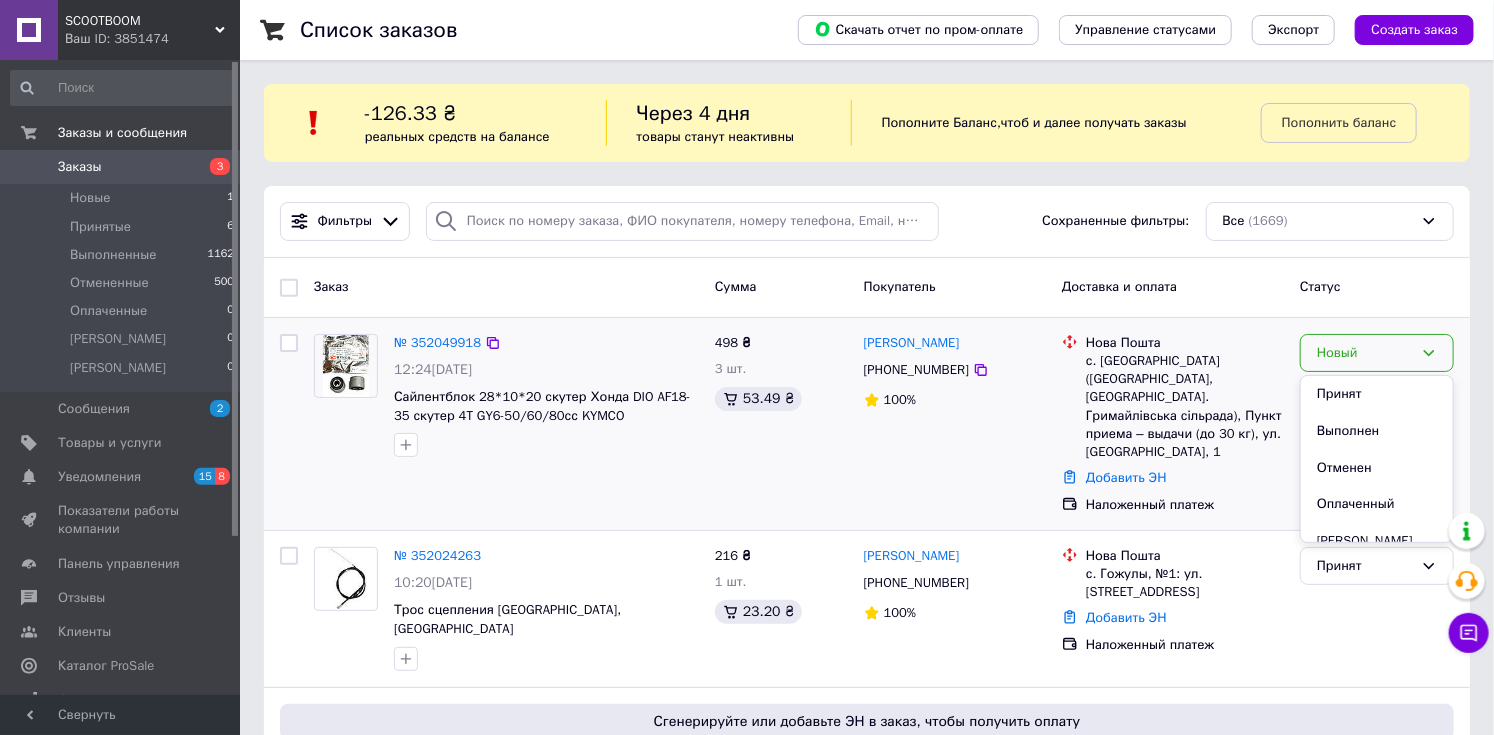 click on "Принят" at bounding box center (1377, 394) 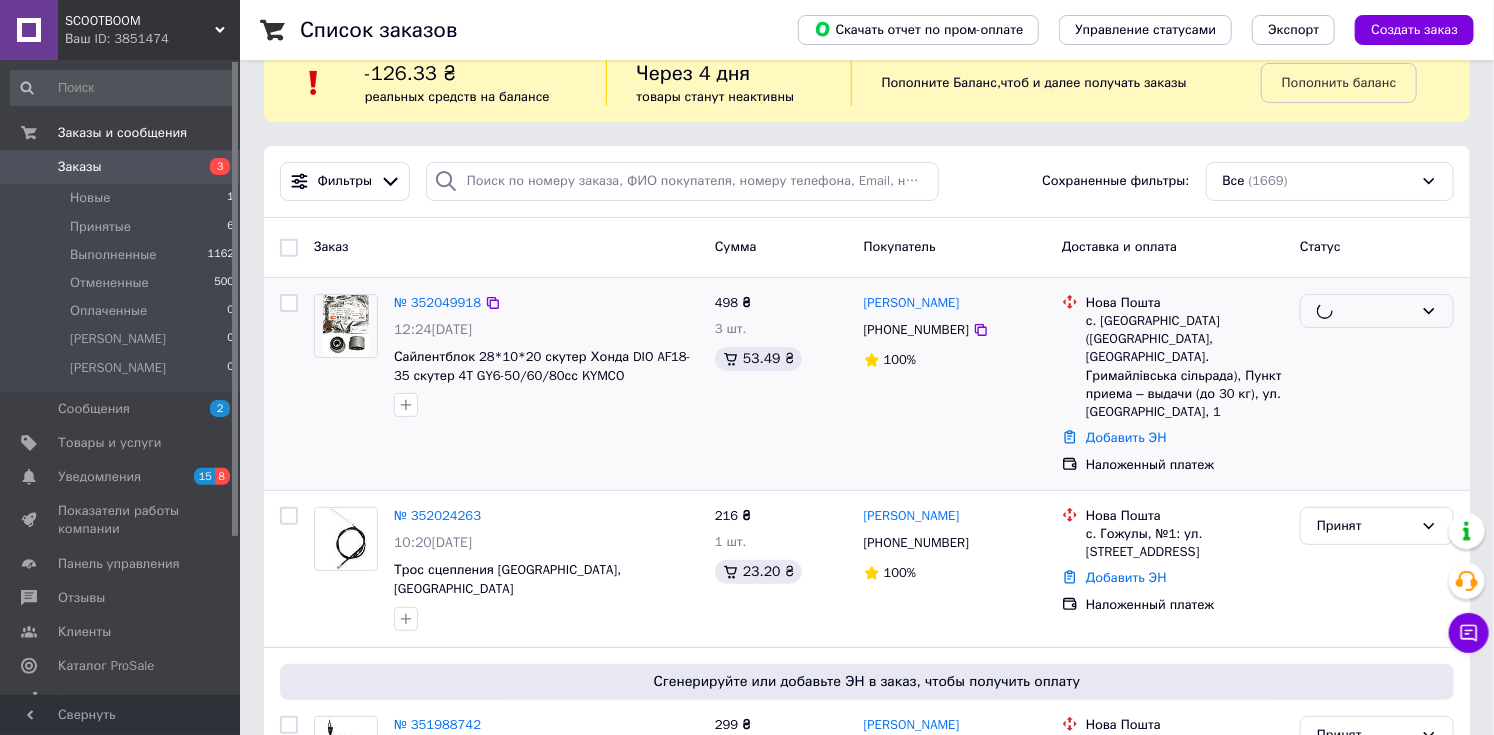 scroll, scrollTop: 80, scrollLeft: 0, axis: vertical 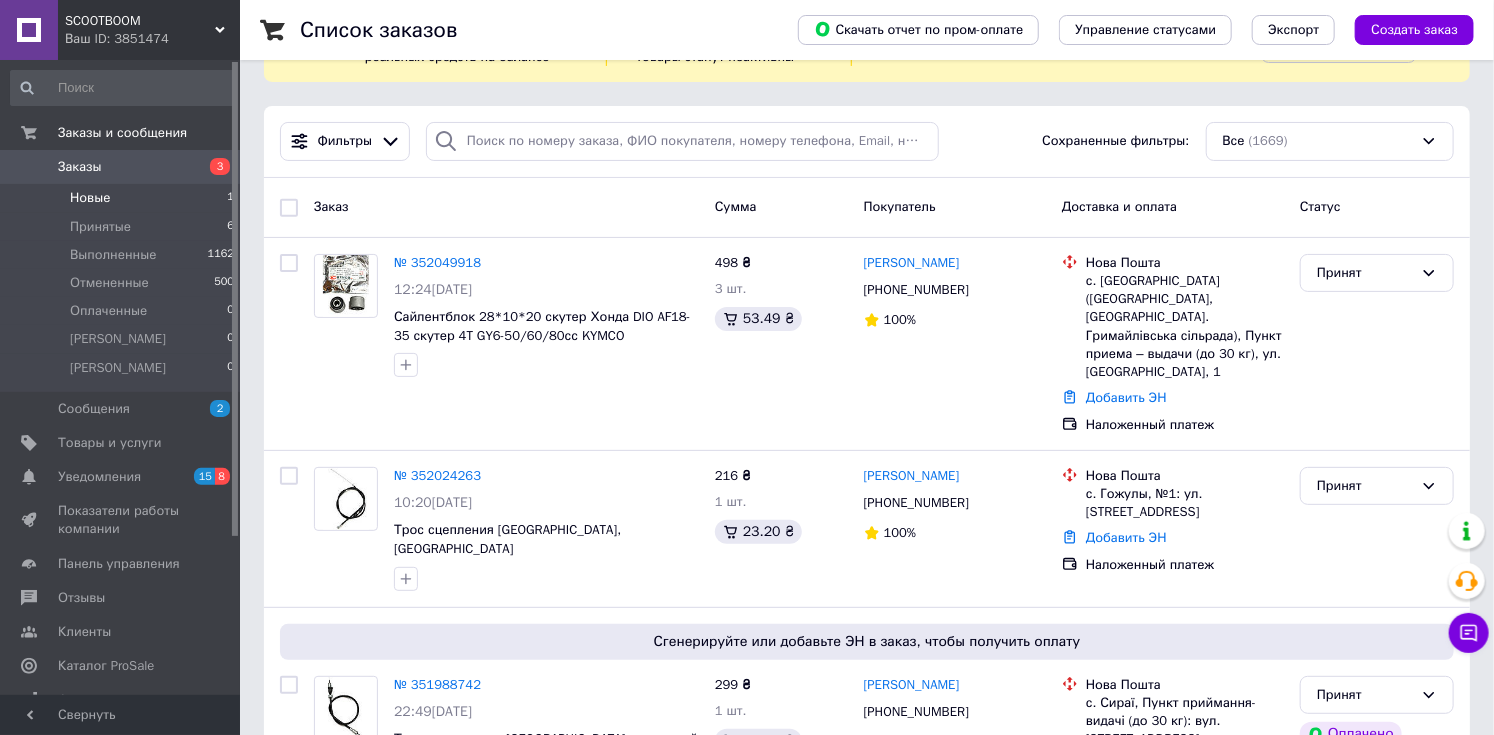 click on "Новые 1" at bounding box center [123, 198] 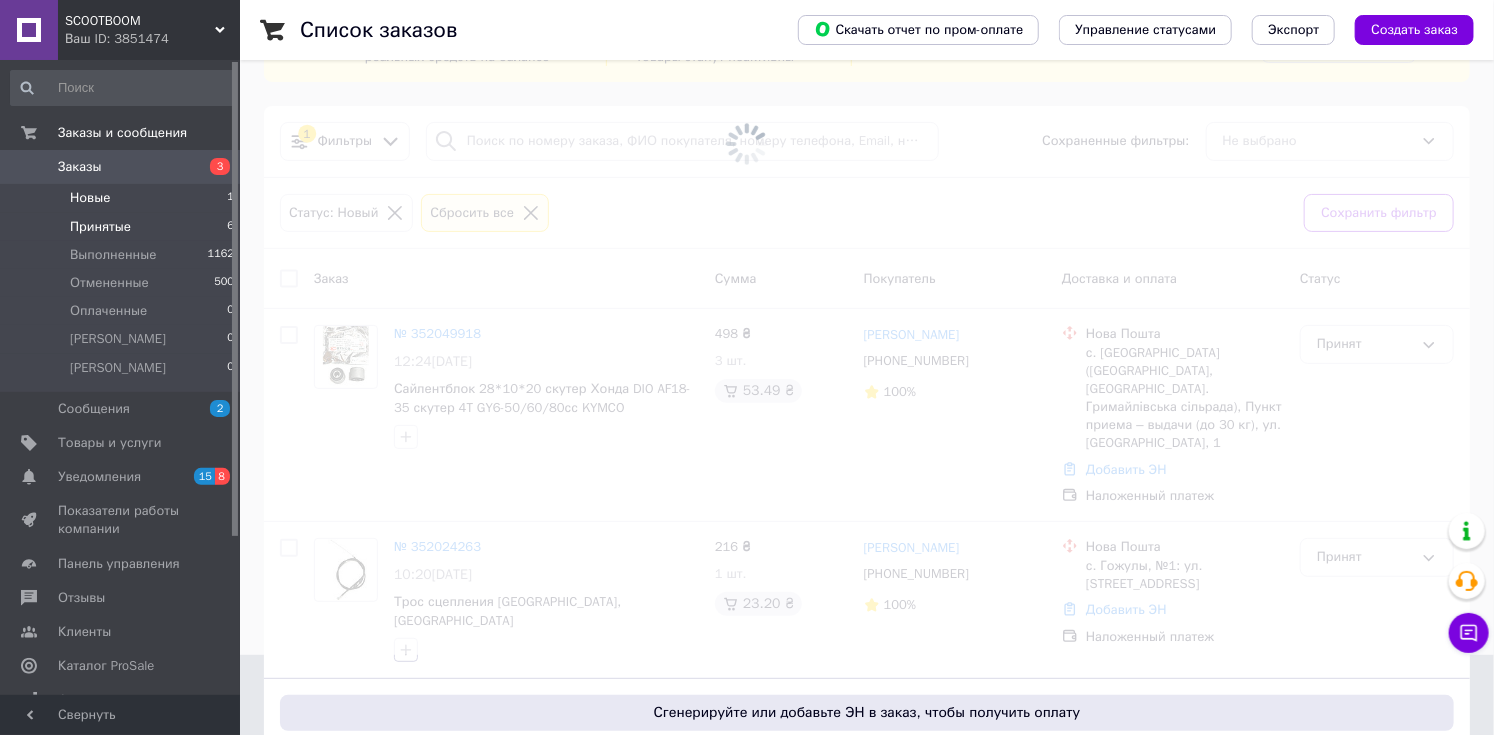 scroll, scrollTop: 0, scrollLeft: 0, axis: both 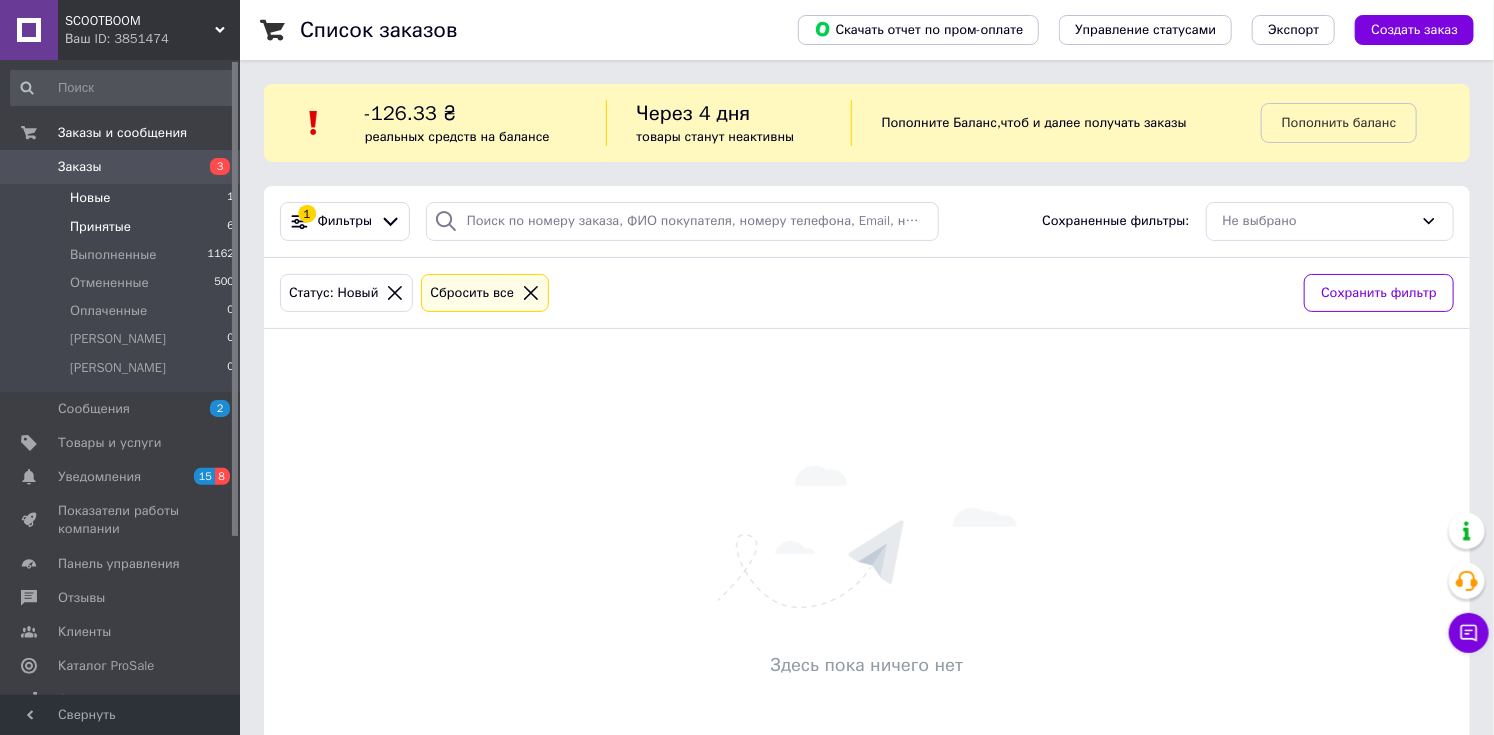 click on "Принятые 6" at bounding box center [123, 227] 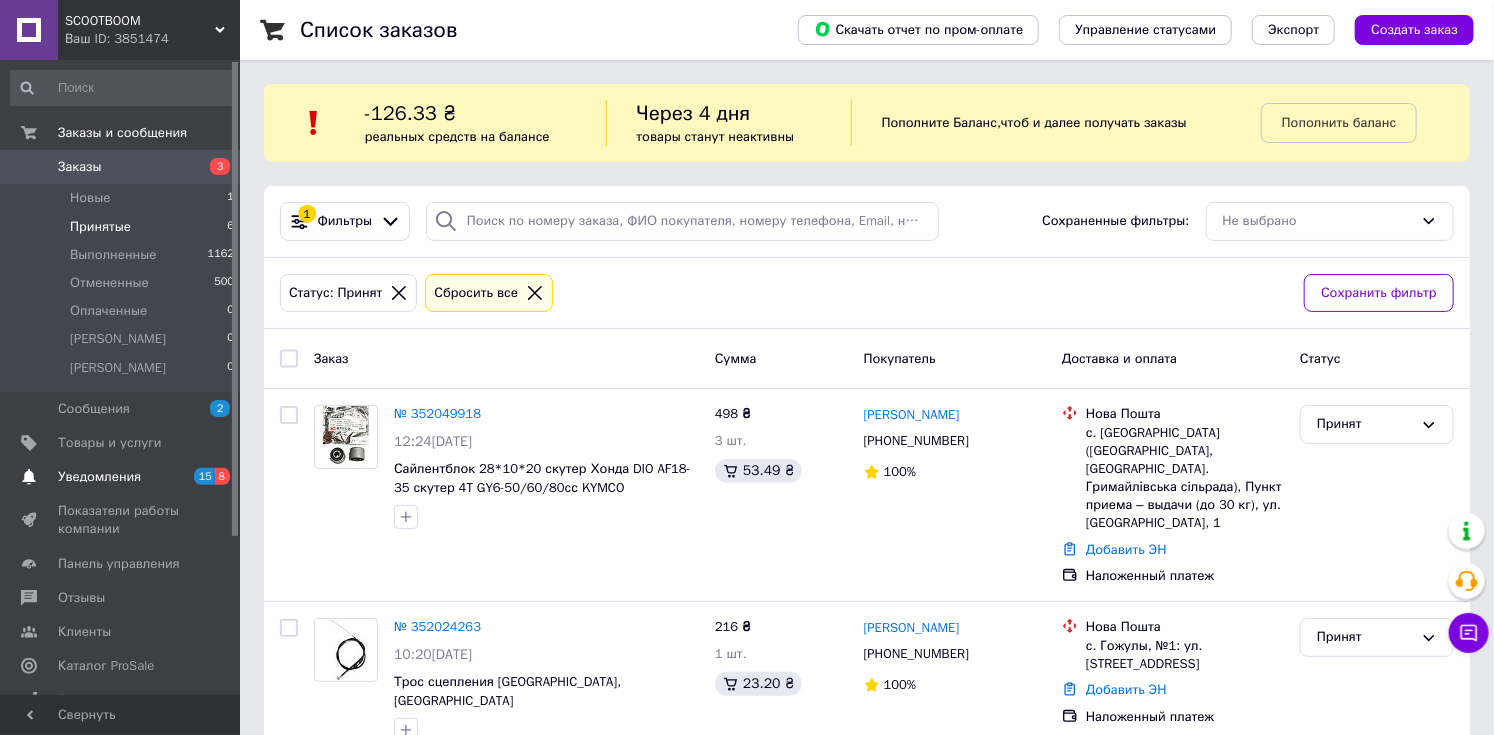 click on "15" at bounding box center (204, 476) 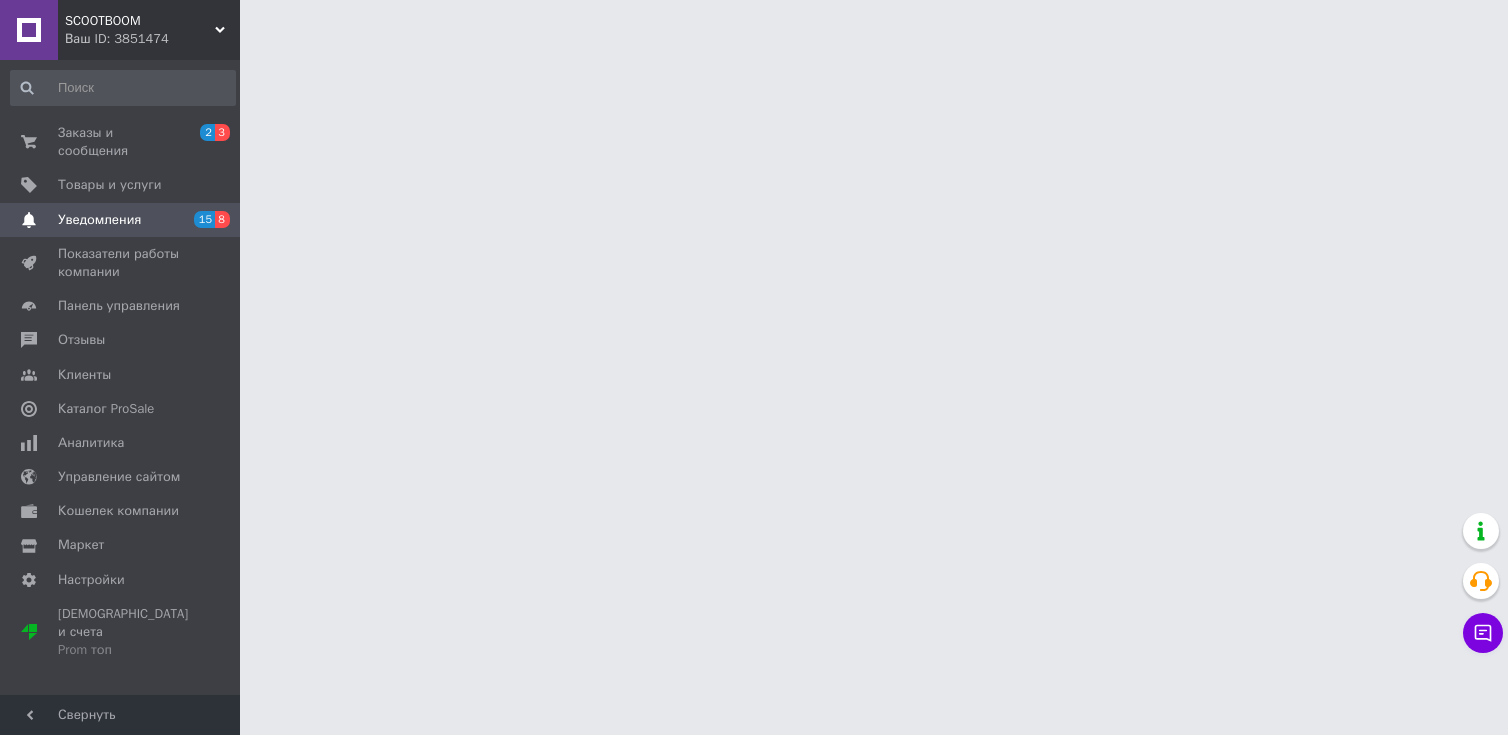 click on "SCOOTBOOM Ваш ID: 3851474 Сайт SCOOTBOOM Кабинет покупателя Проверить состояние системы Страница на портале Справка Выйти Заказы и сообщения 2 3 Товары и услуги Уведомления 15 8 Показатели работы компании Панель управления Отзывы Клиенты Каталог ProSale Аналитика Управление сайтом Кошелек компании Маркет Настройки Тарифы и счета Prom топ Свернуть
Чат с покупателем" at bounding box center [754, 25] 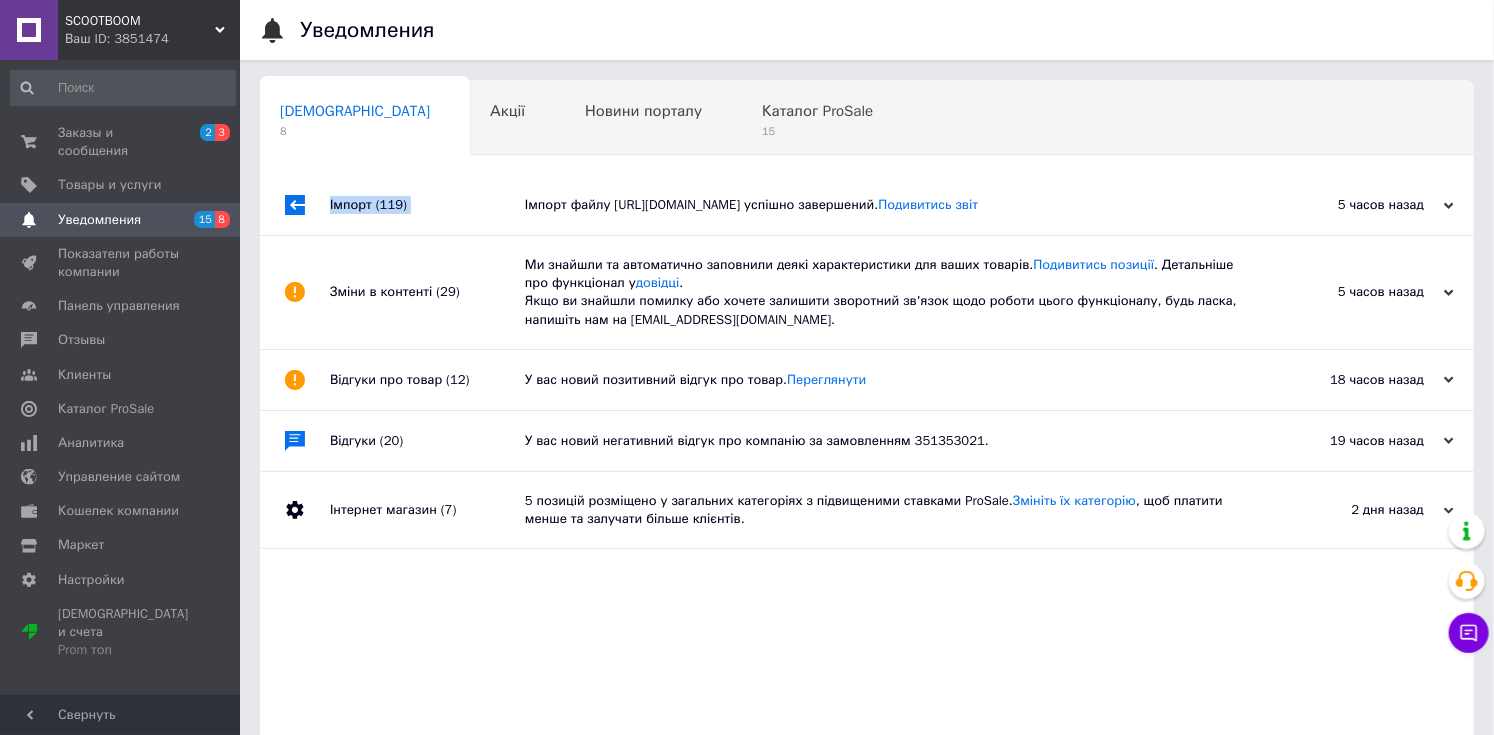 click on "Імпорт   (119)" at bounding box center [427, 205] 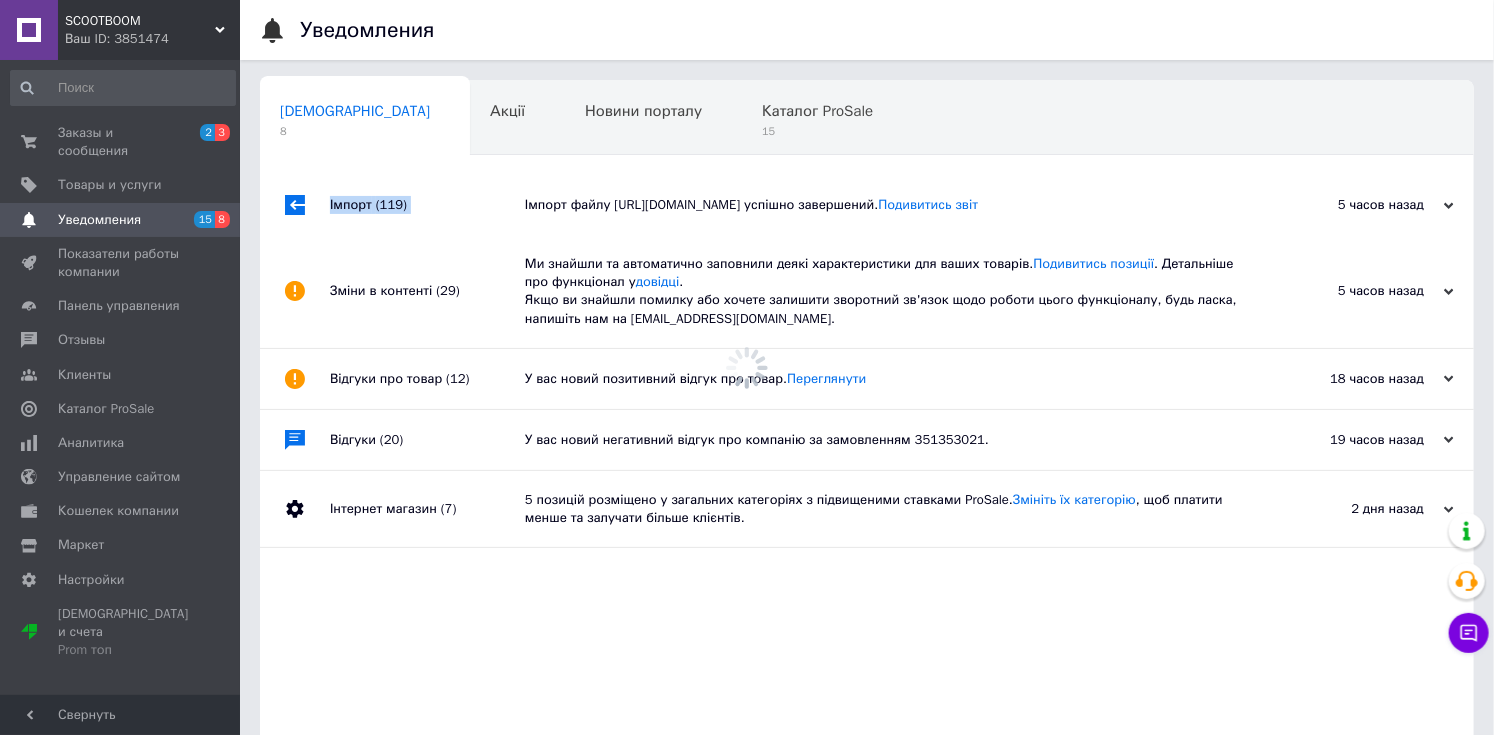 click on "Імпорт   (119)" at bounding box center (427, 205) 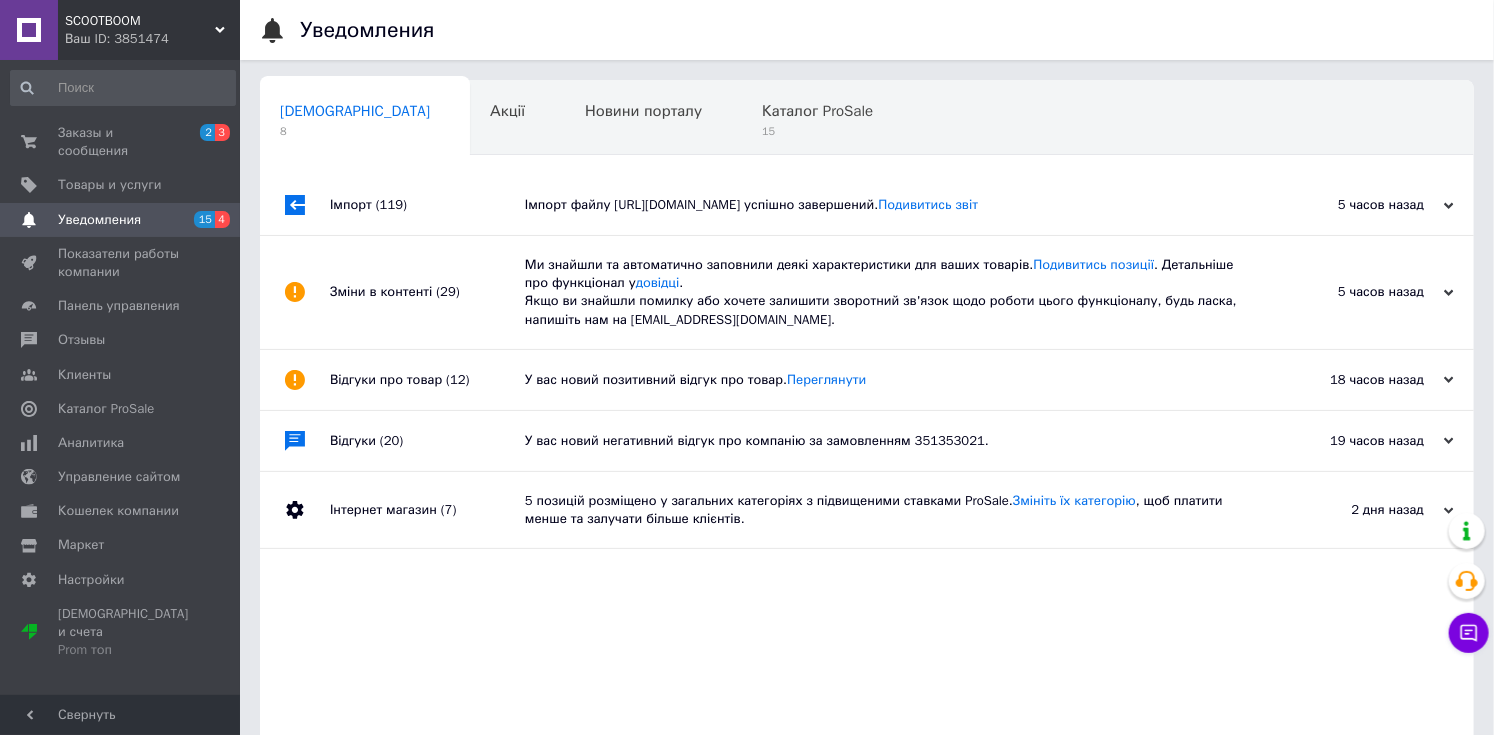 click on "Зміни в контенті   (29)" at bounding box center (427, 292) 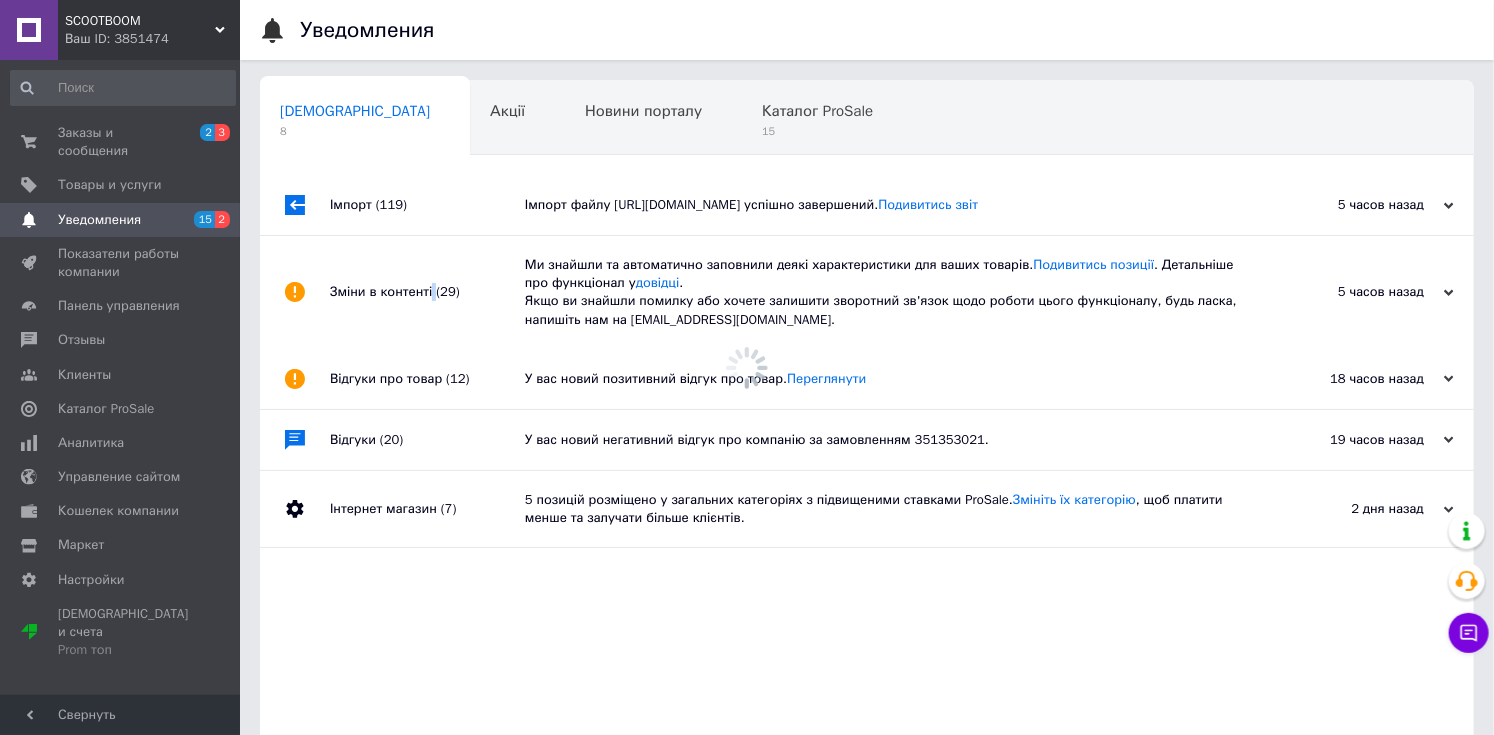 click on "Зміни в контенті   (29)" at bounding box center (427, 292) 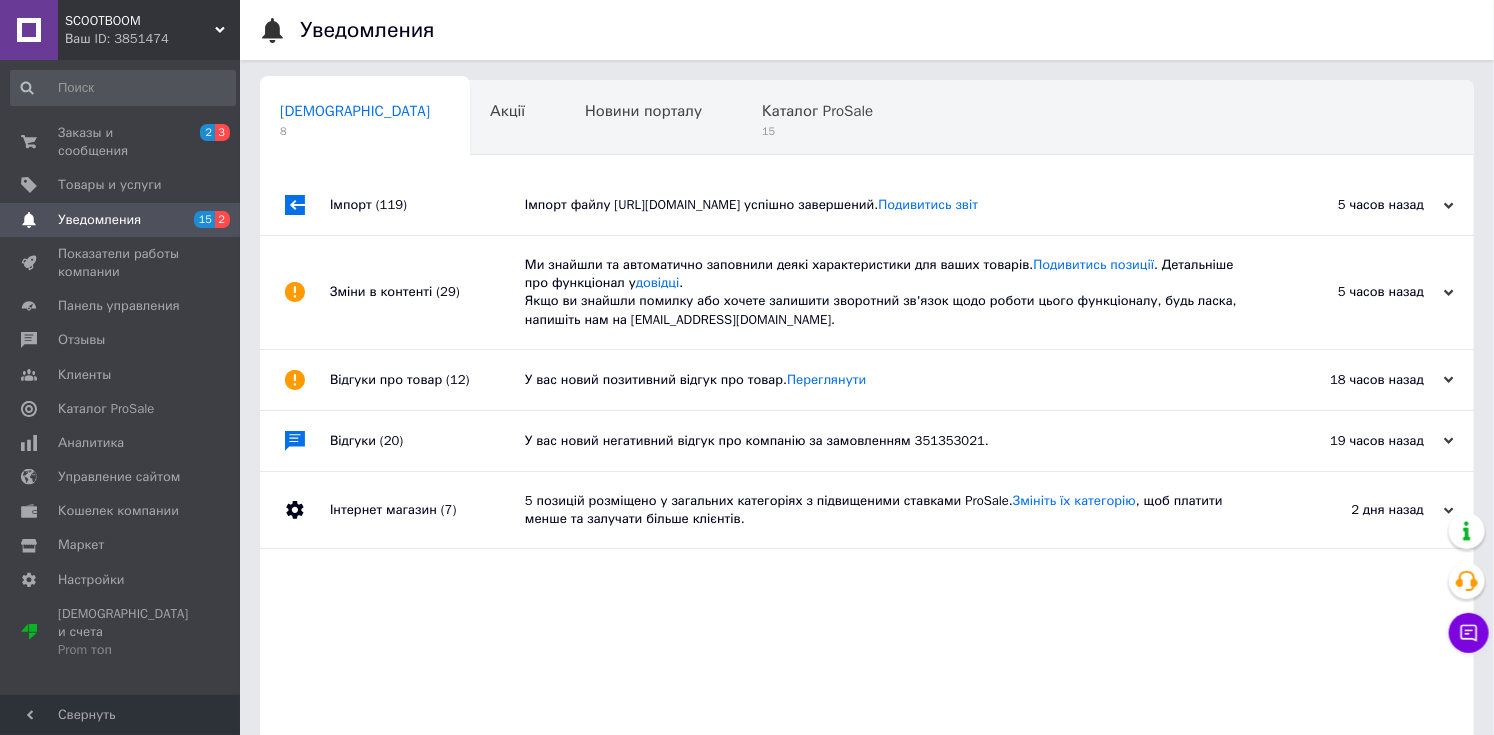 click on "Зміни в контенті   (29)" at bounding box center (427, 292) 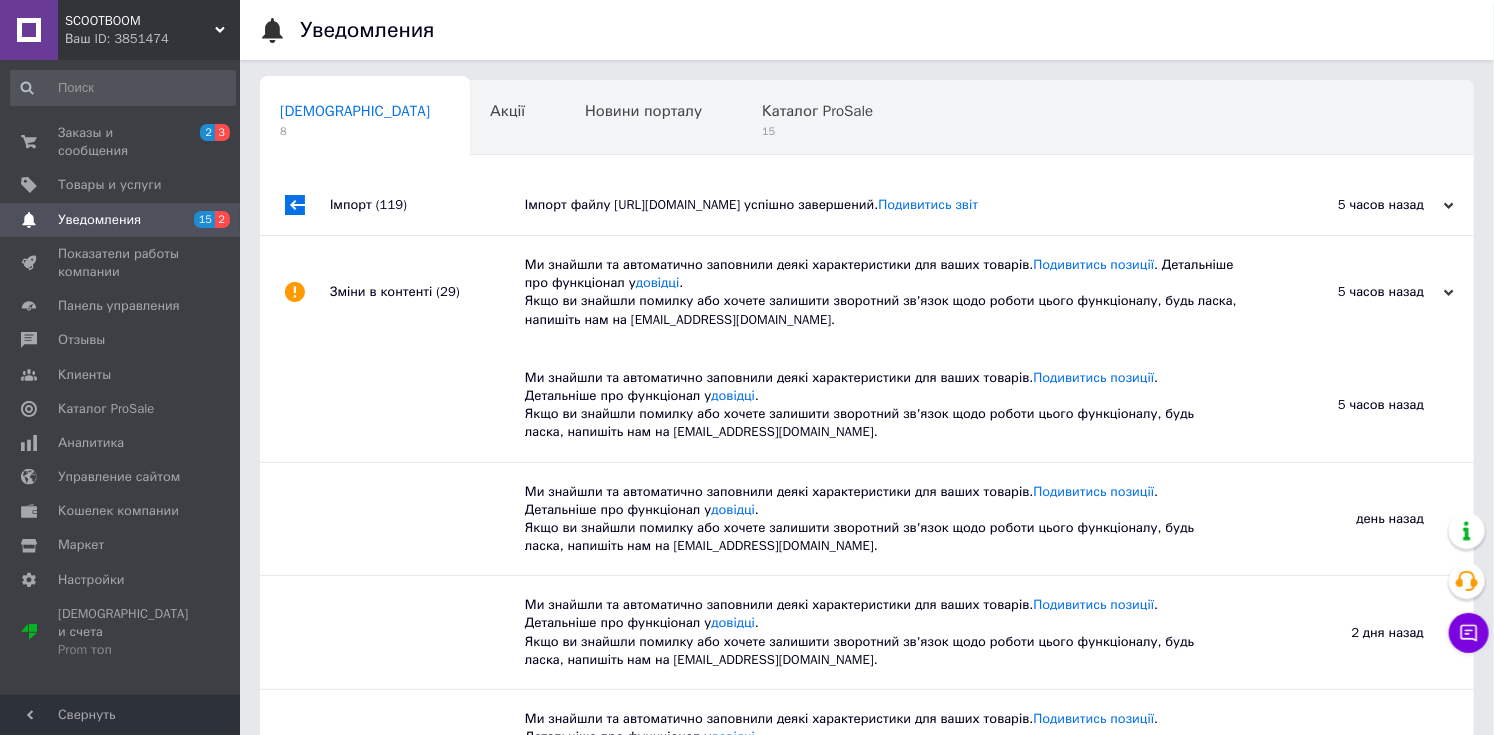 click on "Зміни в контенті   (29)" at bounding box center (427, 292) 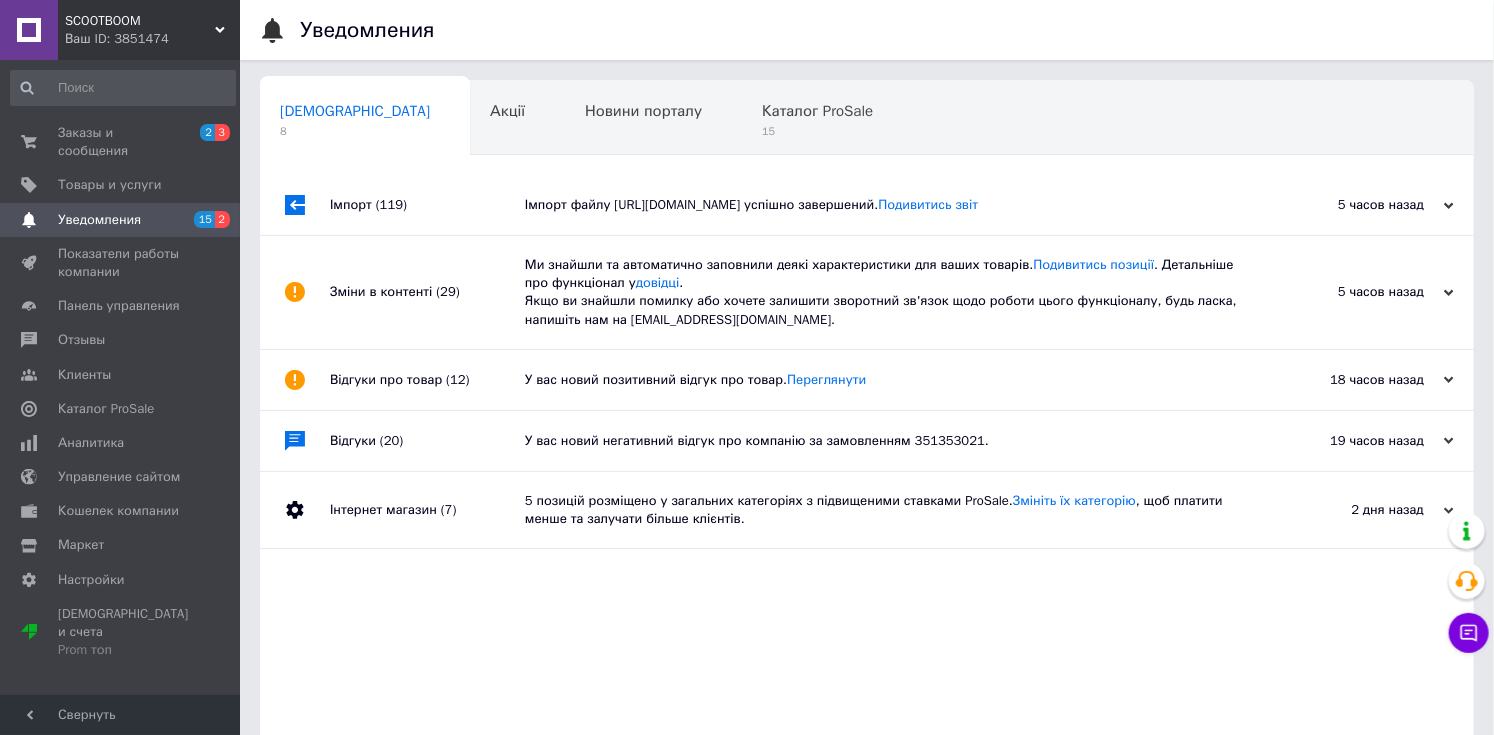 click on "(12)" at bounding box center [457, 379] 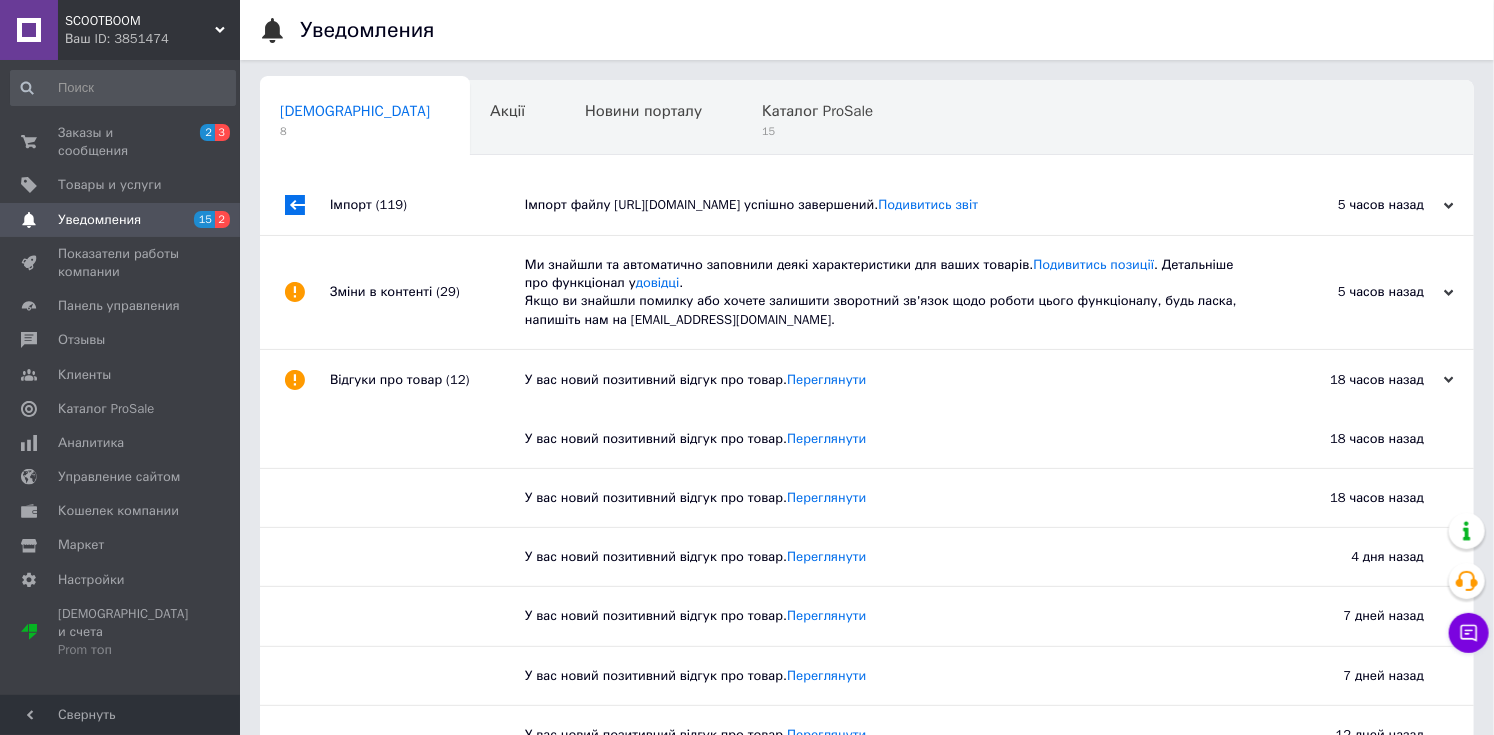 click on "(12)" at bounding box center [457, 379] 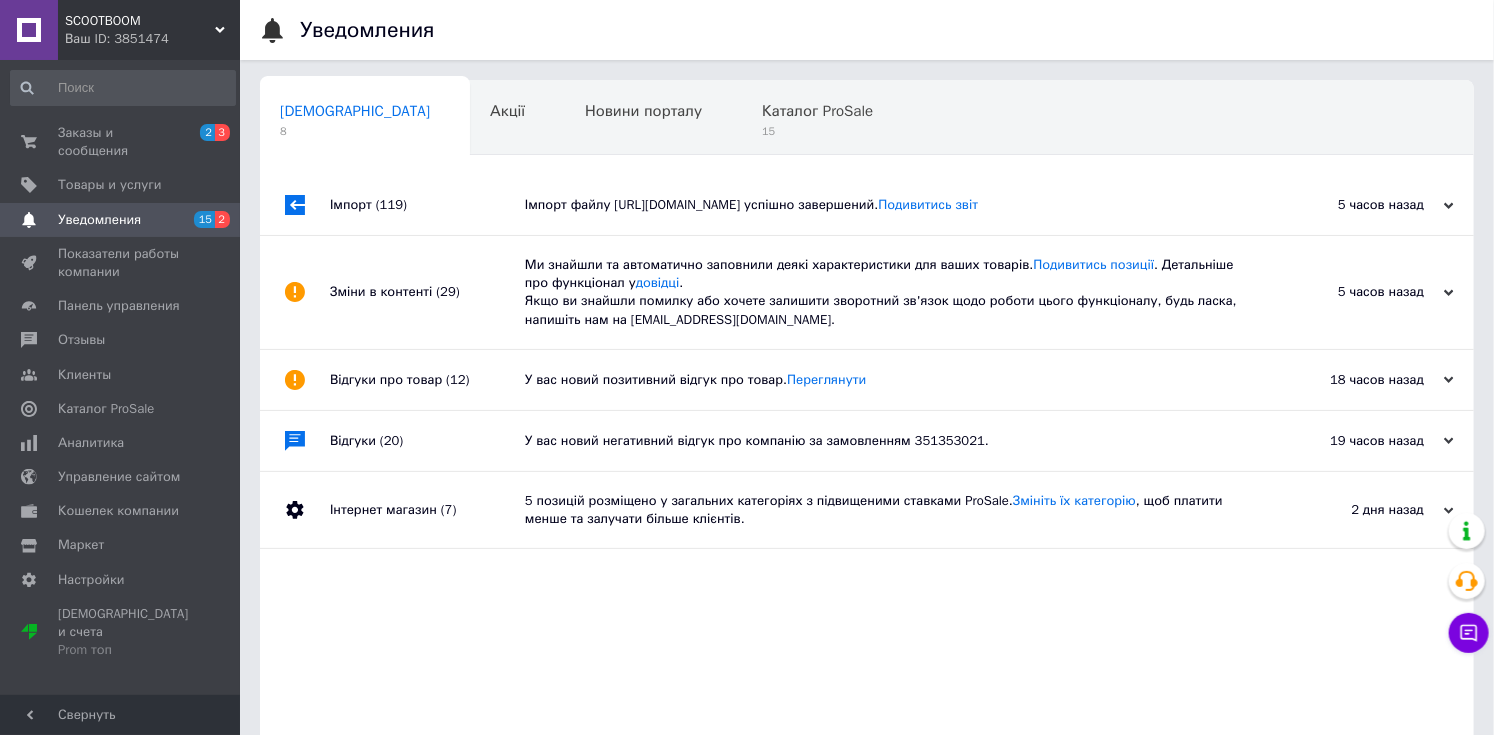 click on "Відгуки   (20)" at bounding box center [427, 441] 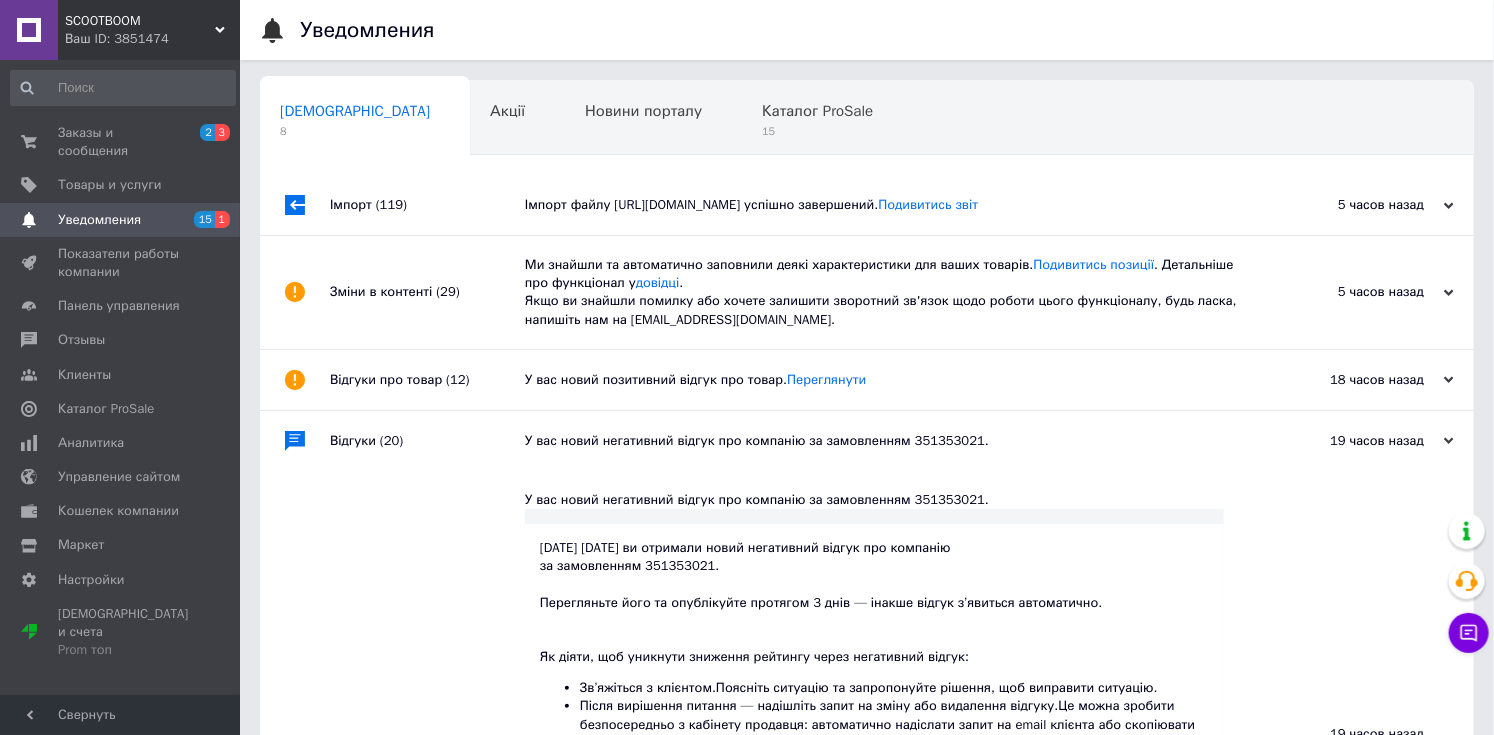 click on "Відгуки   (20)" at bounding box center (427, 441) 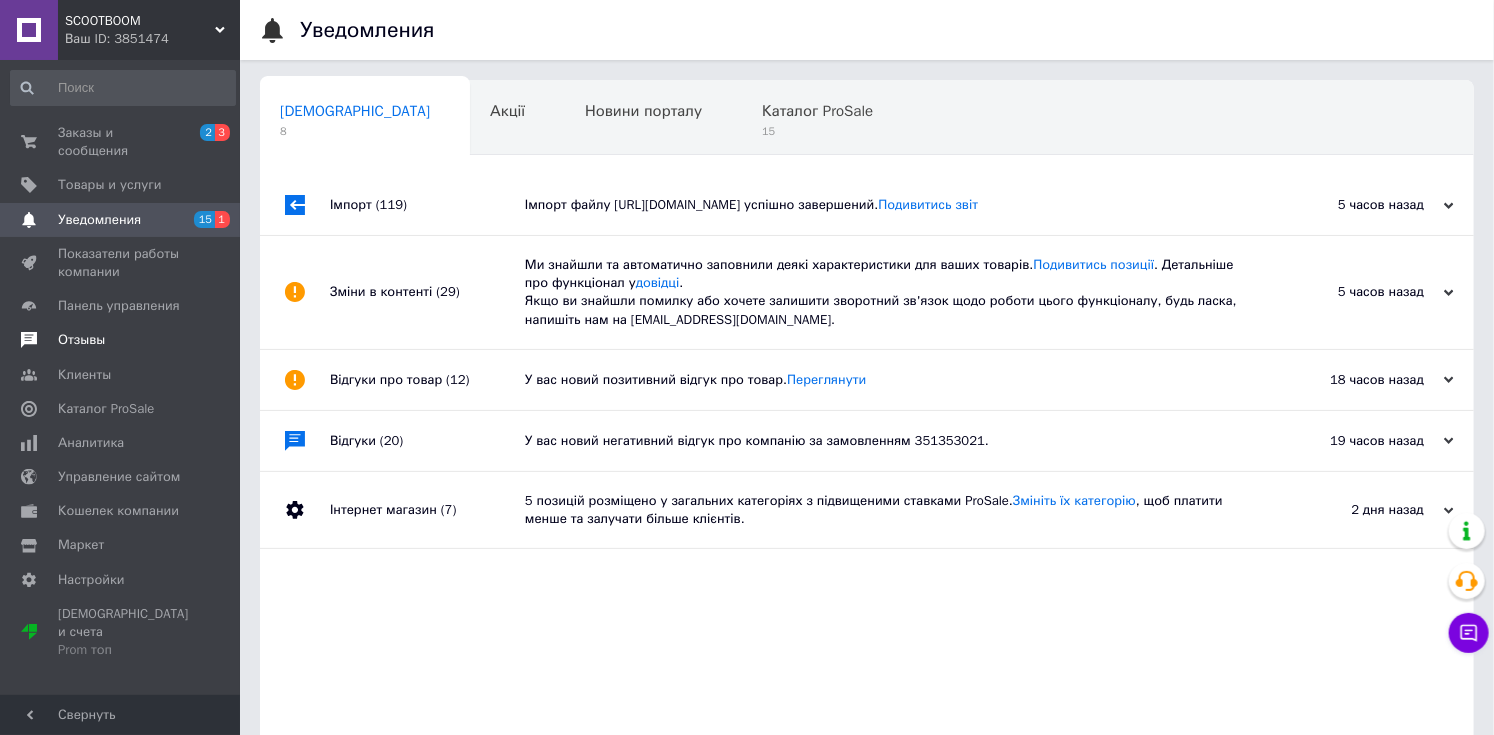 click on "Отзывы" at bounding box center (121, 340) 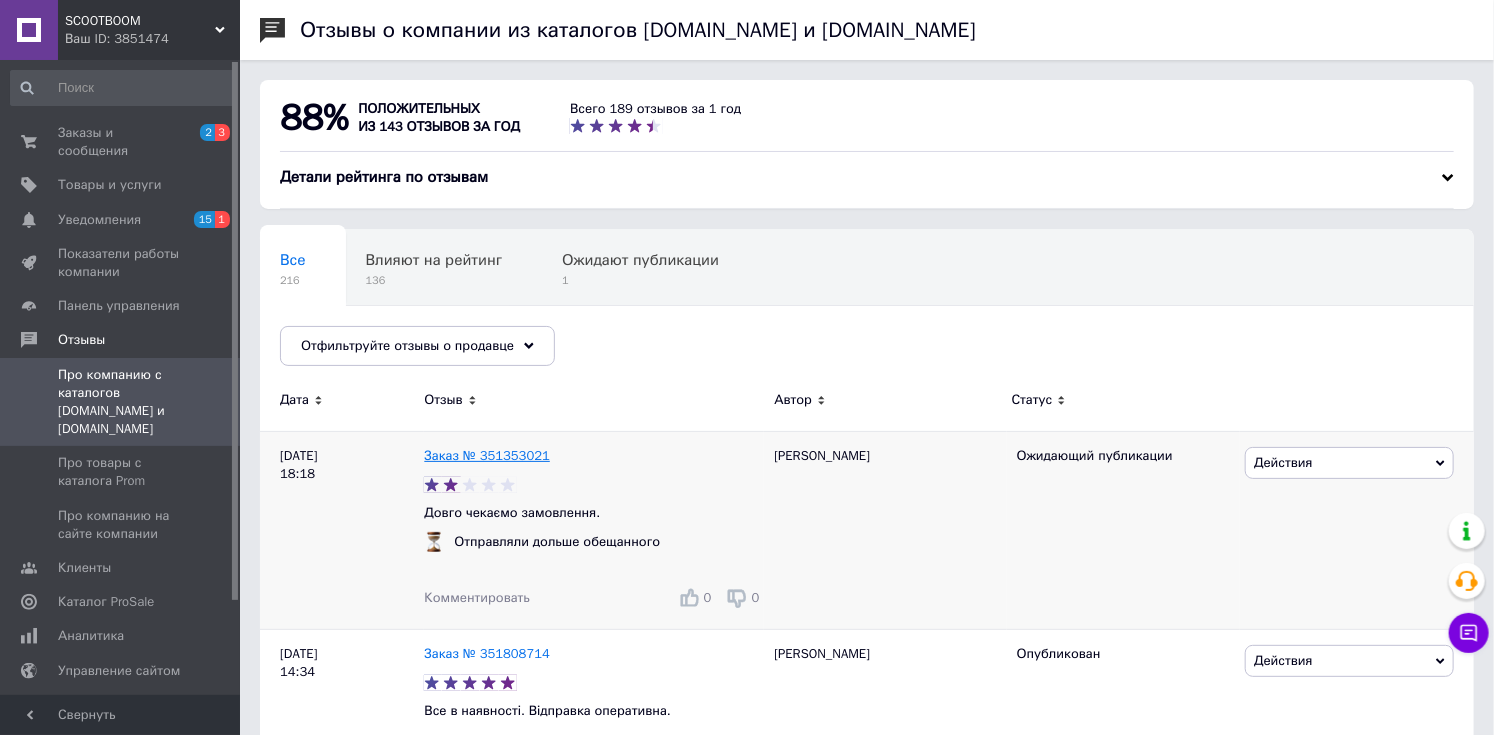click on "Заказ № 351353021" at bounding box center (487, 455) 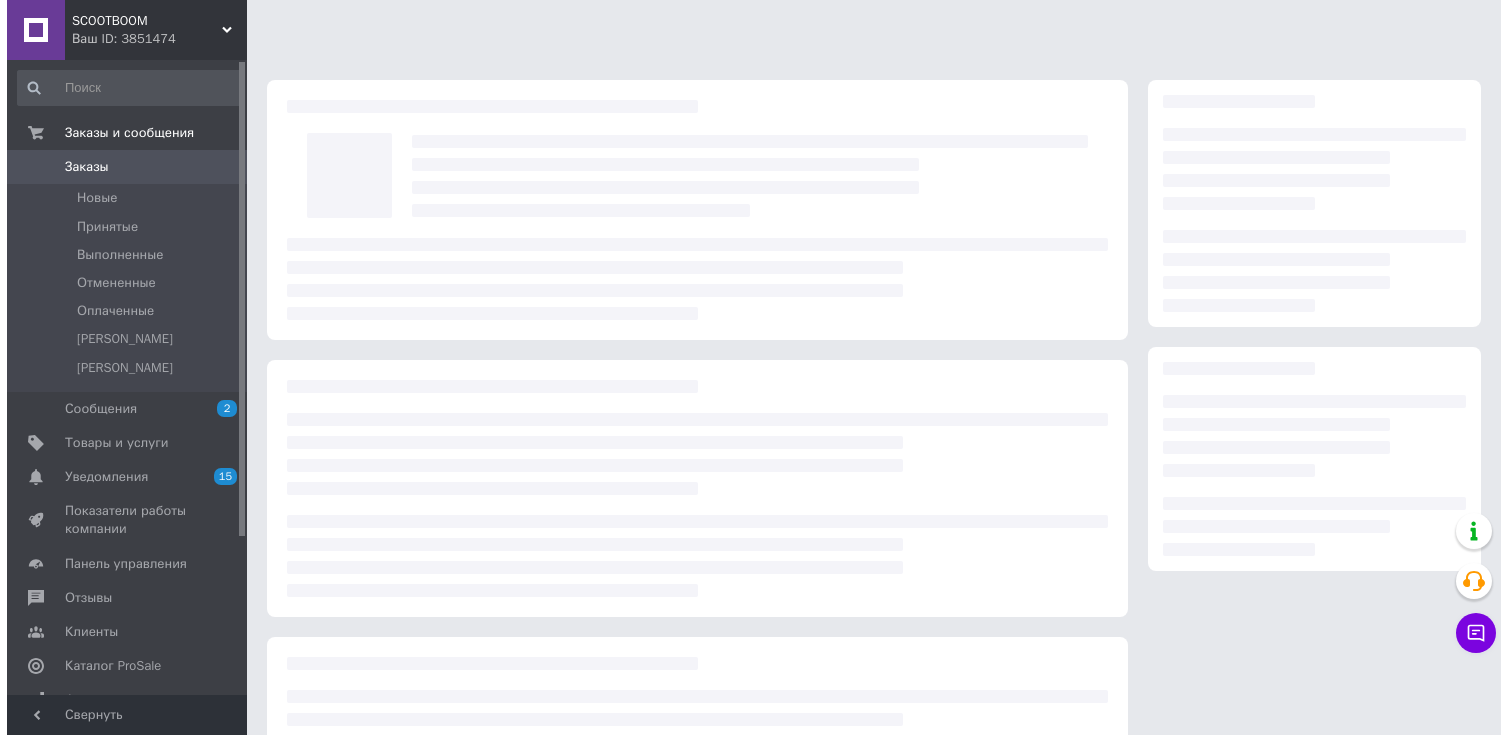 scroll, scrollTop: 0, scrollLeft: 0, axis: both 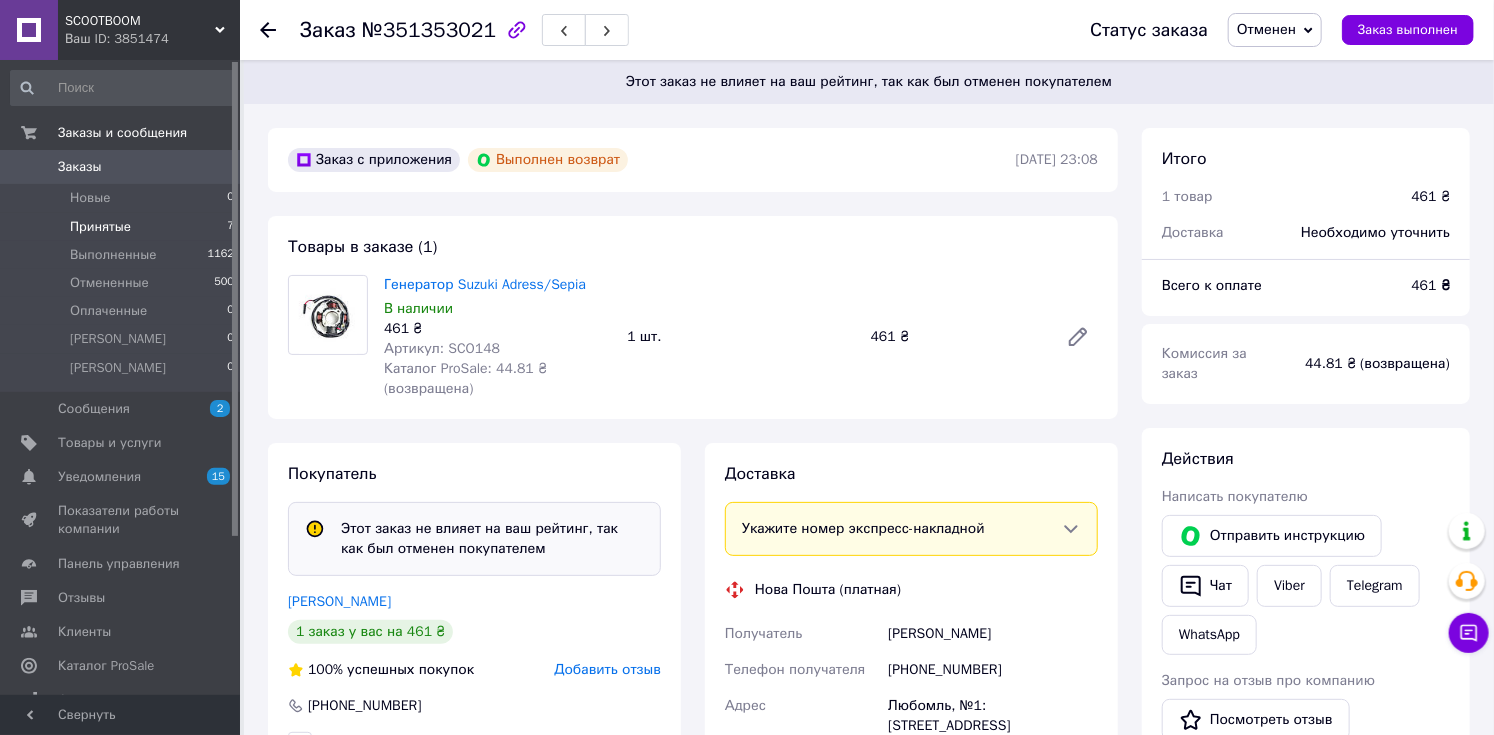 click on "Принятые 7" at bounding box center [123, 227] 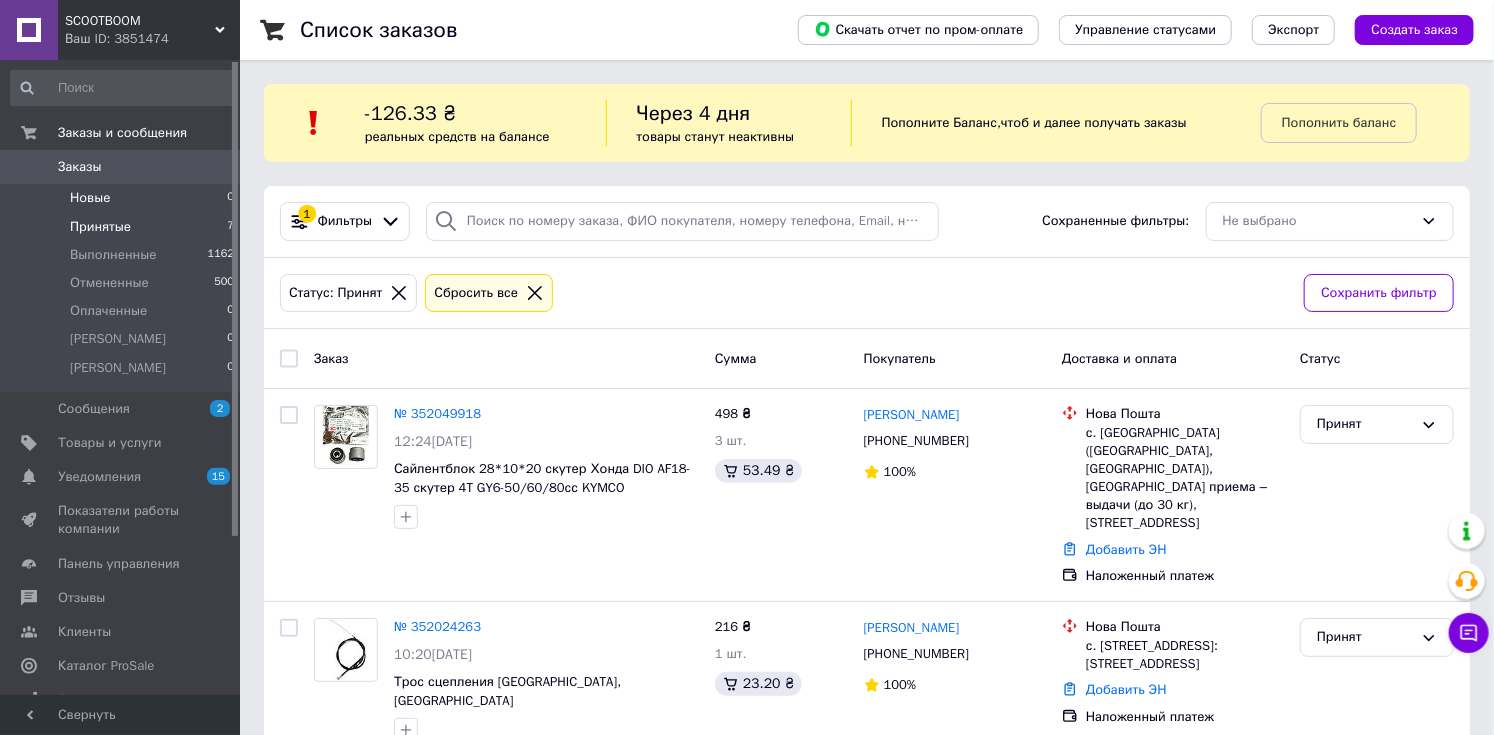 click on "Новые 0" at bounding box center [123, 198] 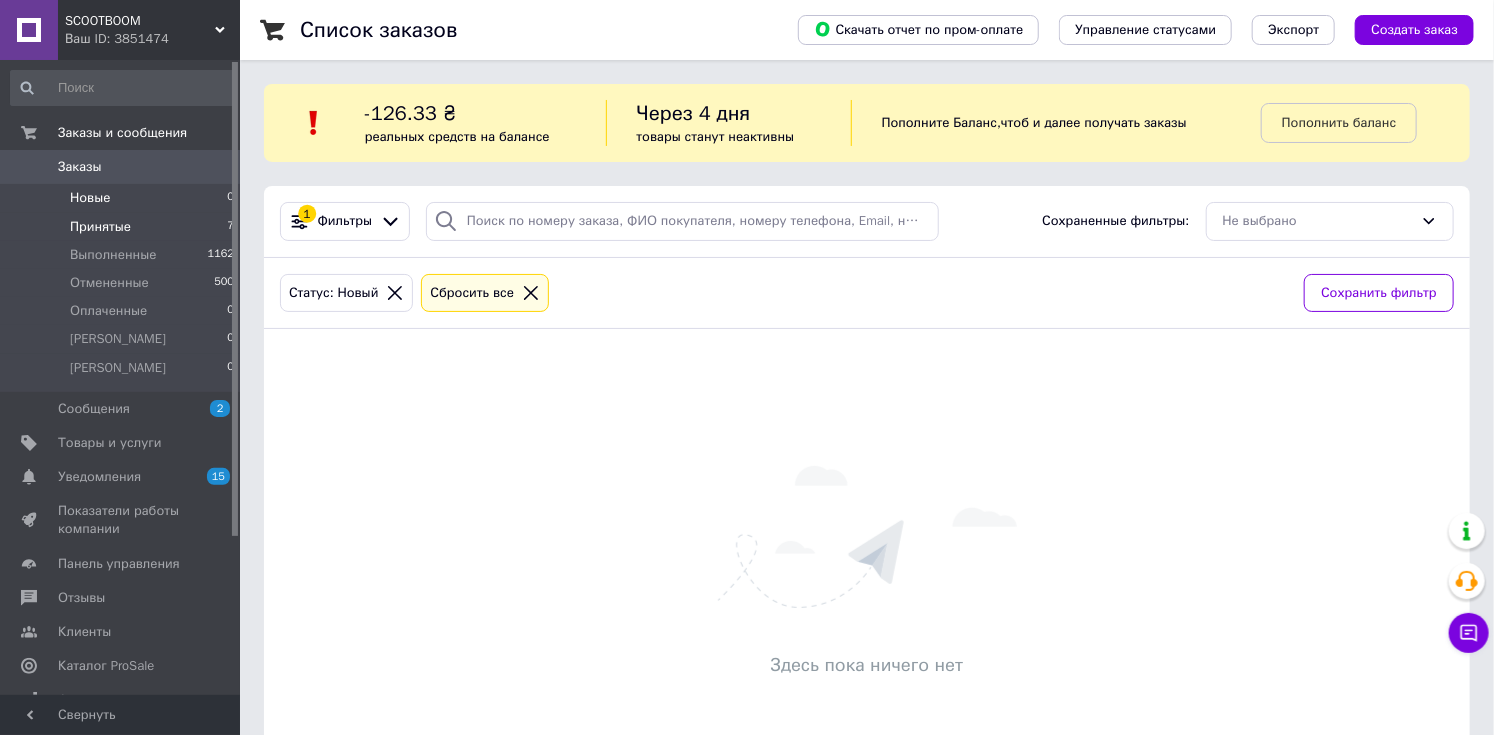 click on "Принятые 7" at bounding box center [123, 227] 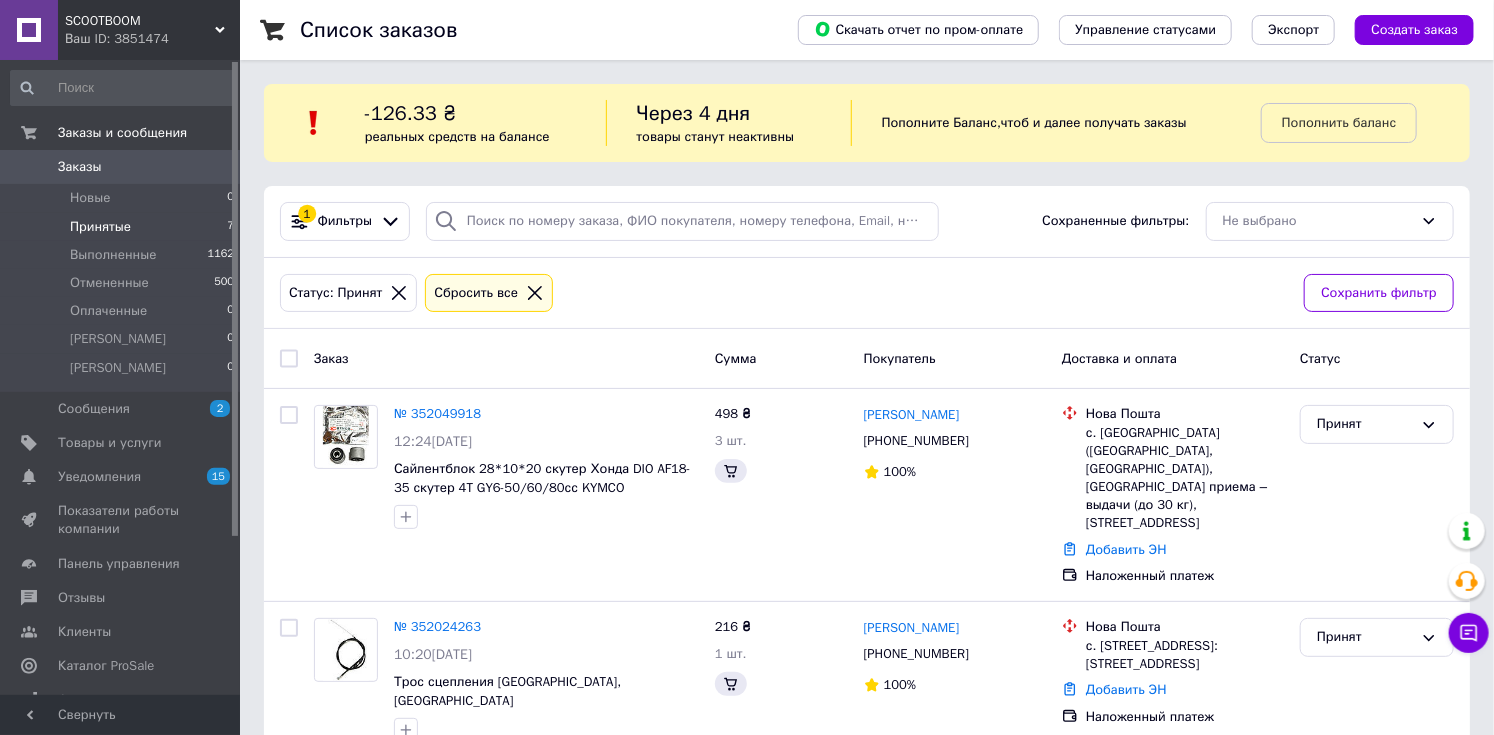 click on "Принятые 7" at bounding box center (123, 227) 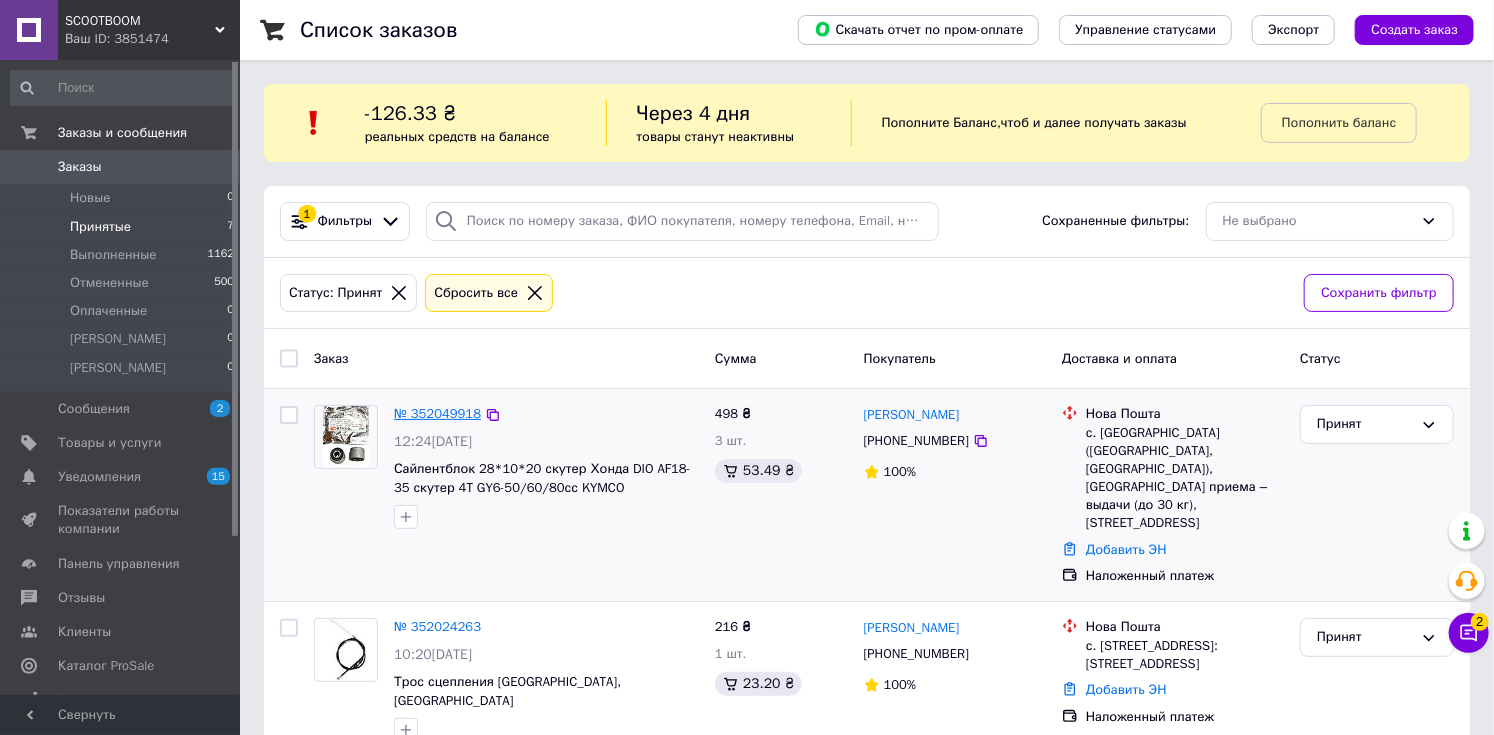 click on "№ 352049918" at bounding box center [437, 413] 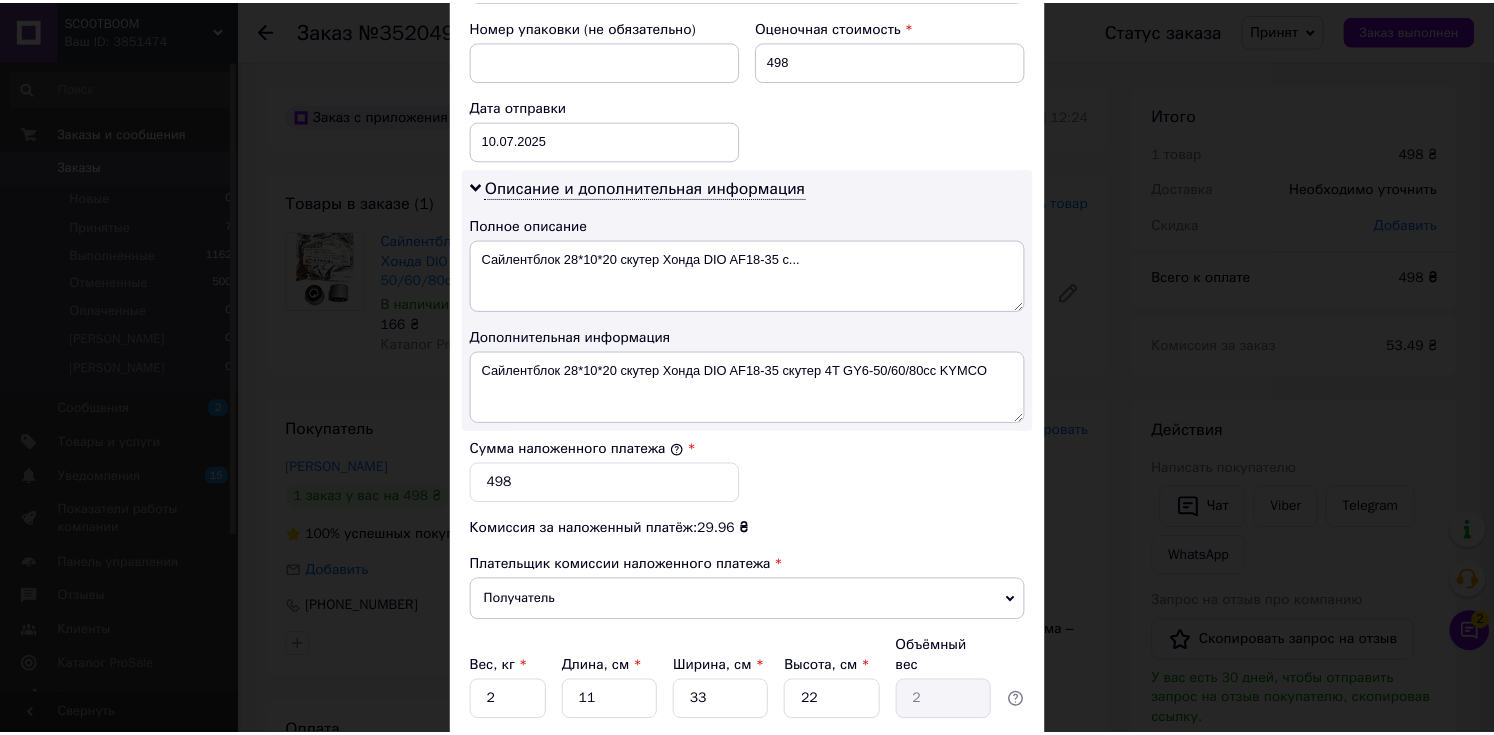 scroll, scrollTop: 1008, scrollLeft: 0, axis: vertical 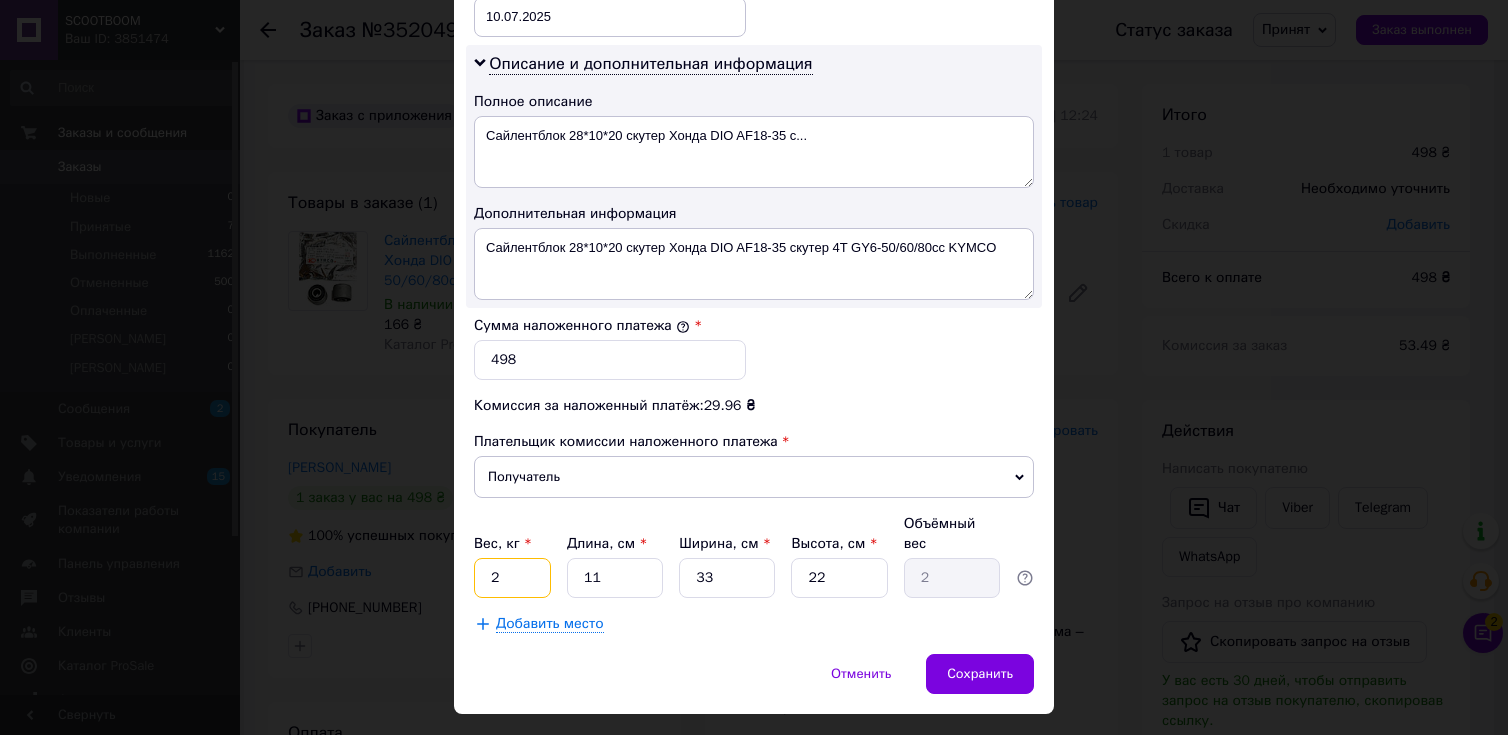 click on "2" at bounding box center (512, 578) 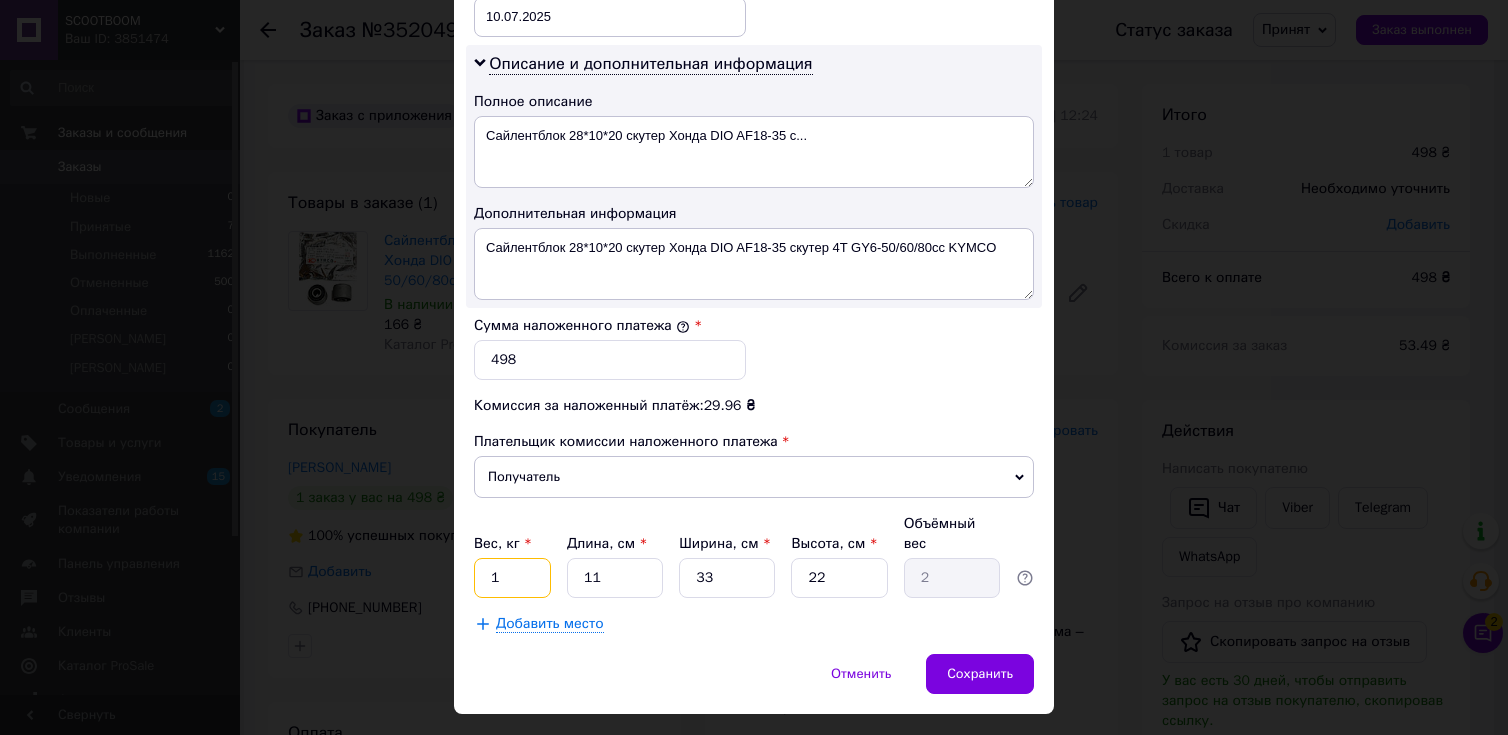 type on "1" 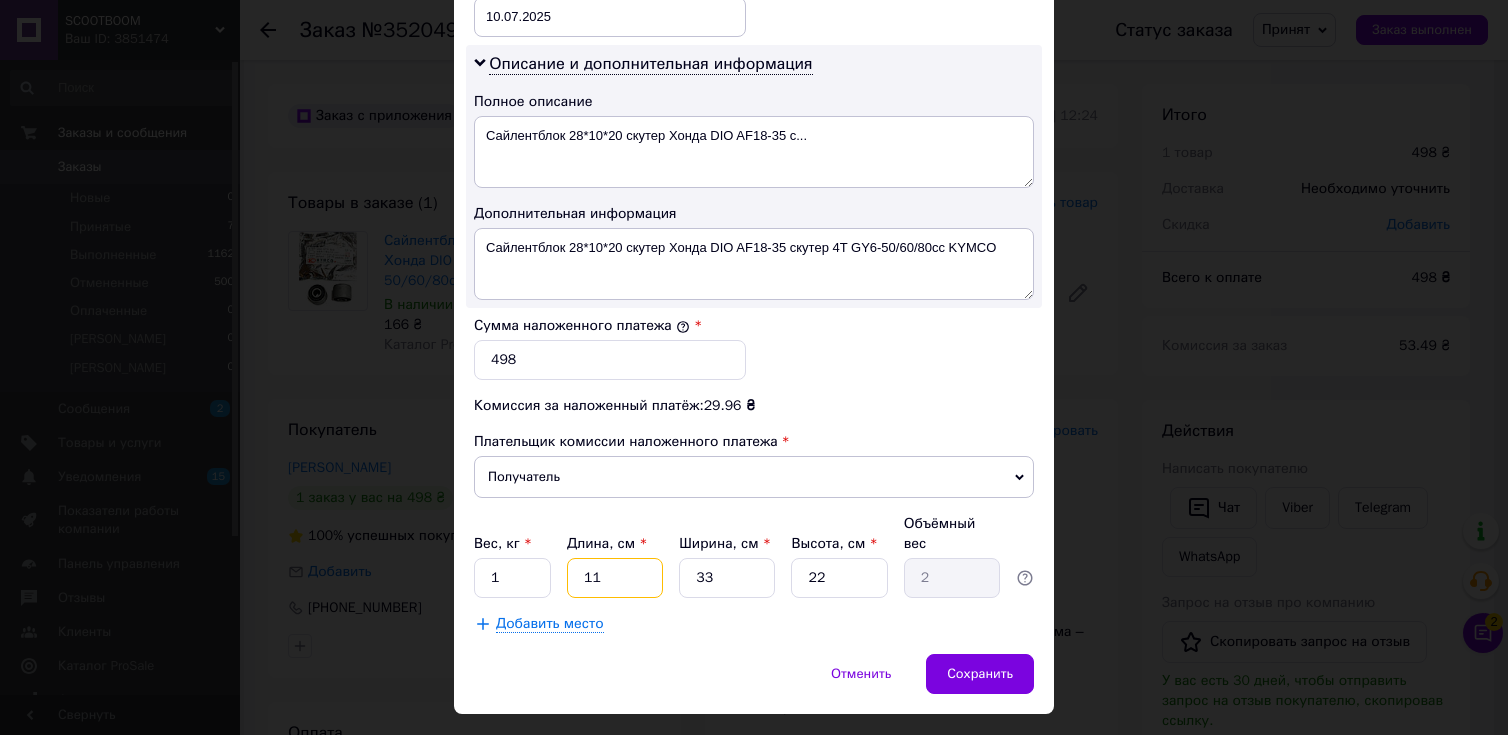 click on "11" at bounding box center (615, 578) 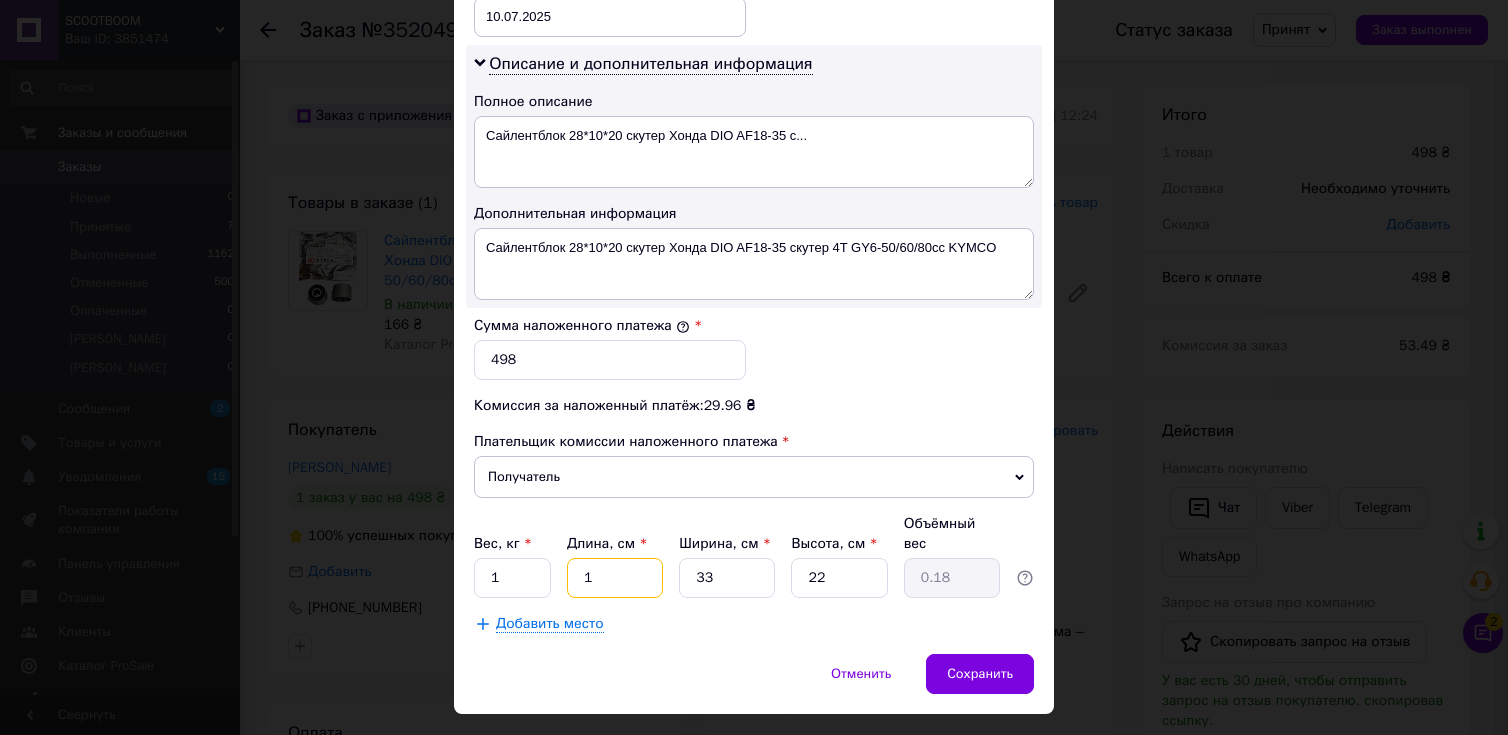 type 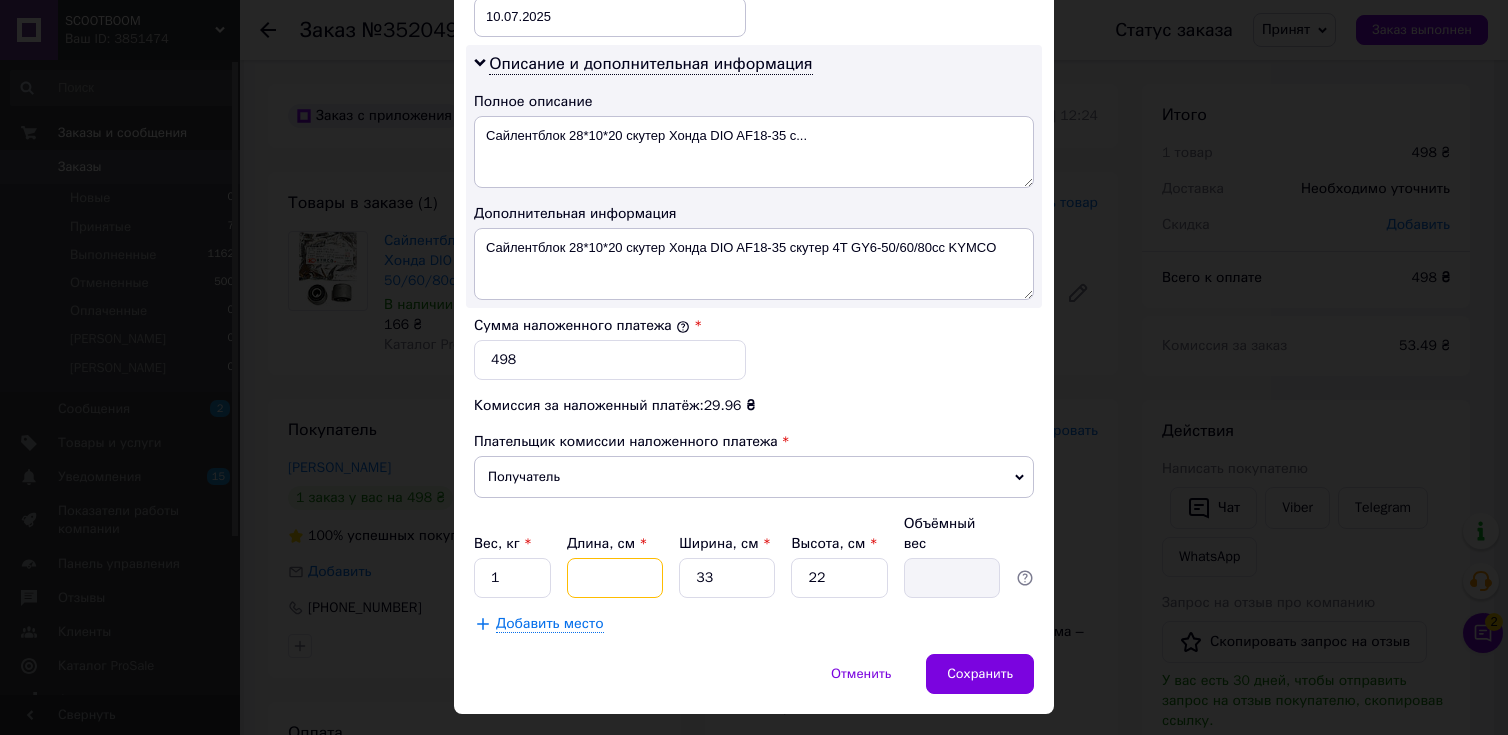 type on "2" 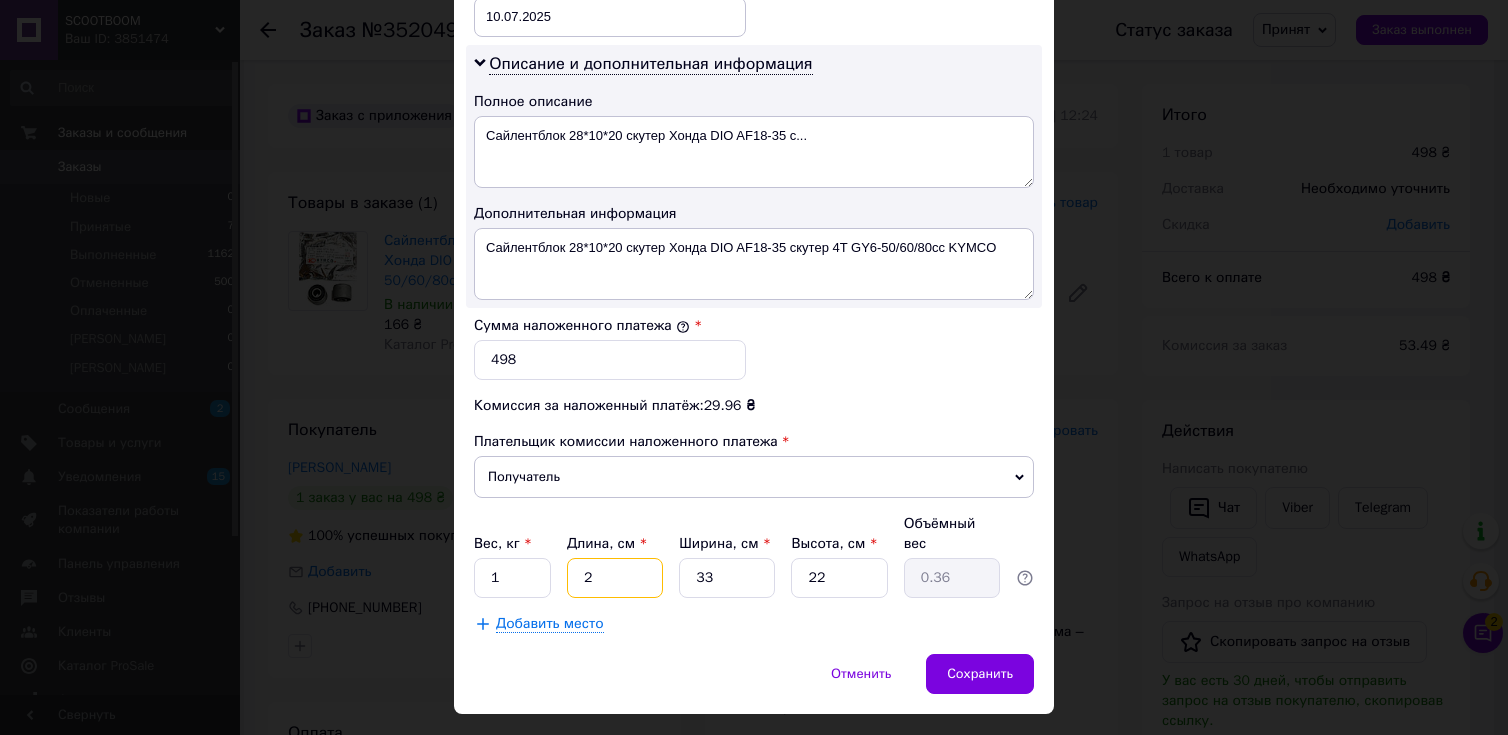type on "20" 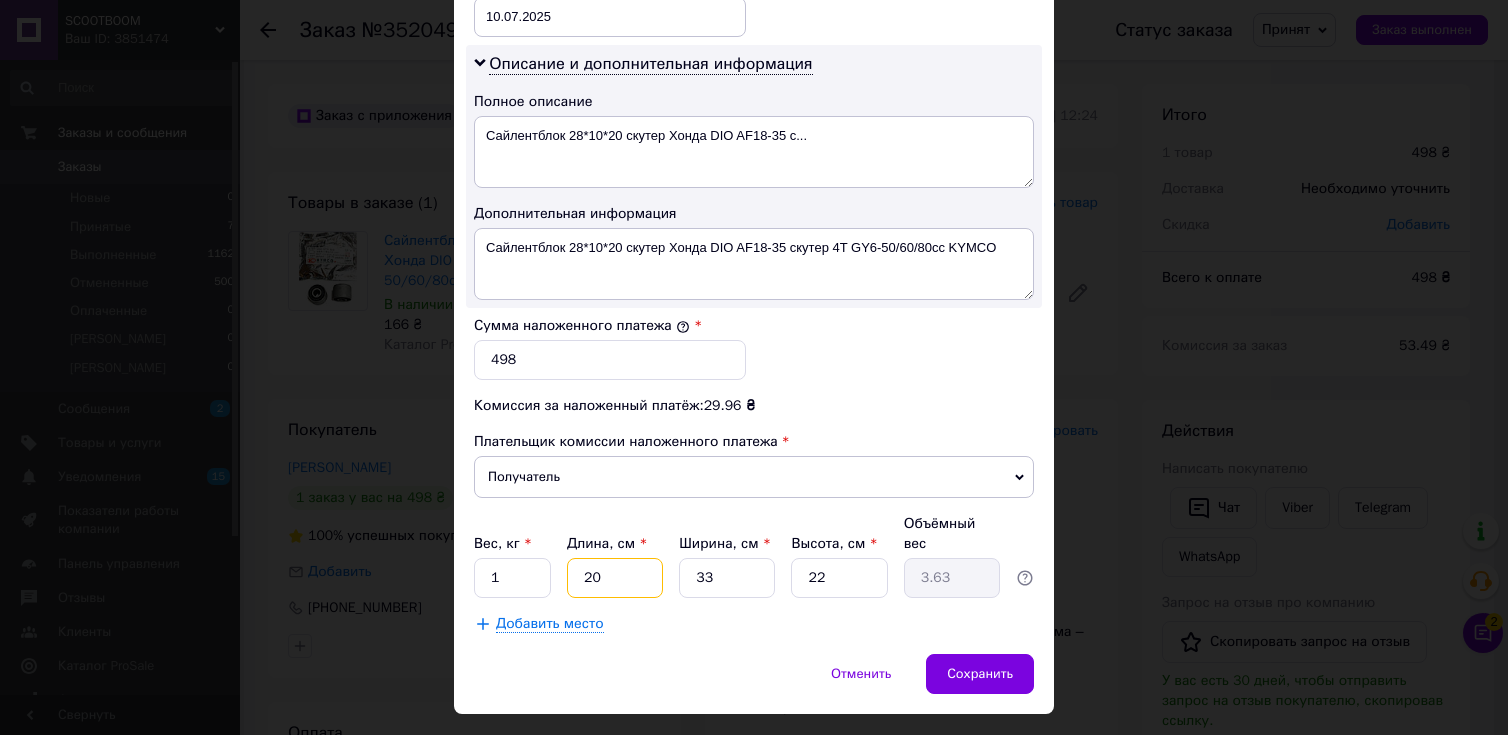 type on "20" 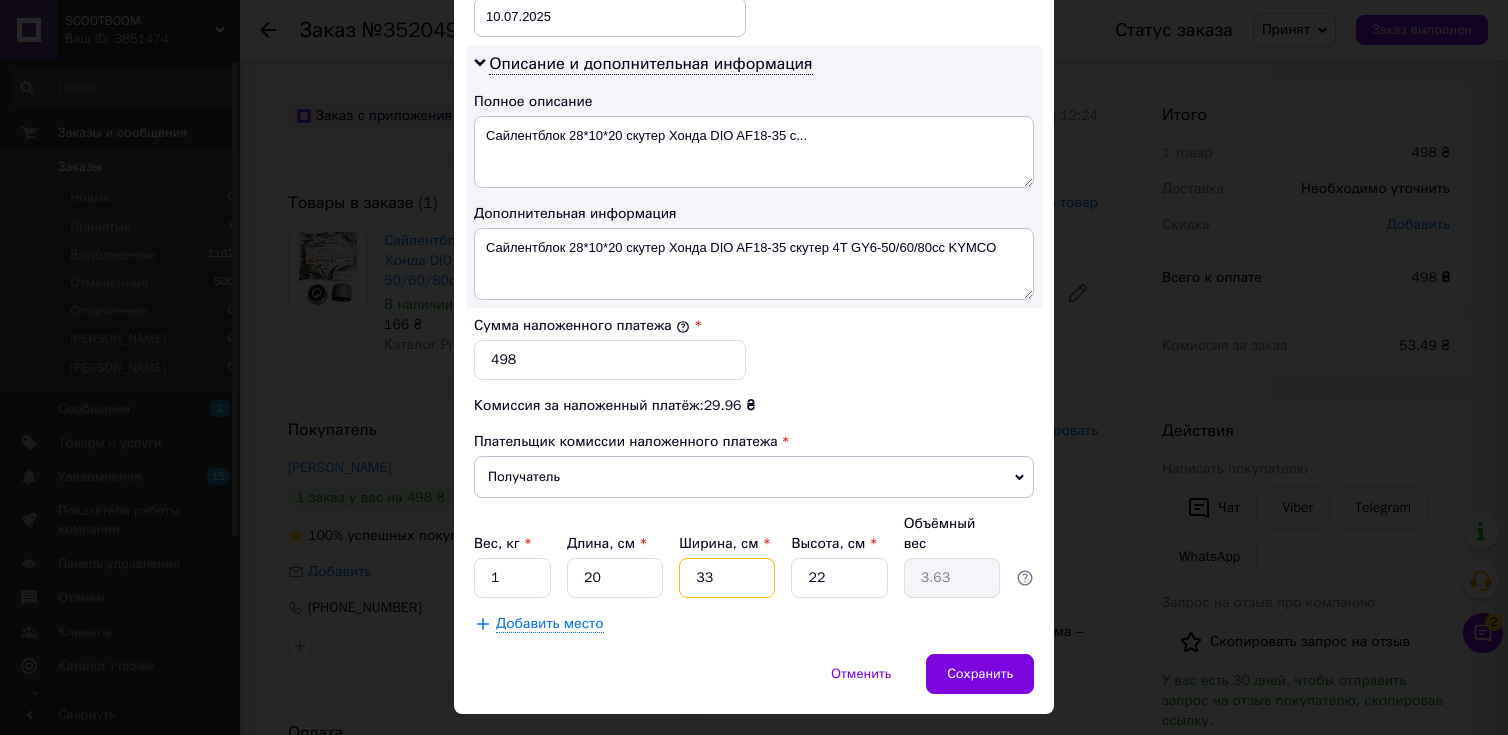 type on "3" 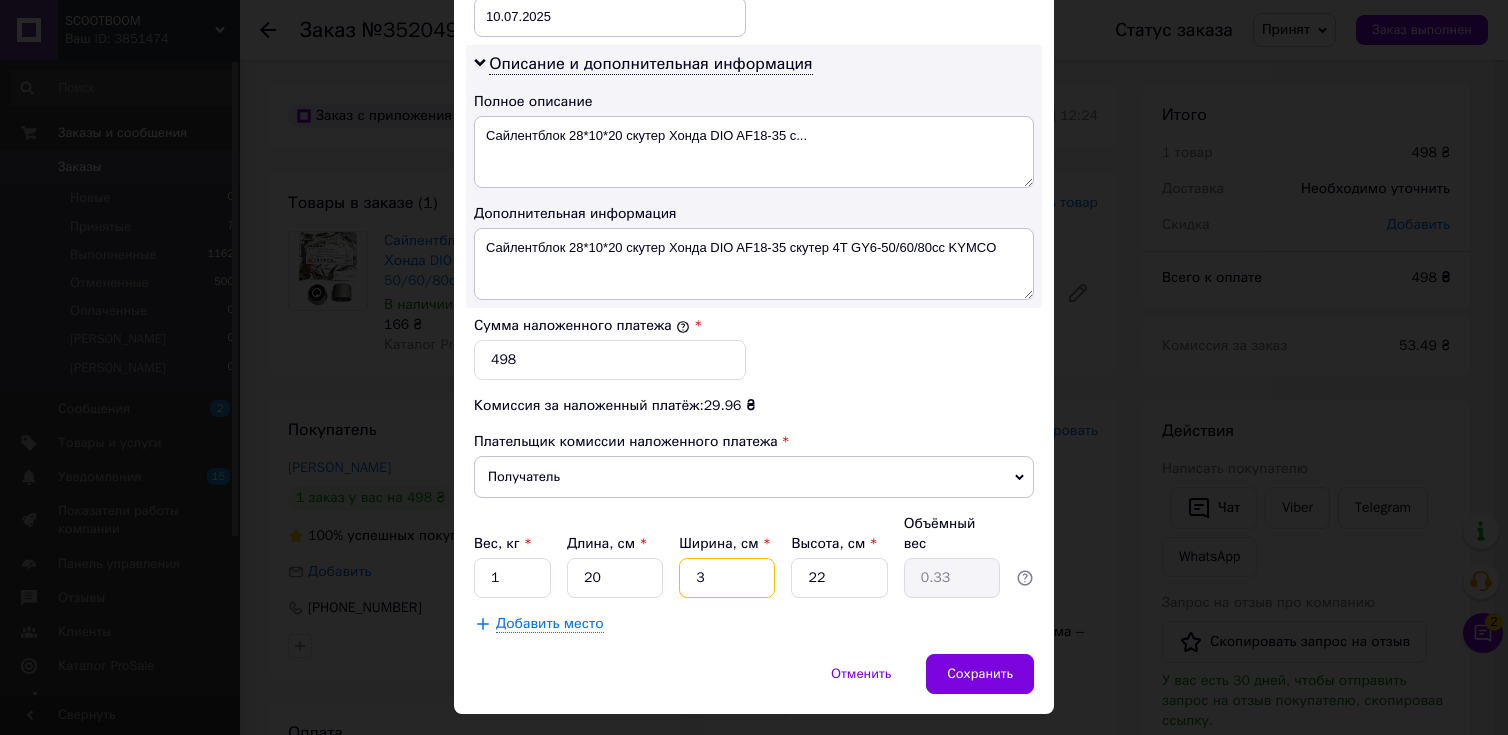 click on "3" at bounding box center (727, 578) 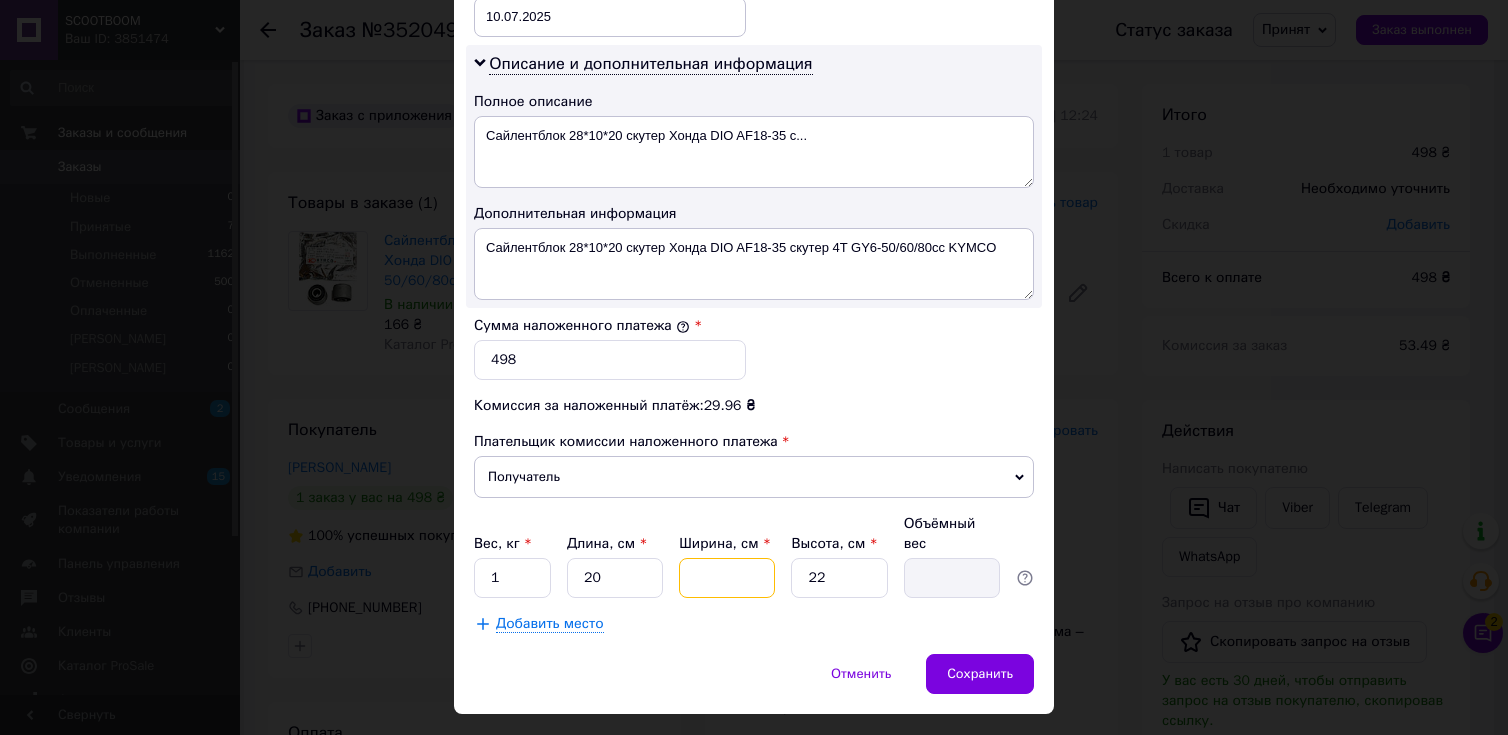 type on "2" 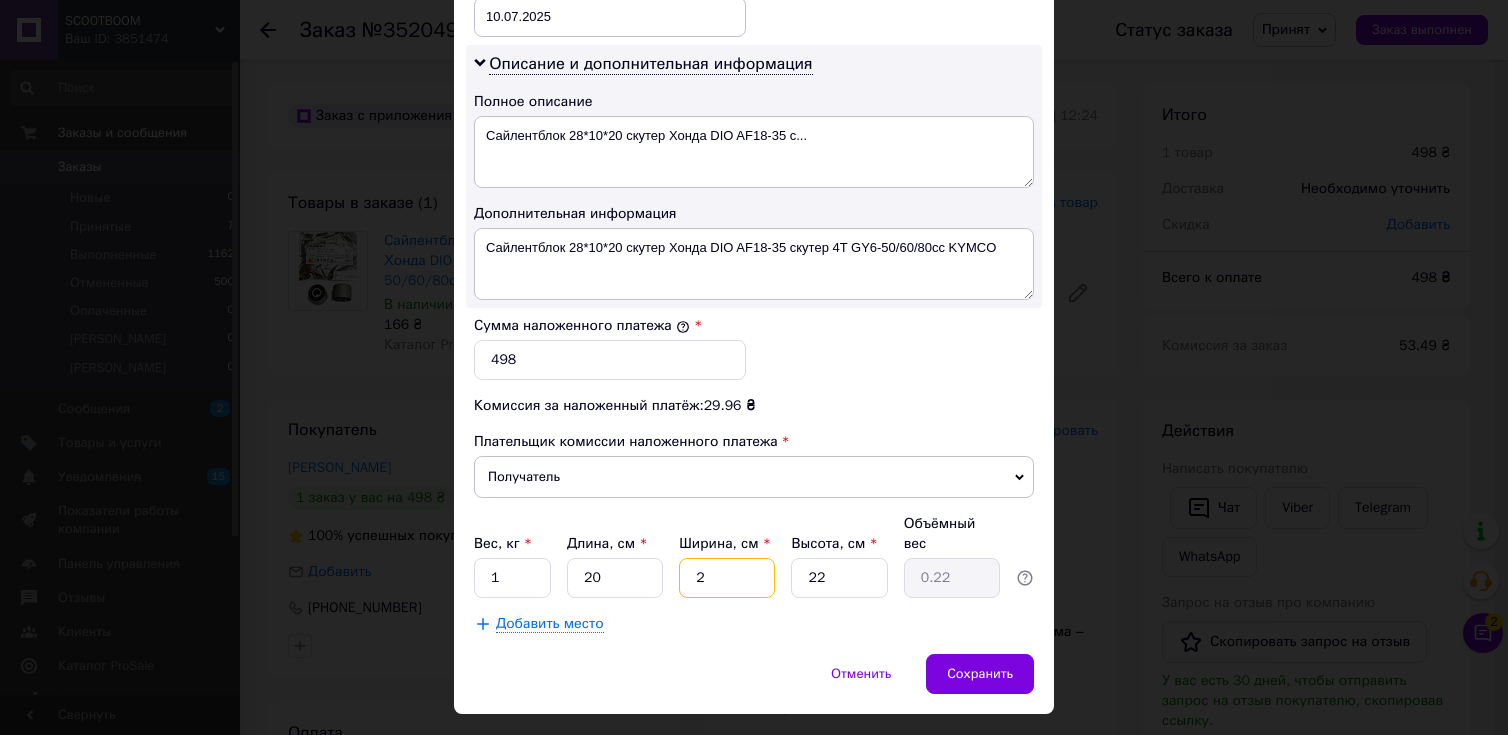 type on "20" 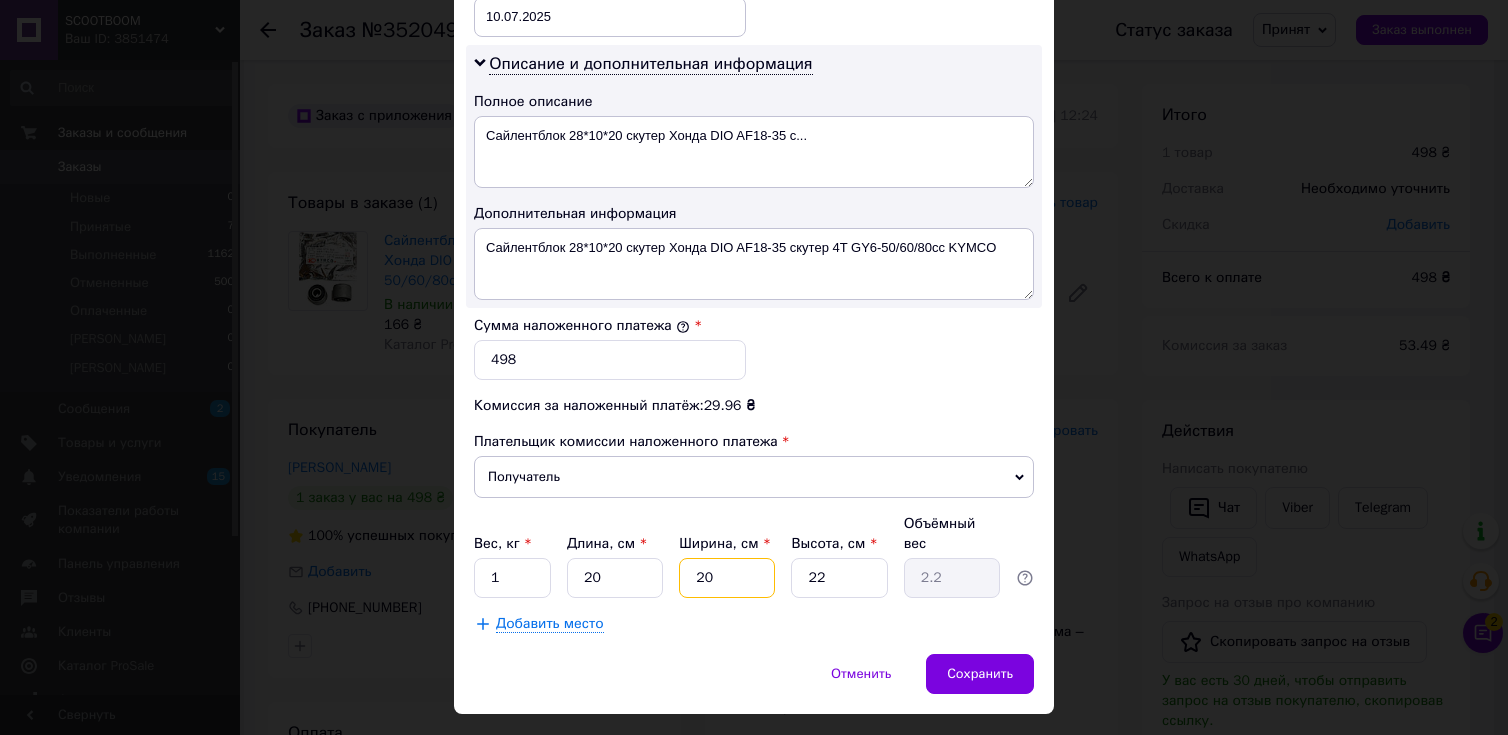 type on "20" 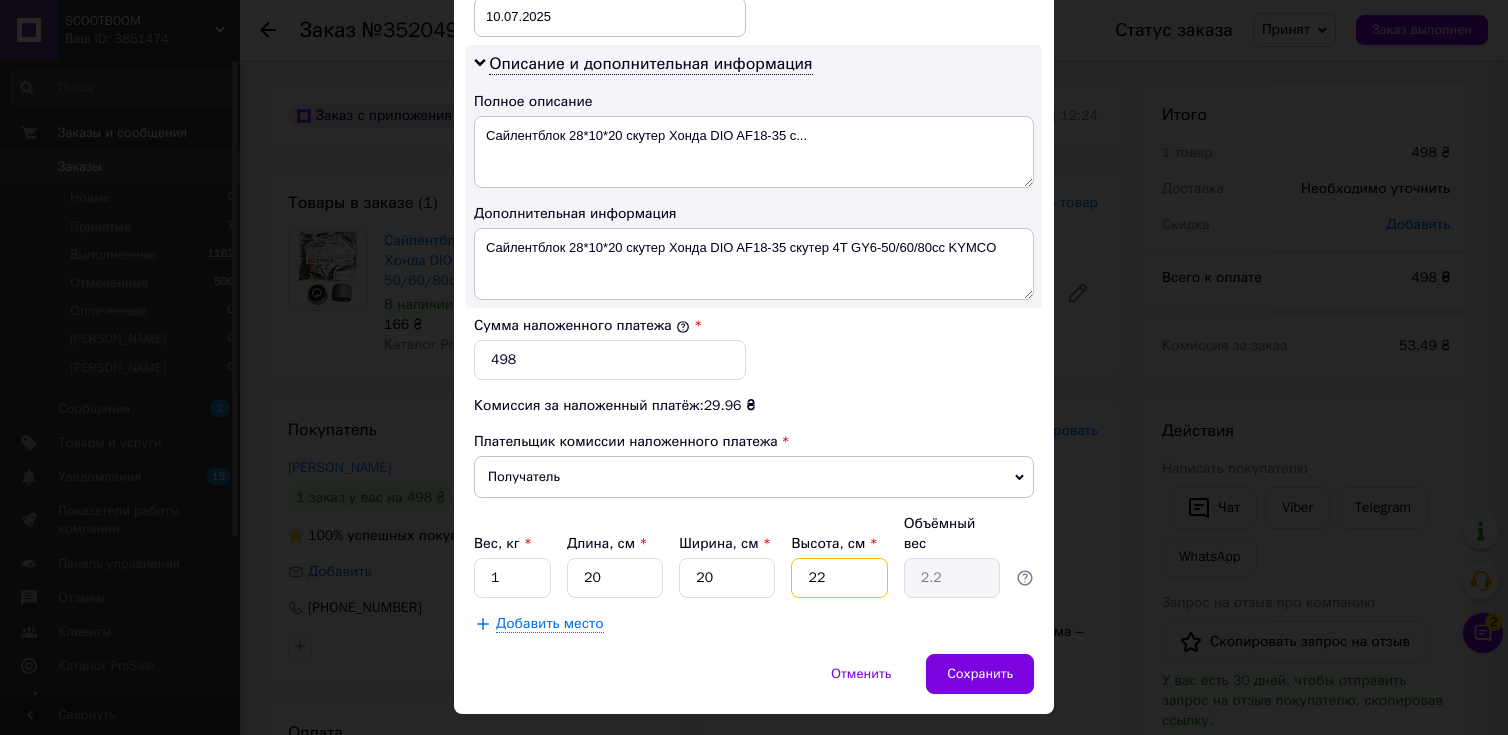 click on "22" at bounding box center [839, 578] 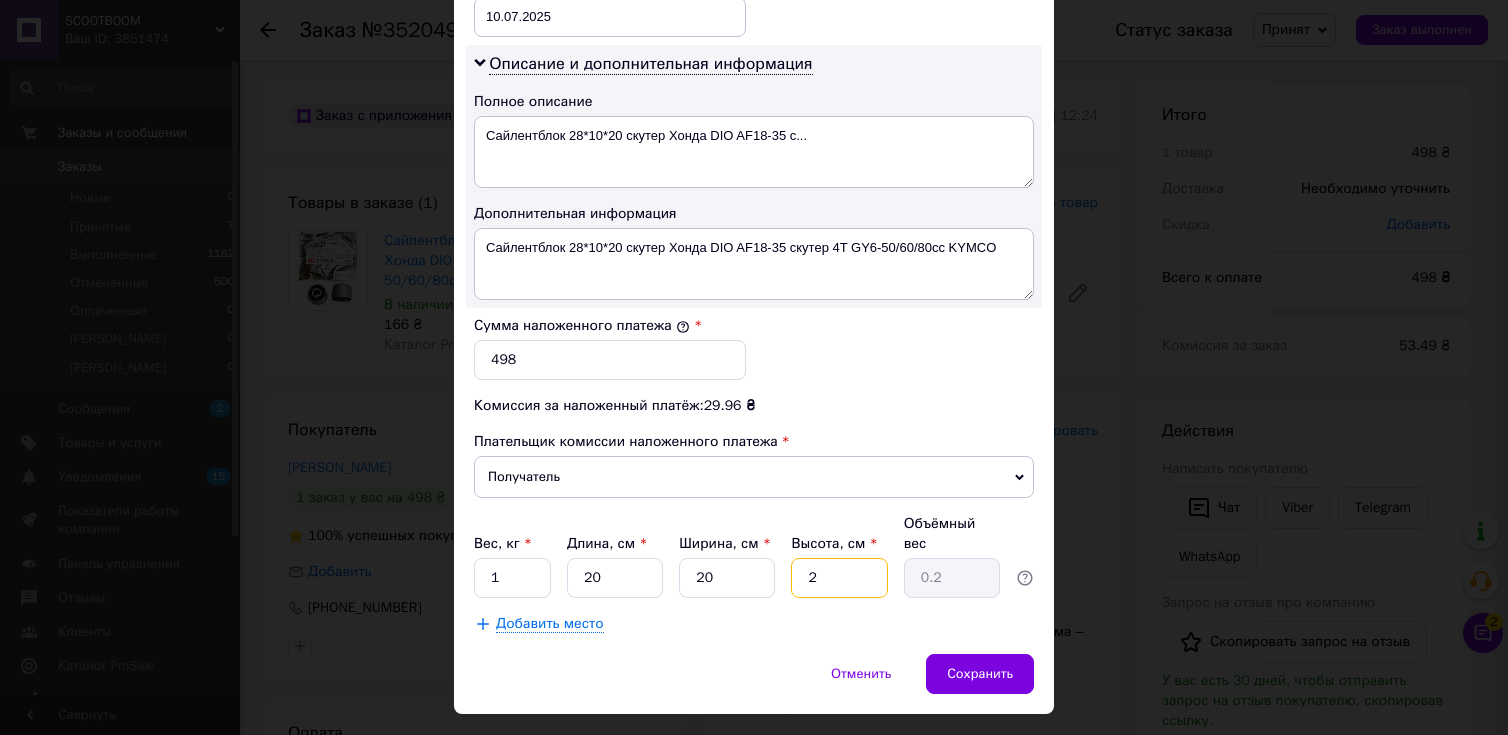 type 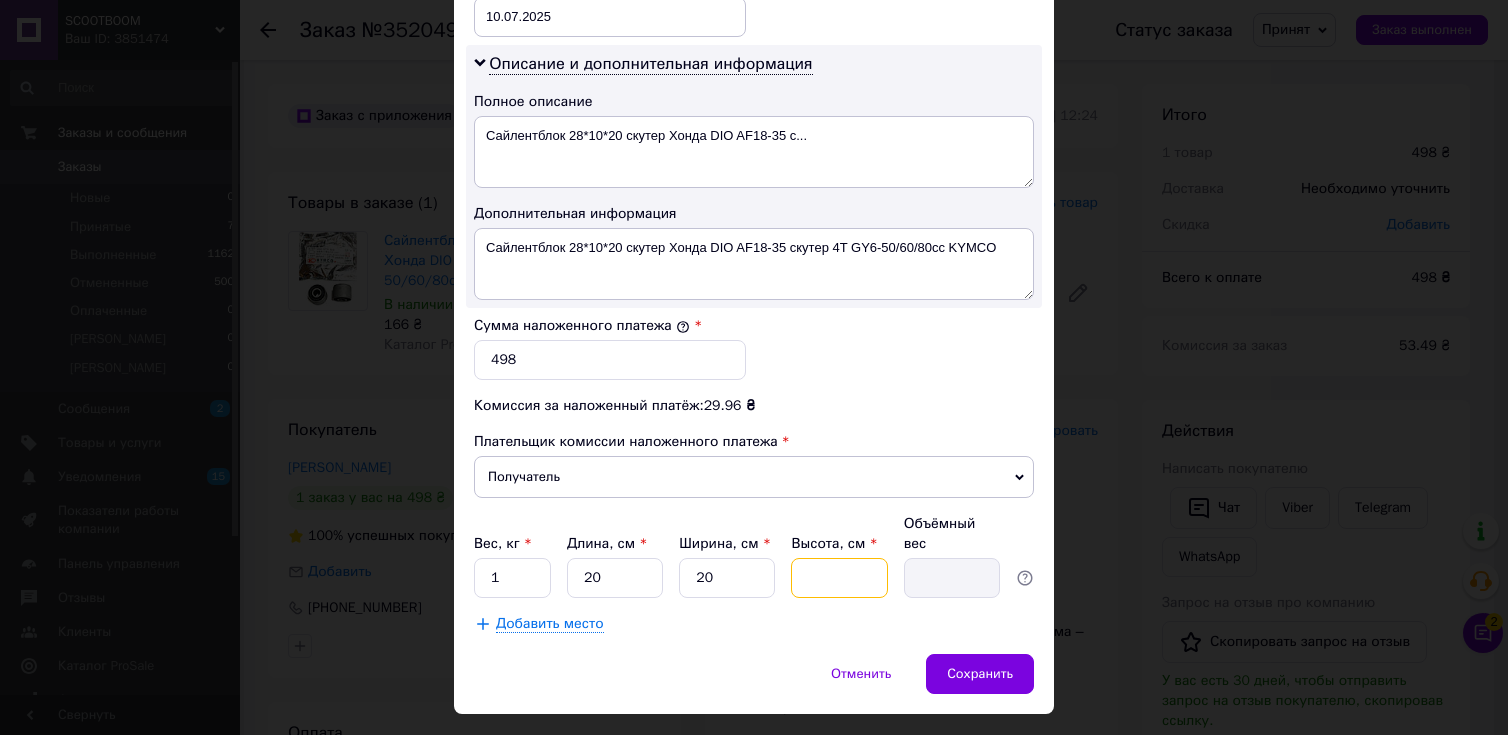 type on "5" 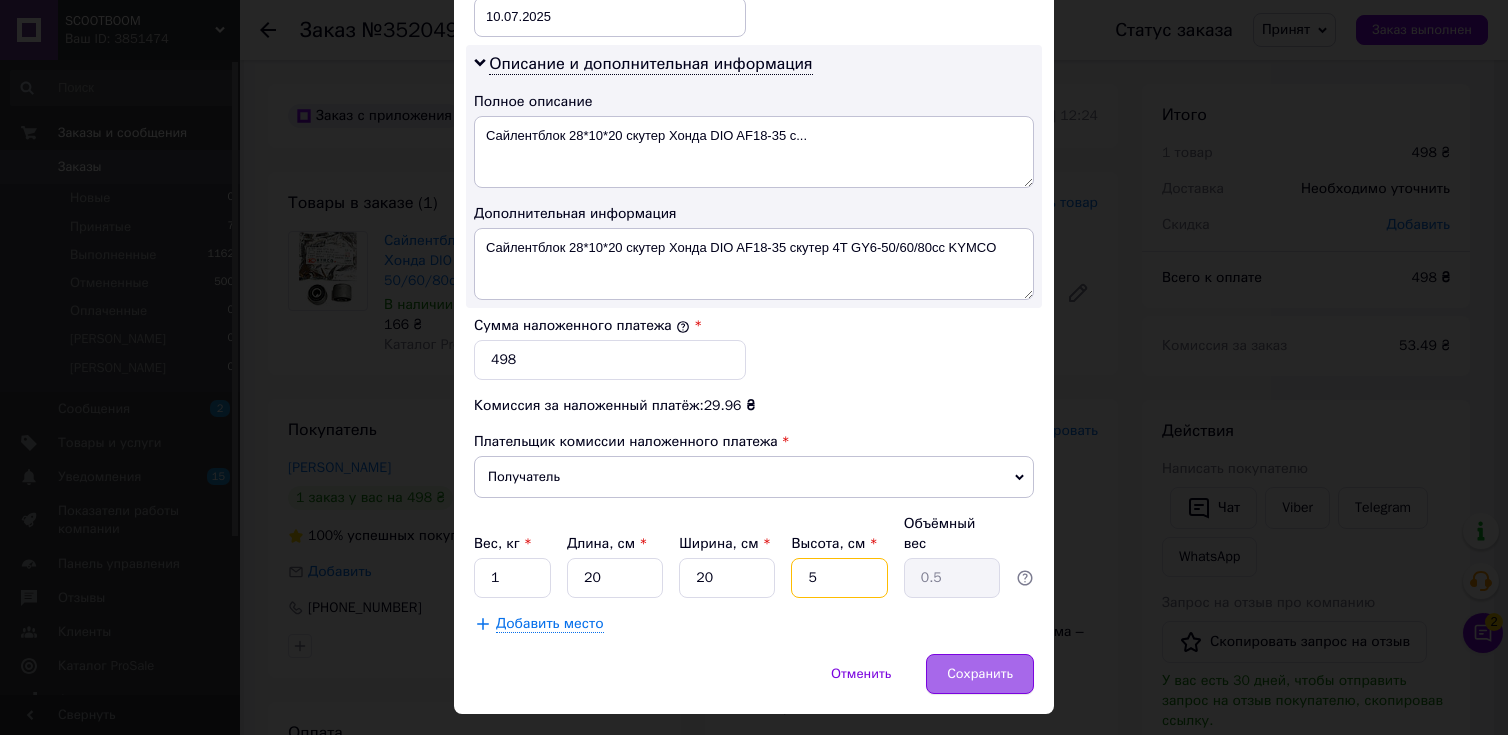 type on "5" 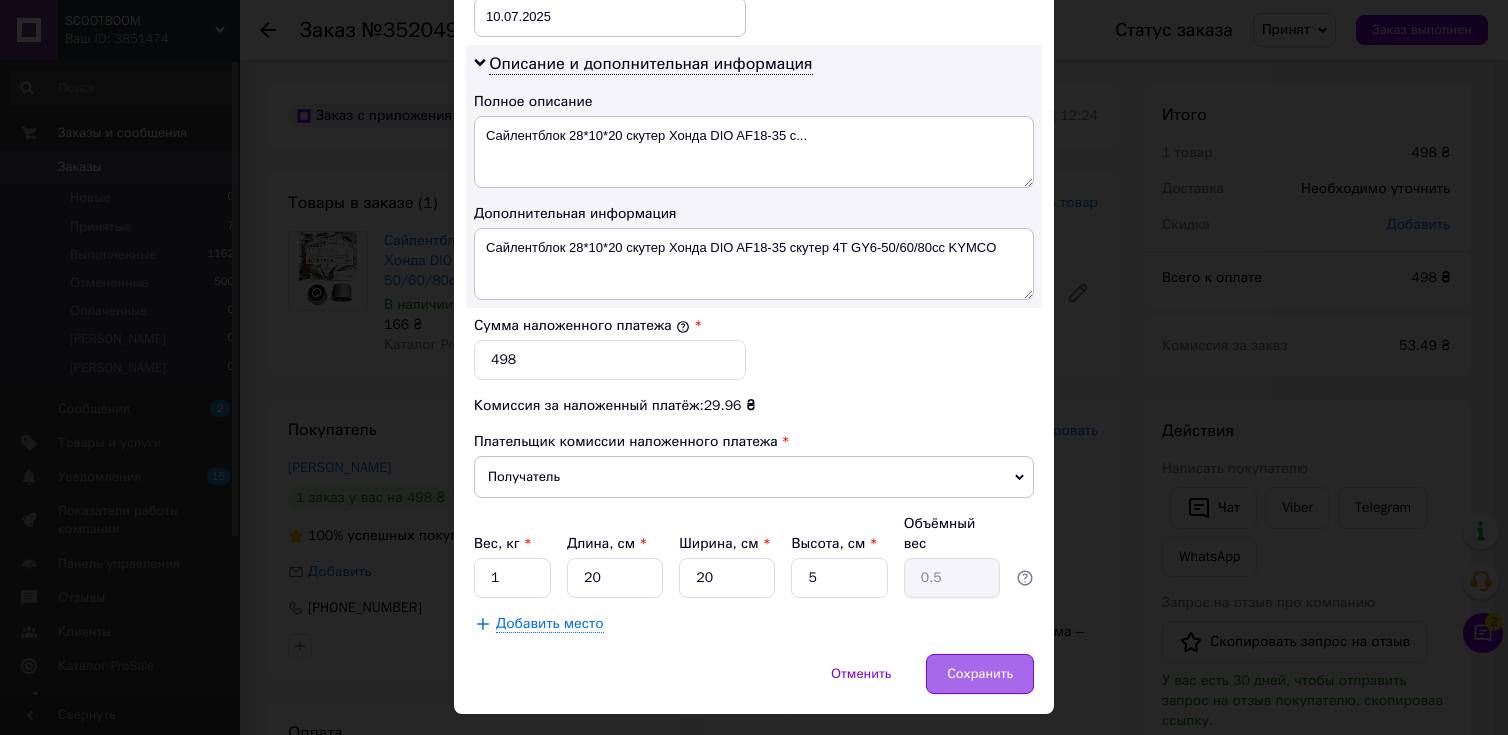 click on "Сохранить" at bounding box center [980, 674] 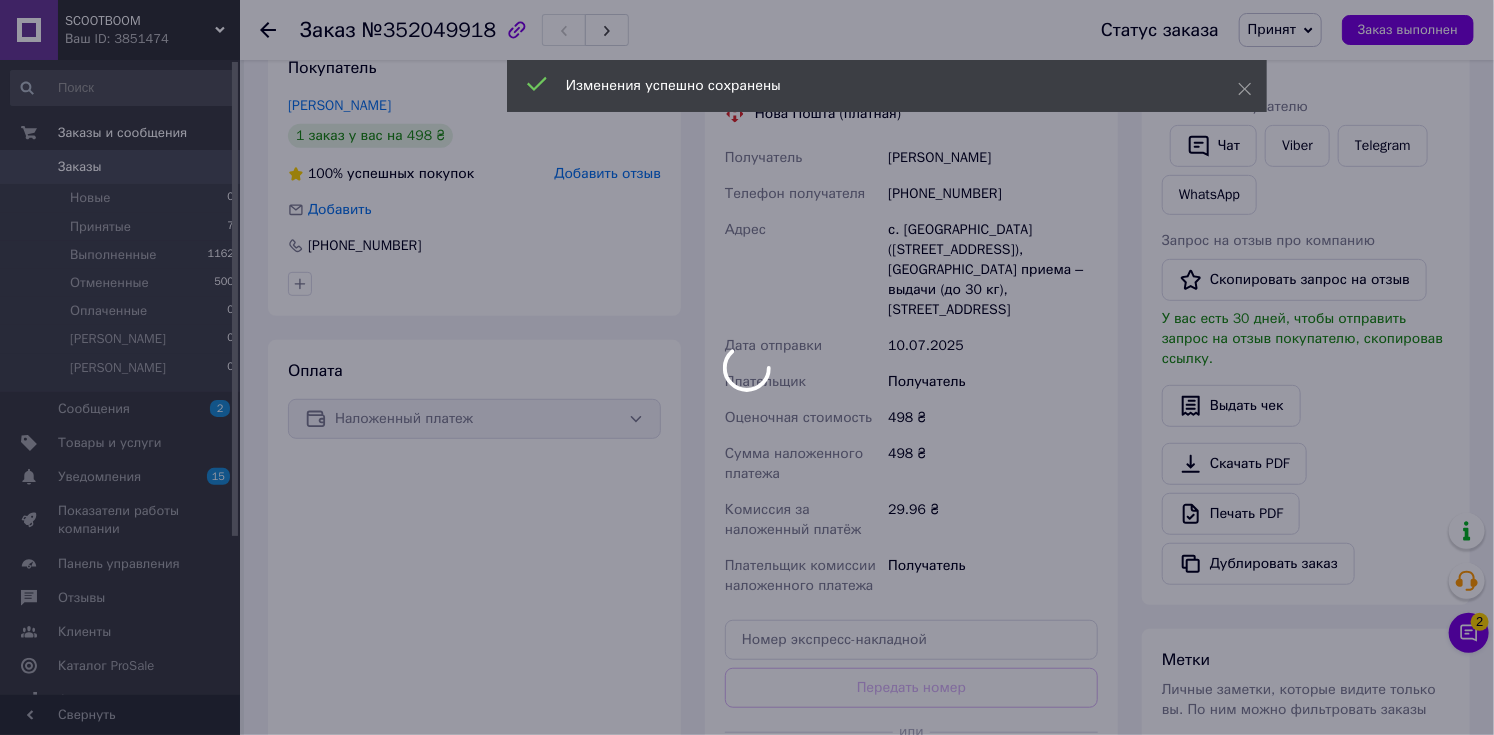 scroll, scrollTop: 480, scrollLeft: 0, axis: vertical 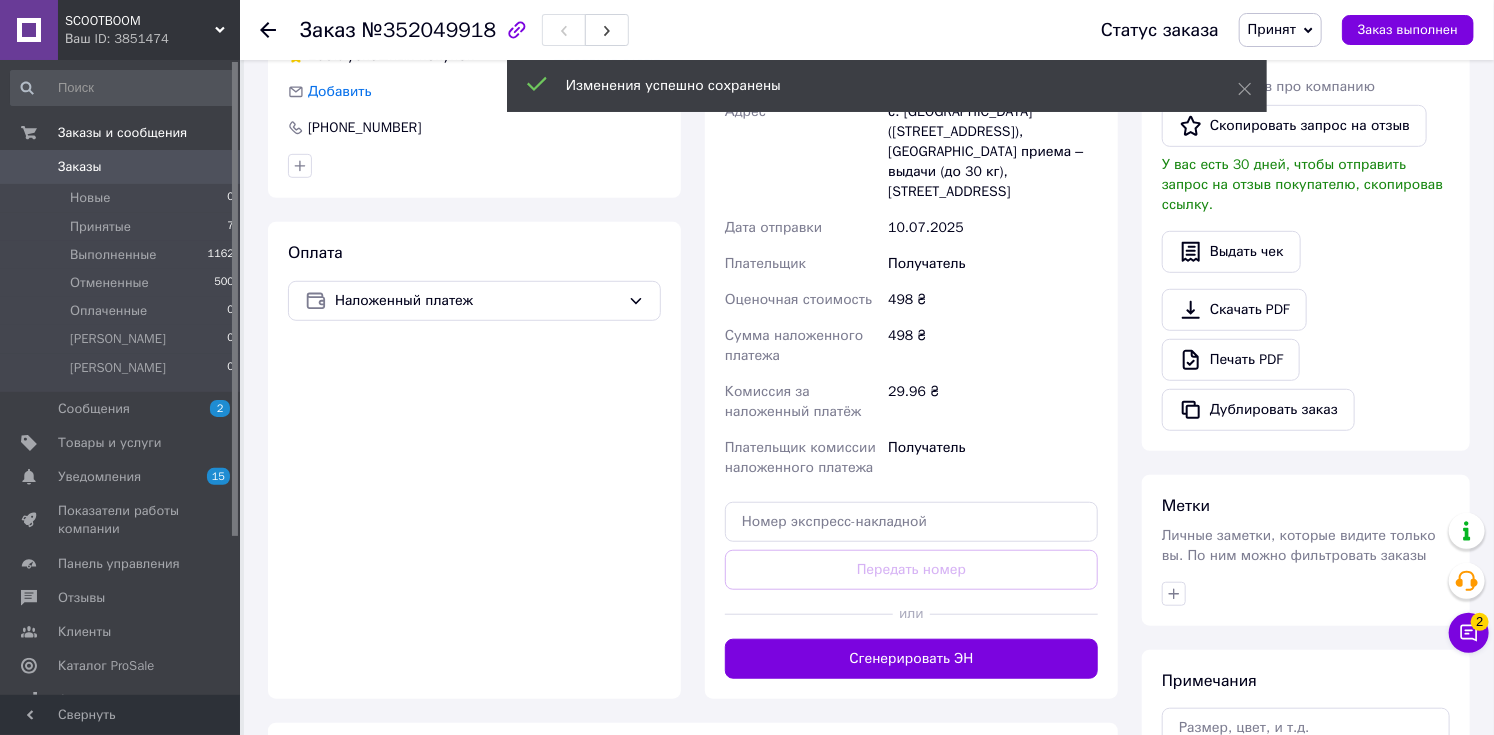 click on "или" at bounding box center [911, 614] 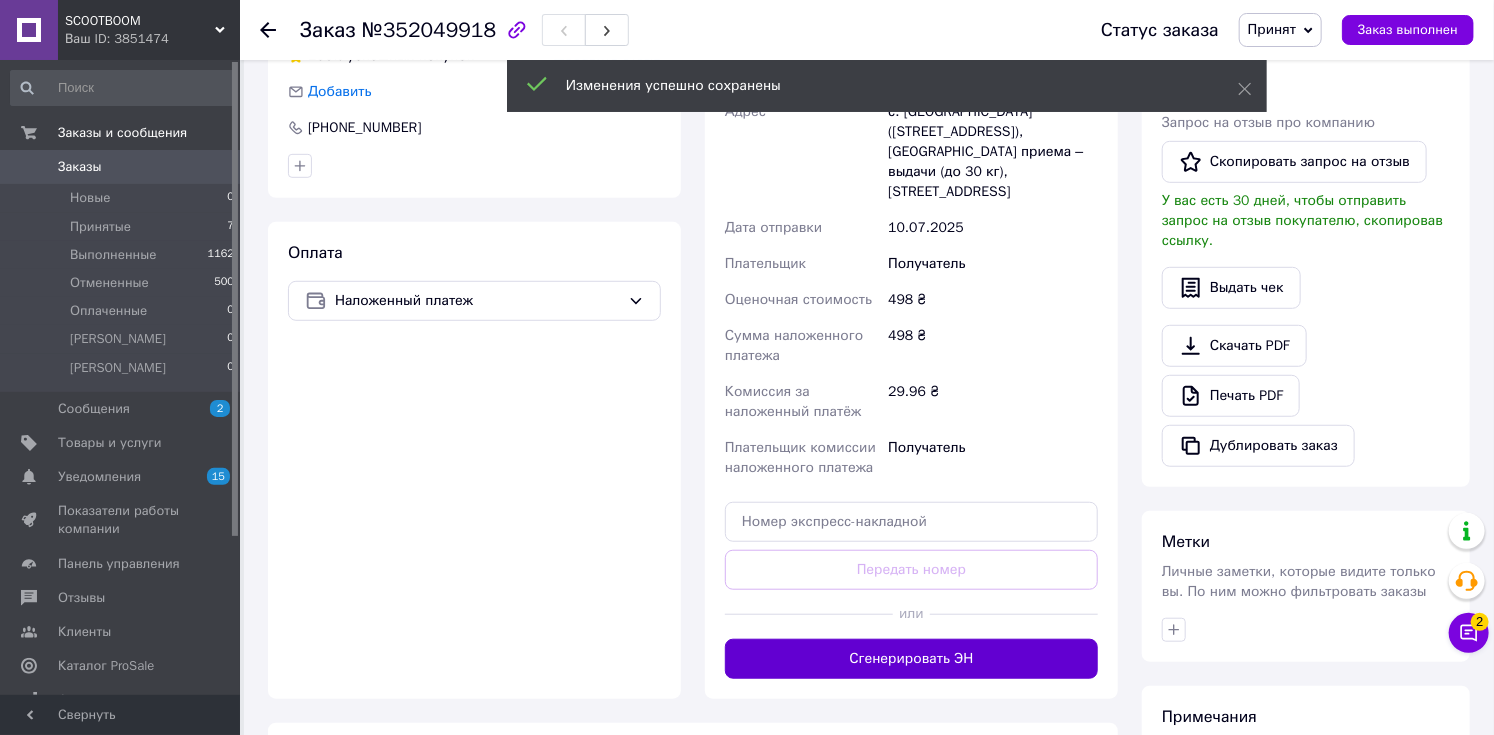 click on "Сгенерировать ЭН" at bounding box center [911, 659] 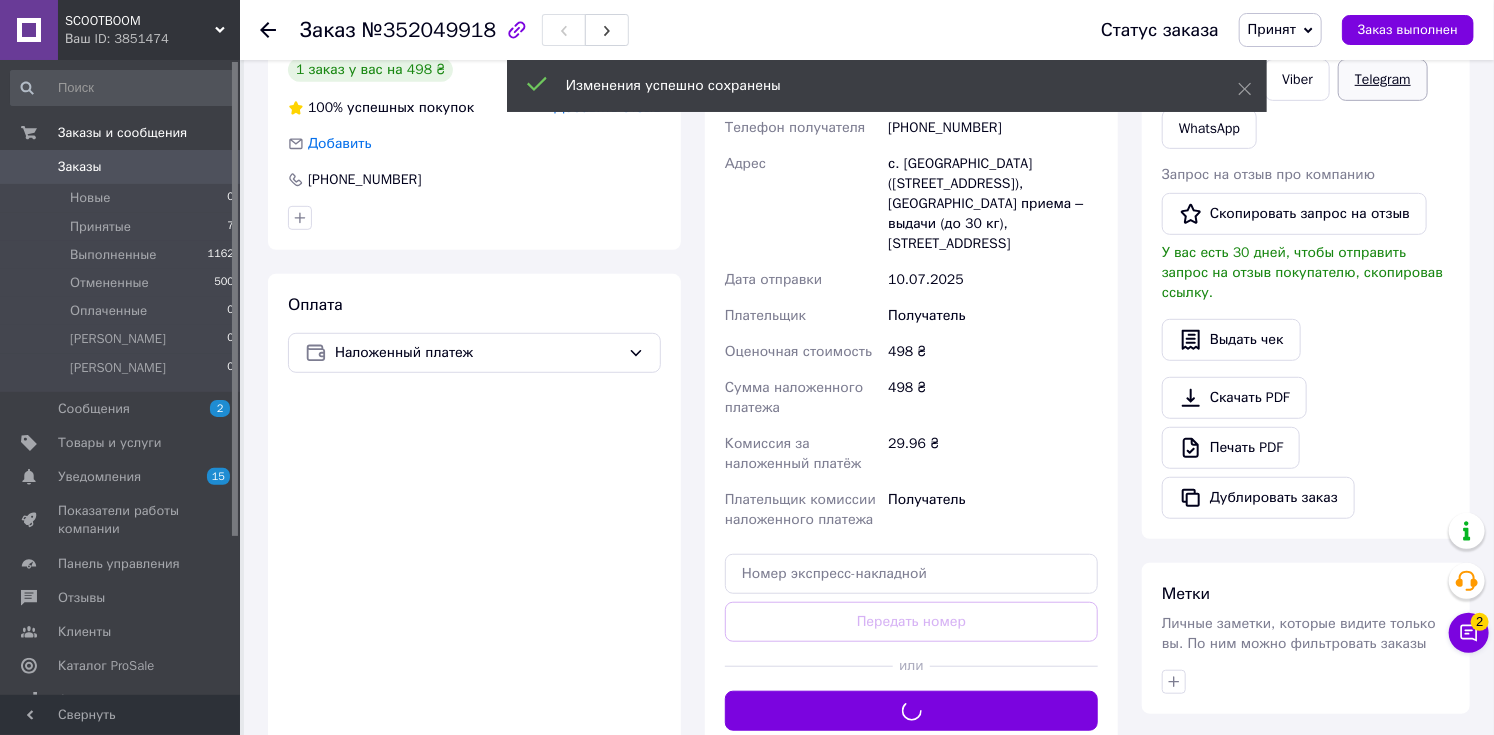 scroll, scrollTop: 400, scrollLeft: 0, axis: vertical 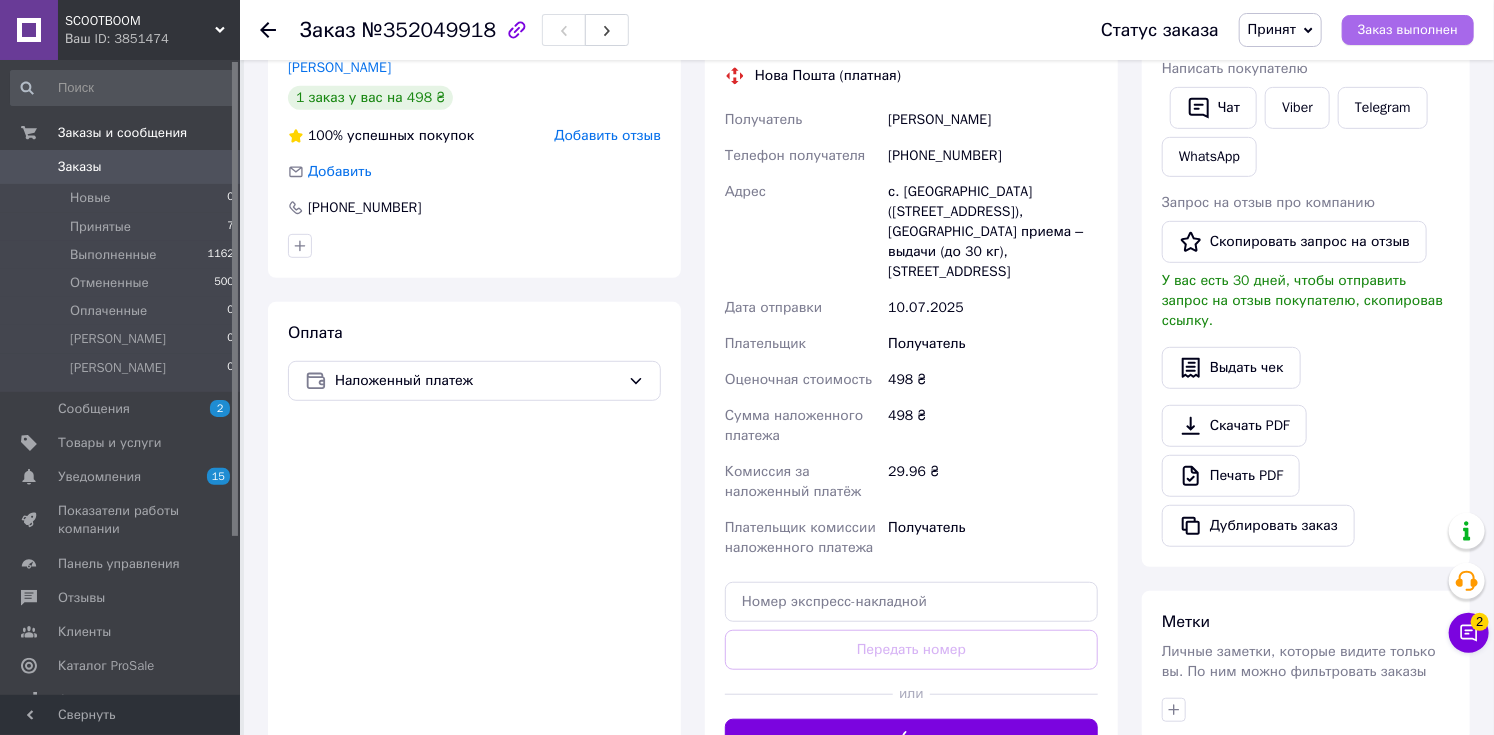 click on "Заказ выполнен" at bounding box center [1408, 30] 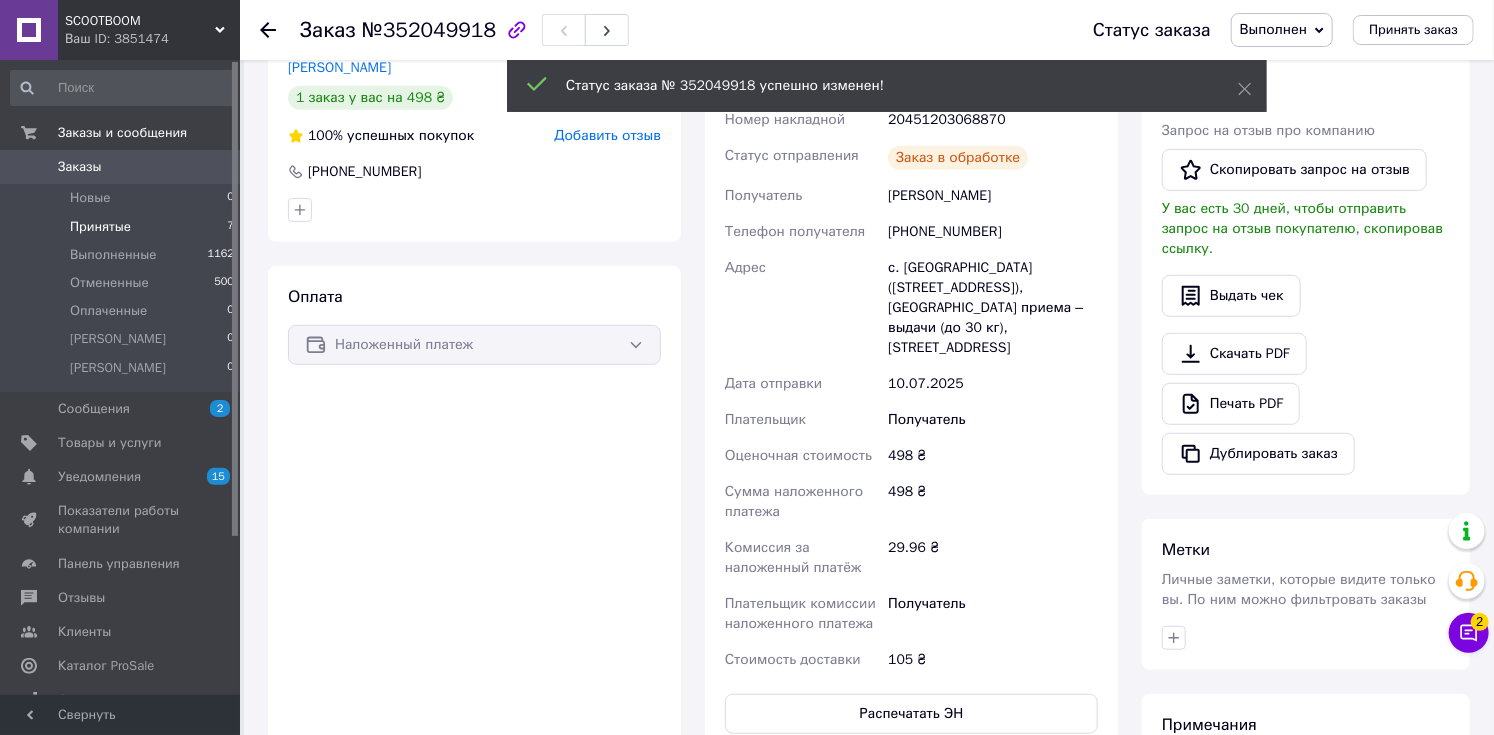 click on "Принятые 7" at bounding box center (123, 227) 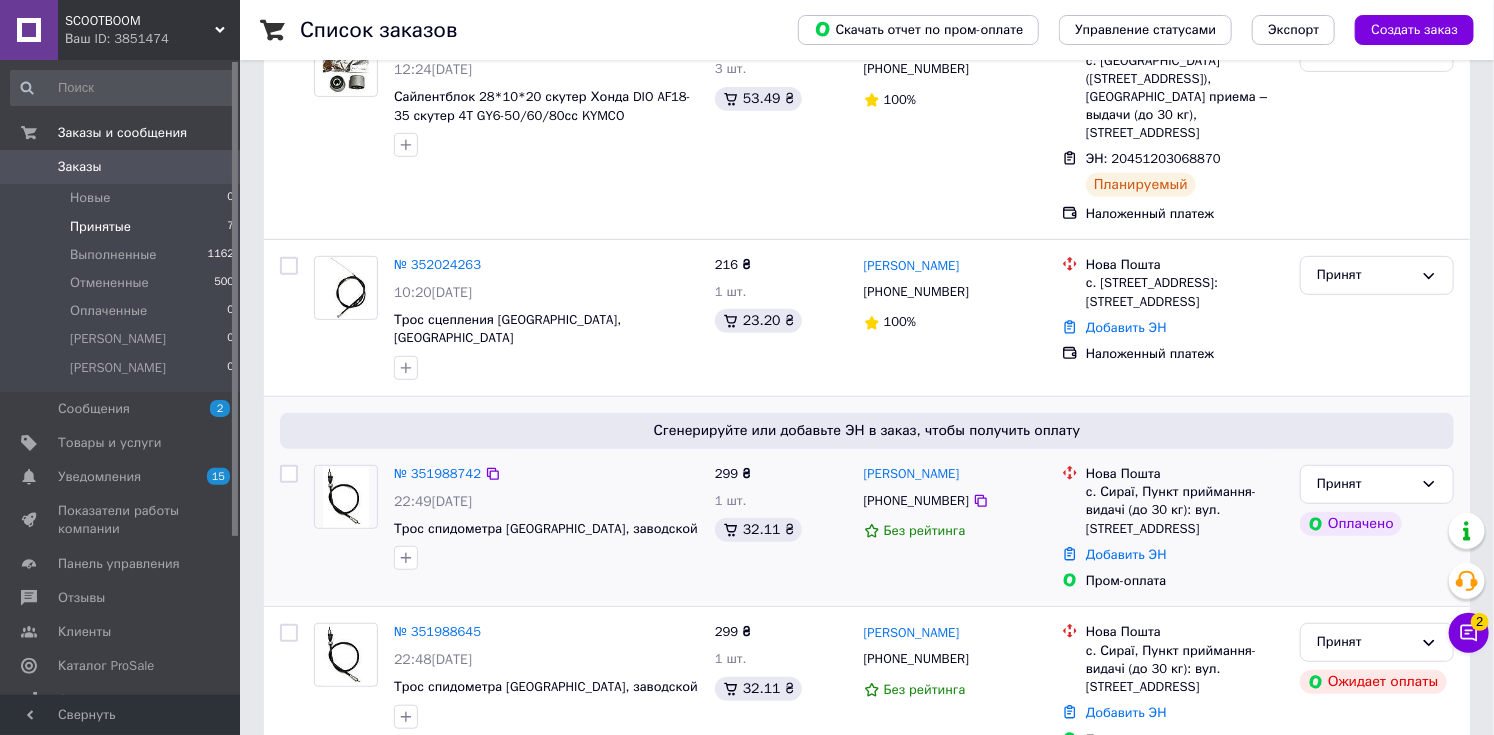 scroll, scrollTop: 400, scrollLeft: 0, axis: vertical 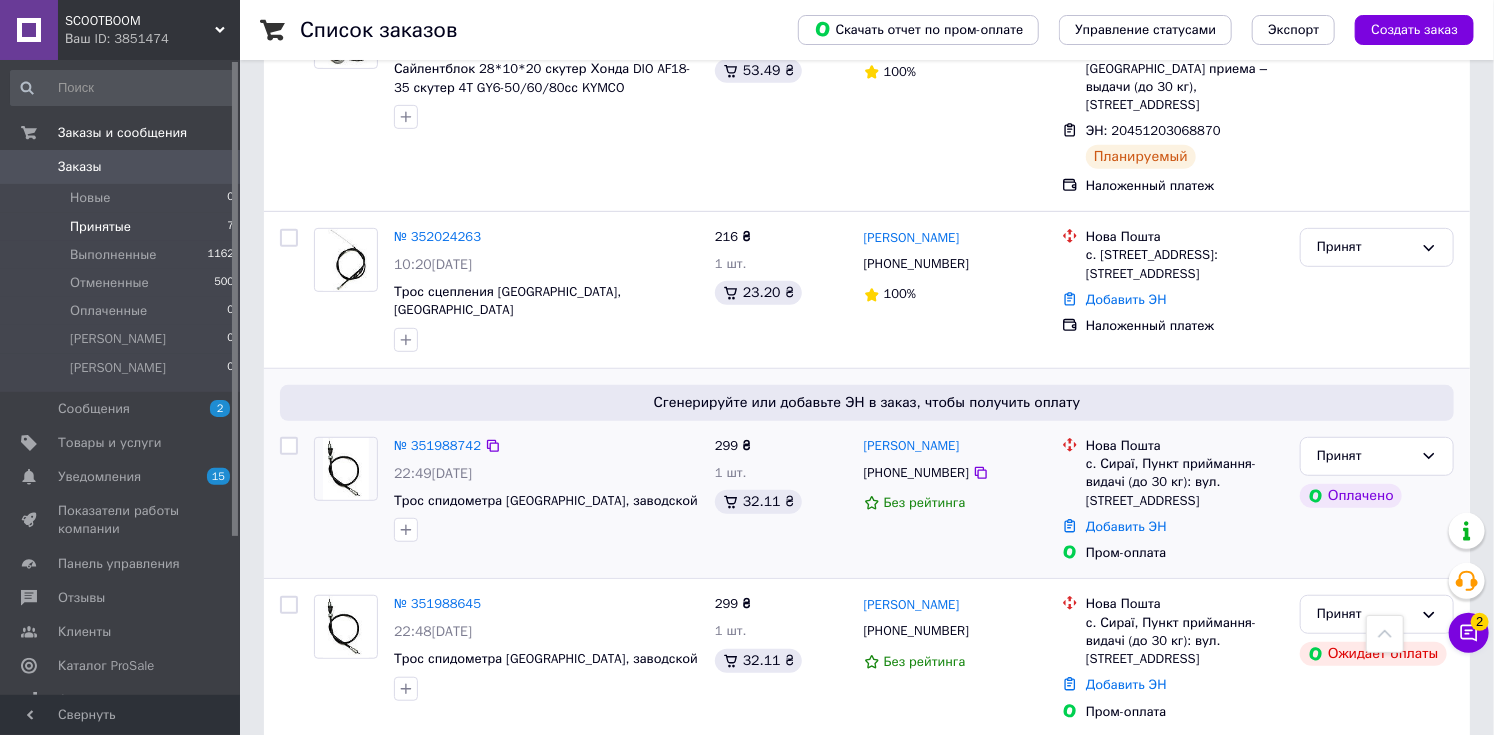 click on "№ 351988742 22:49[DATE] Трос спидометра [GEOGRAPHIC_DATA], заводской" at bounding box center (546, 489) 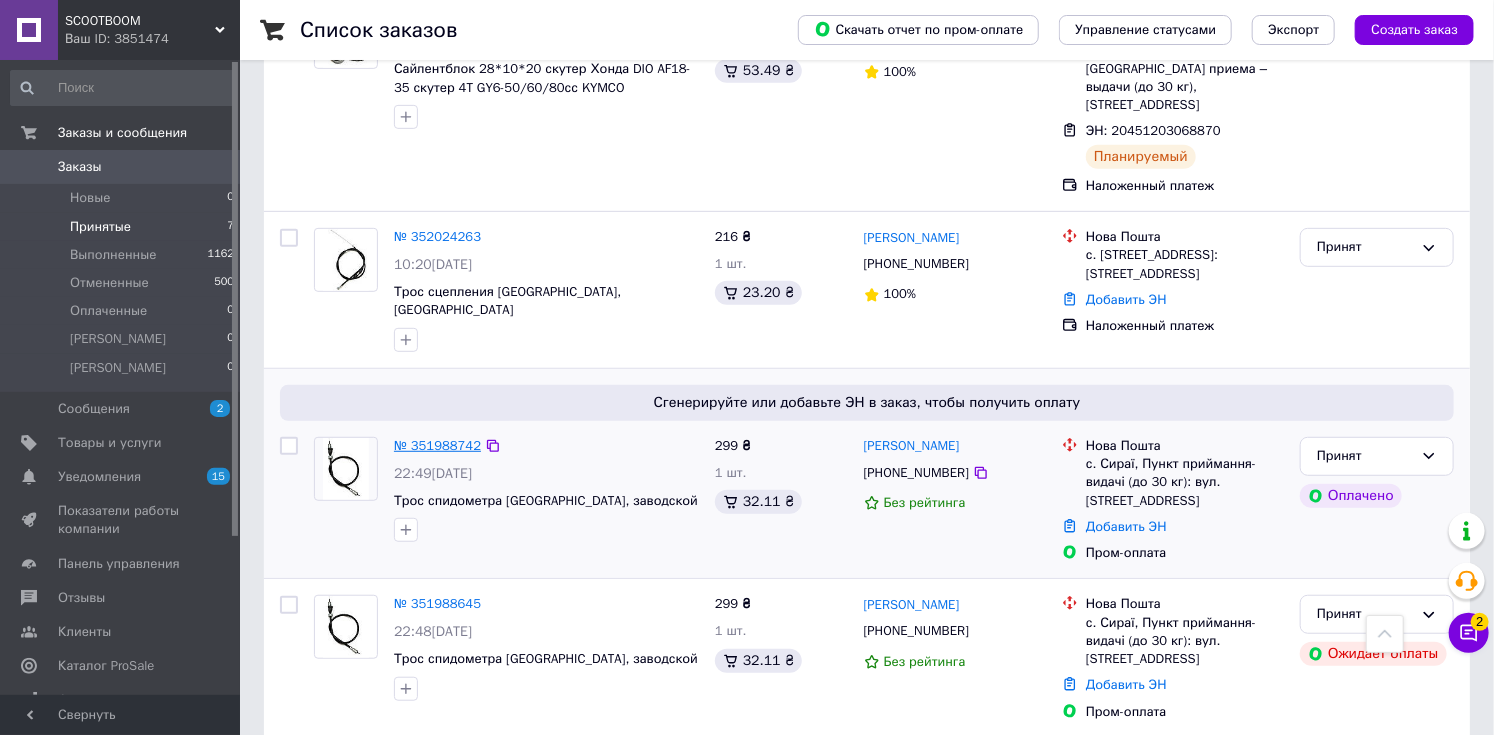 click on "№ 351988742" at bounding box center (437, 445) 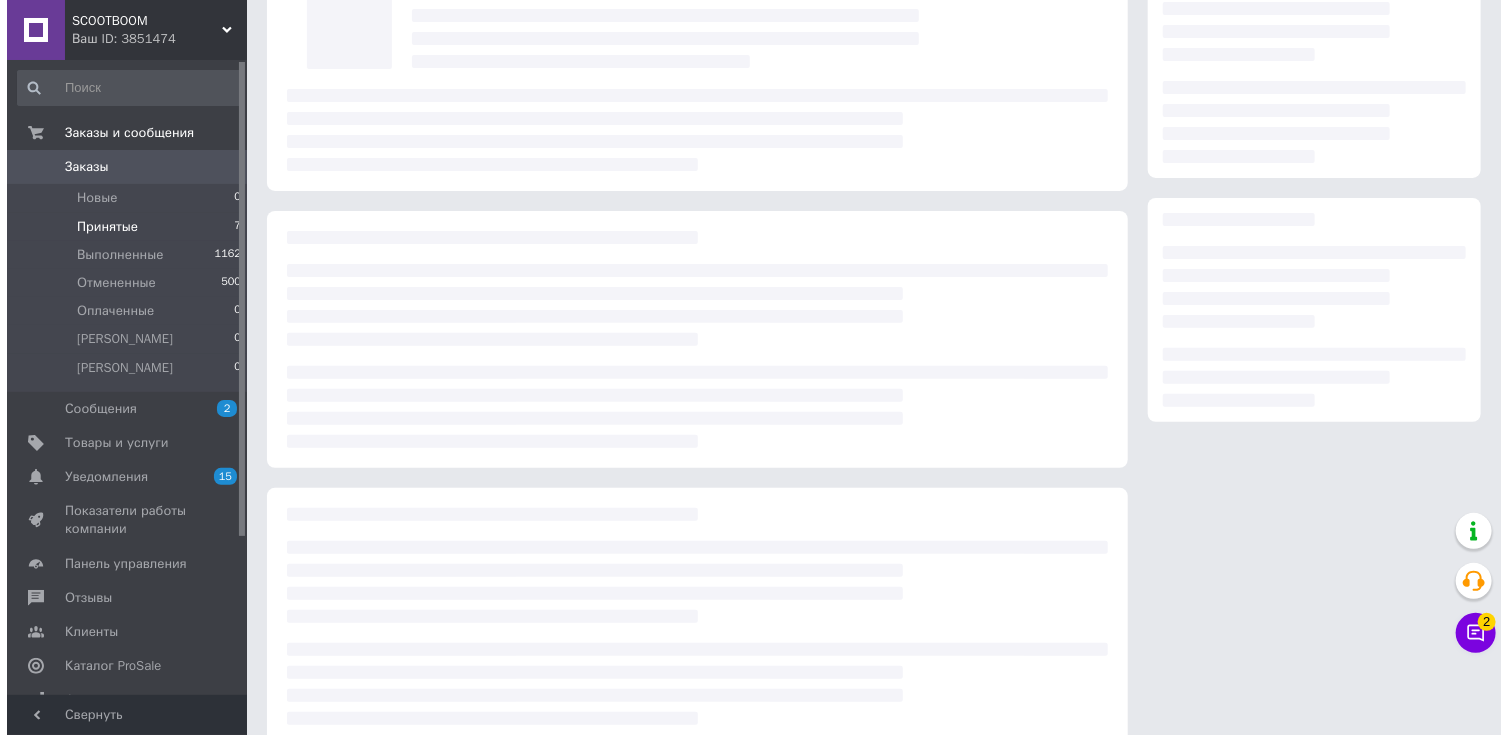scroll, scrollTop: 99, scrollLeft: 0, axis: vertical 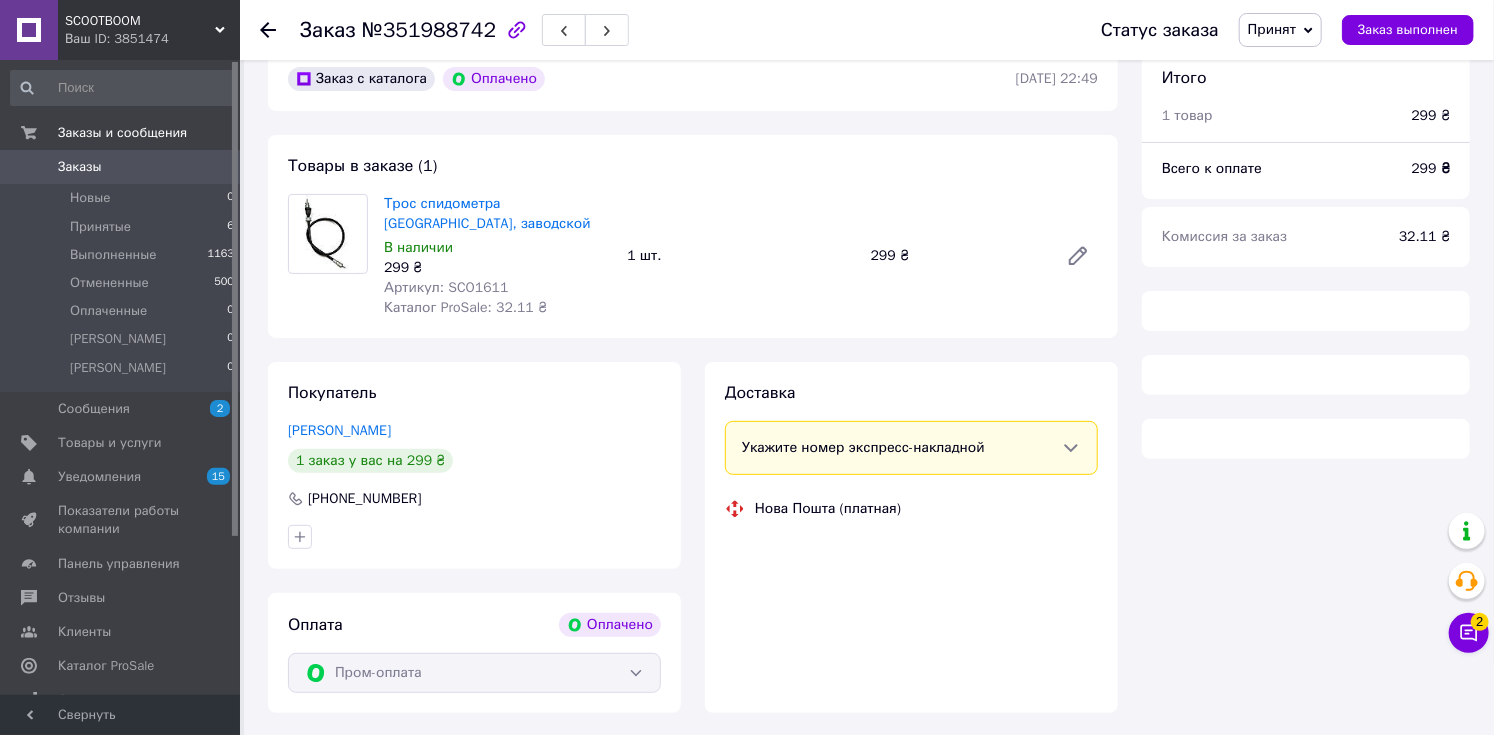 click on "Доставка" at bounding box center [911, 393] 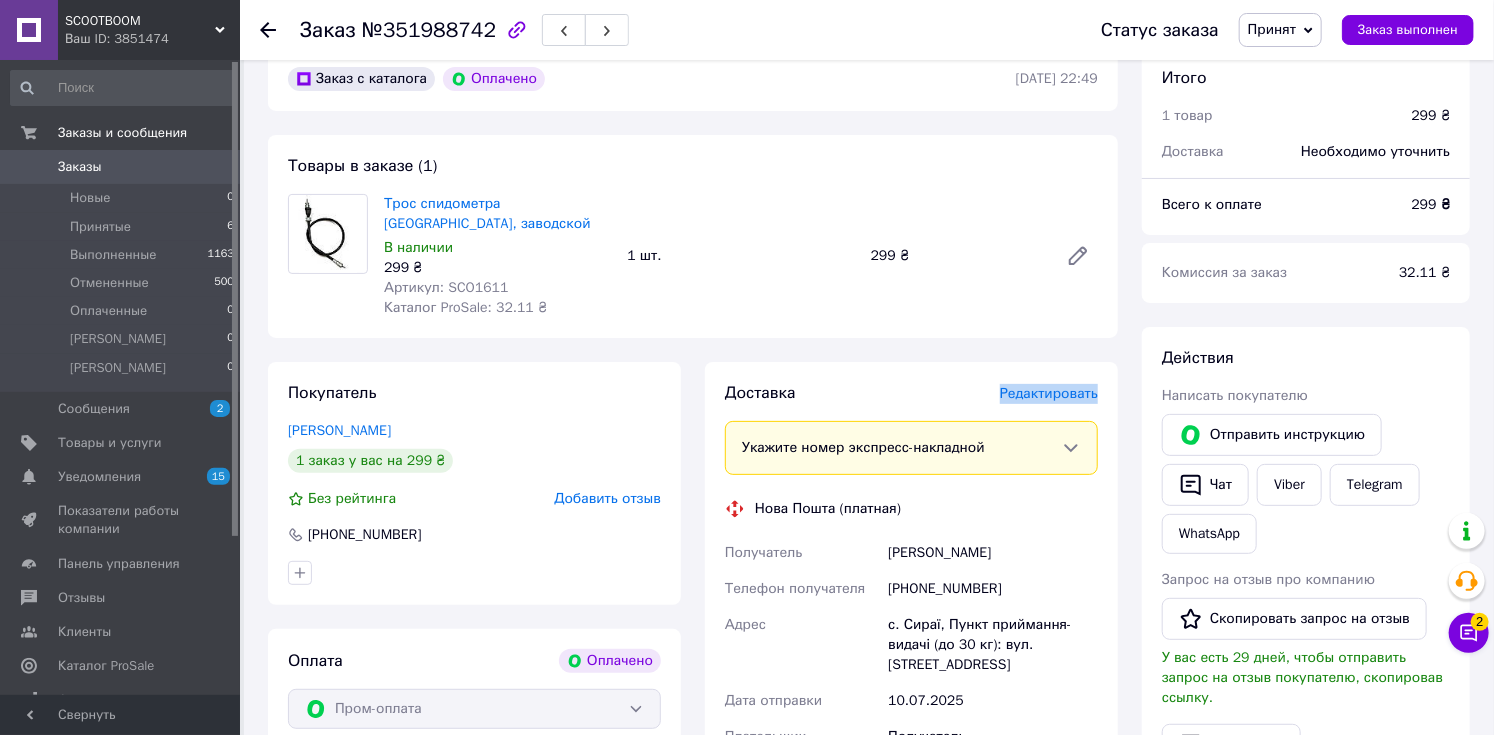 click on "Редактировать" at bounding box center [1049, 393] 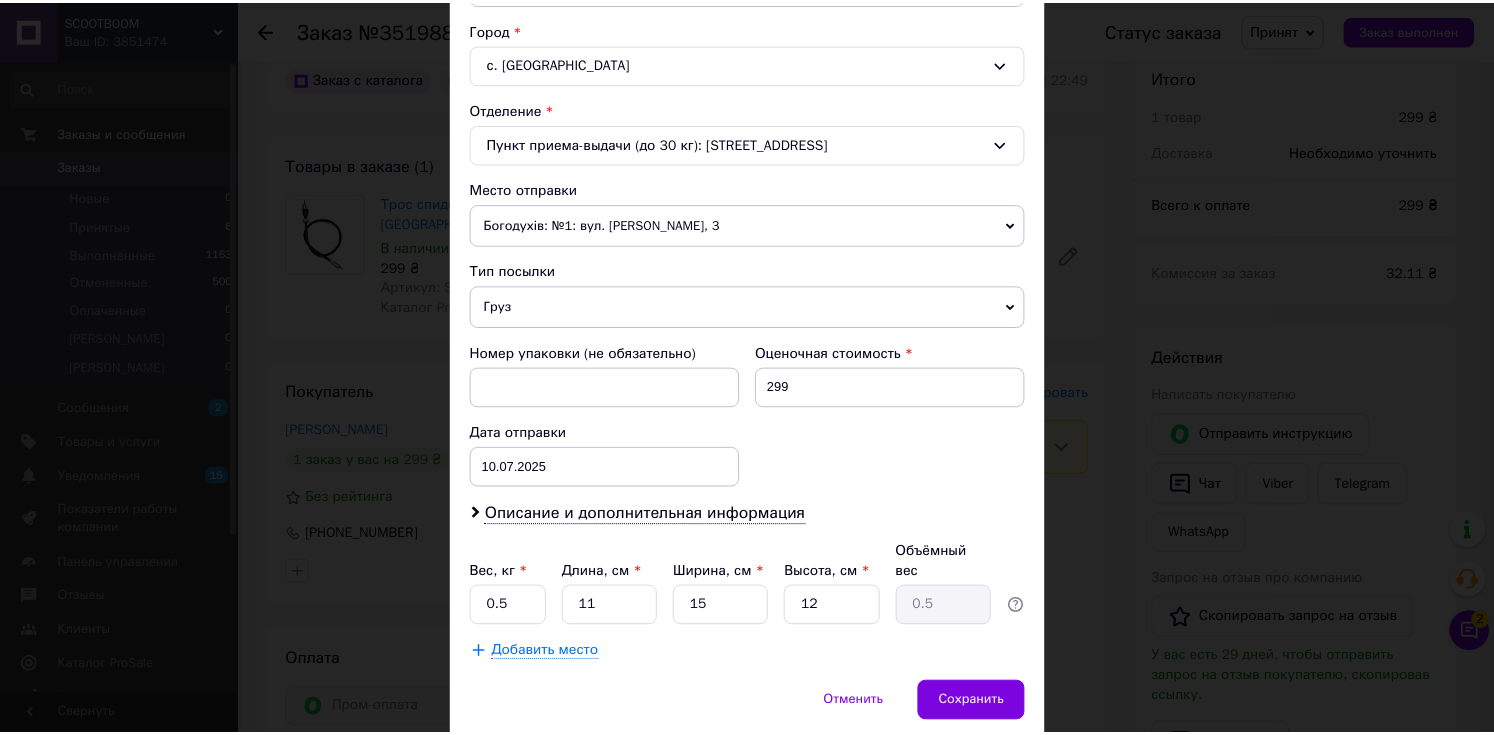 scroll, scrollTop: 587, scrollLeft: 0, axis: vertical 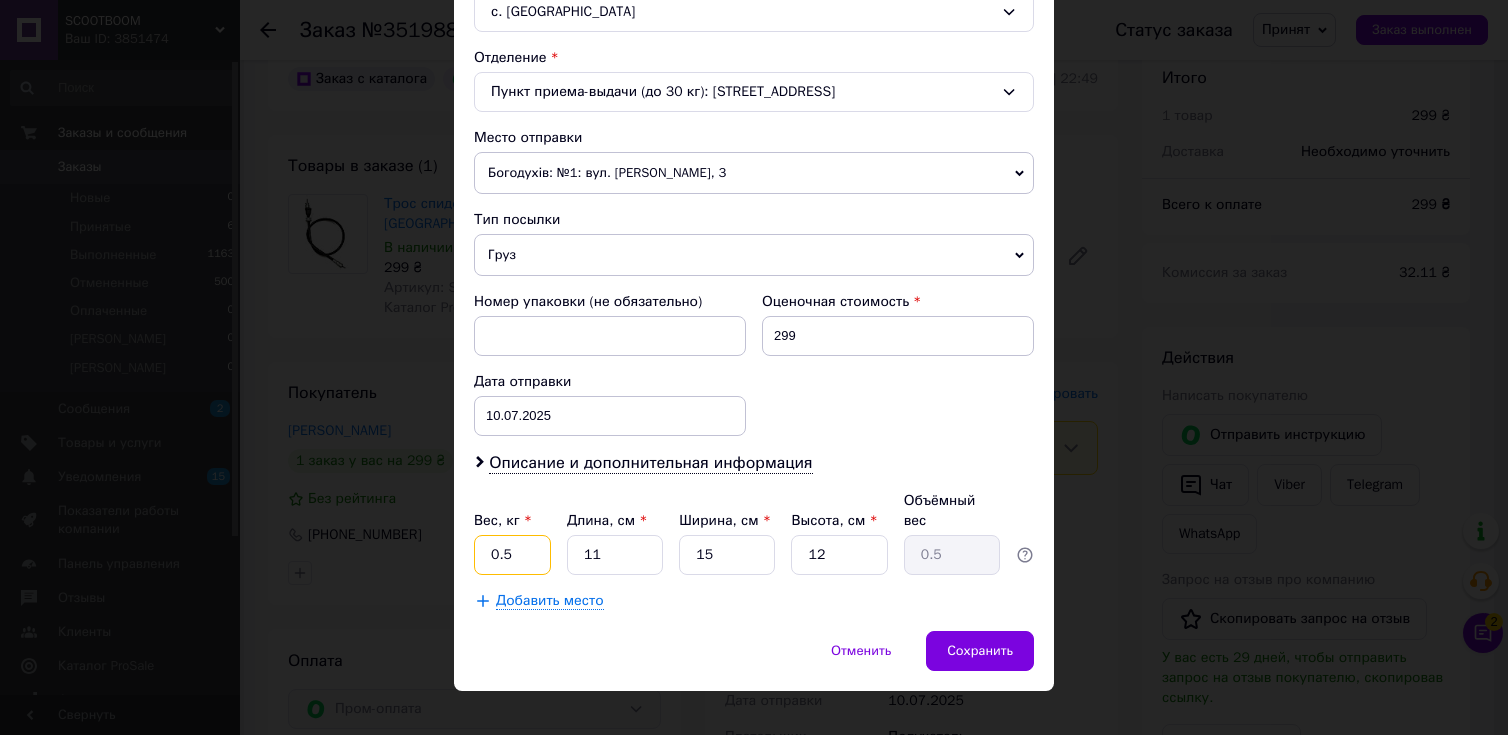 click on "0.5" at bounding box center [512, 555] 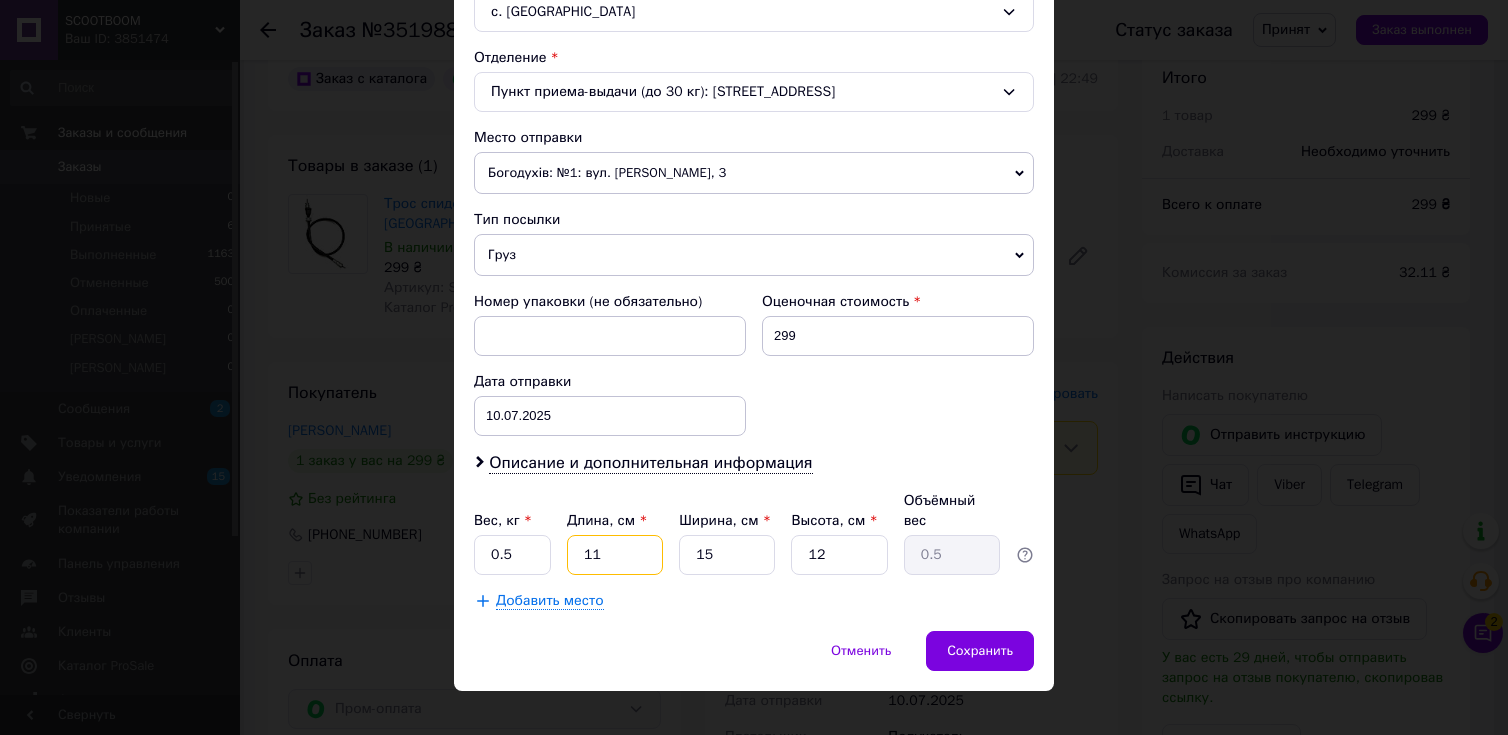 click on "11" at bounding box center [615, 555] 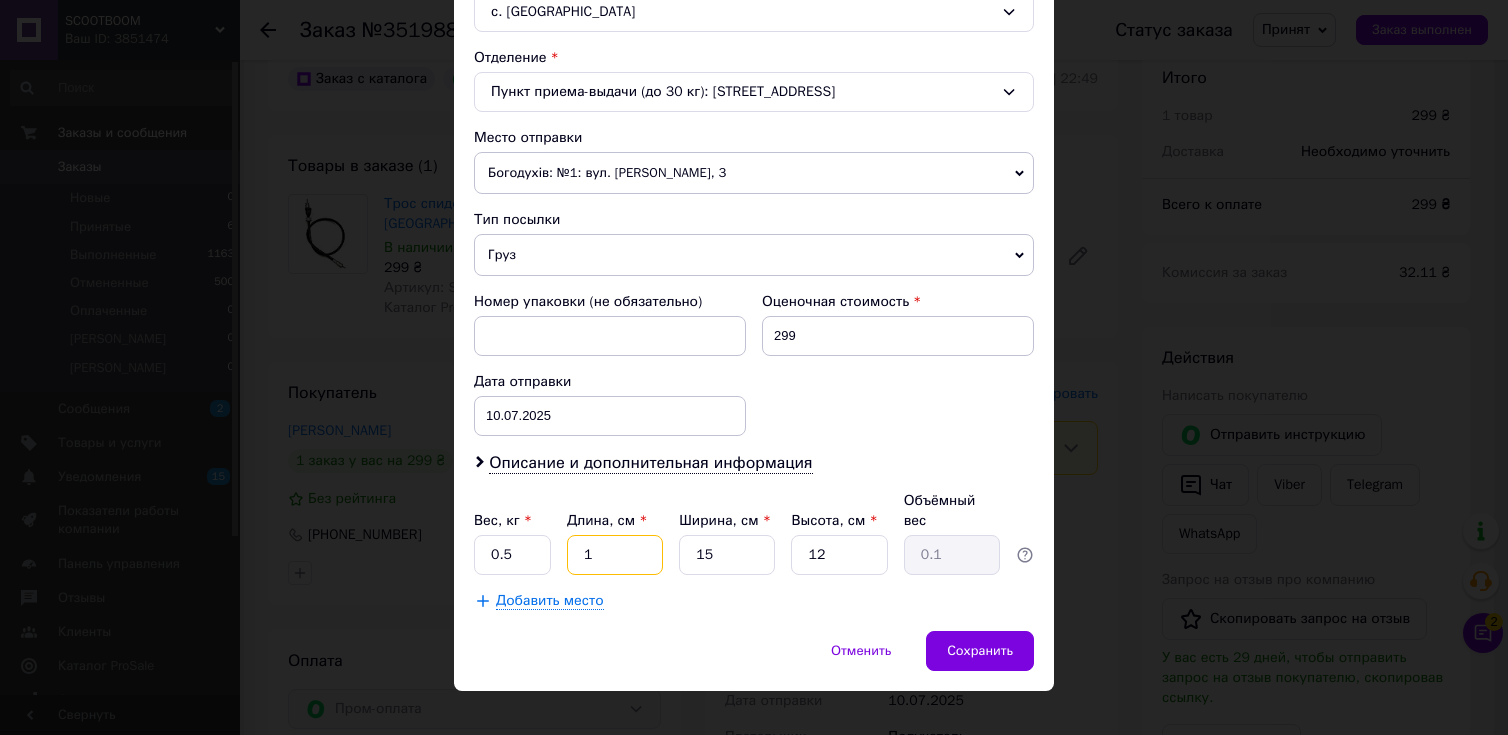 type 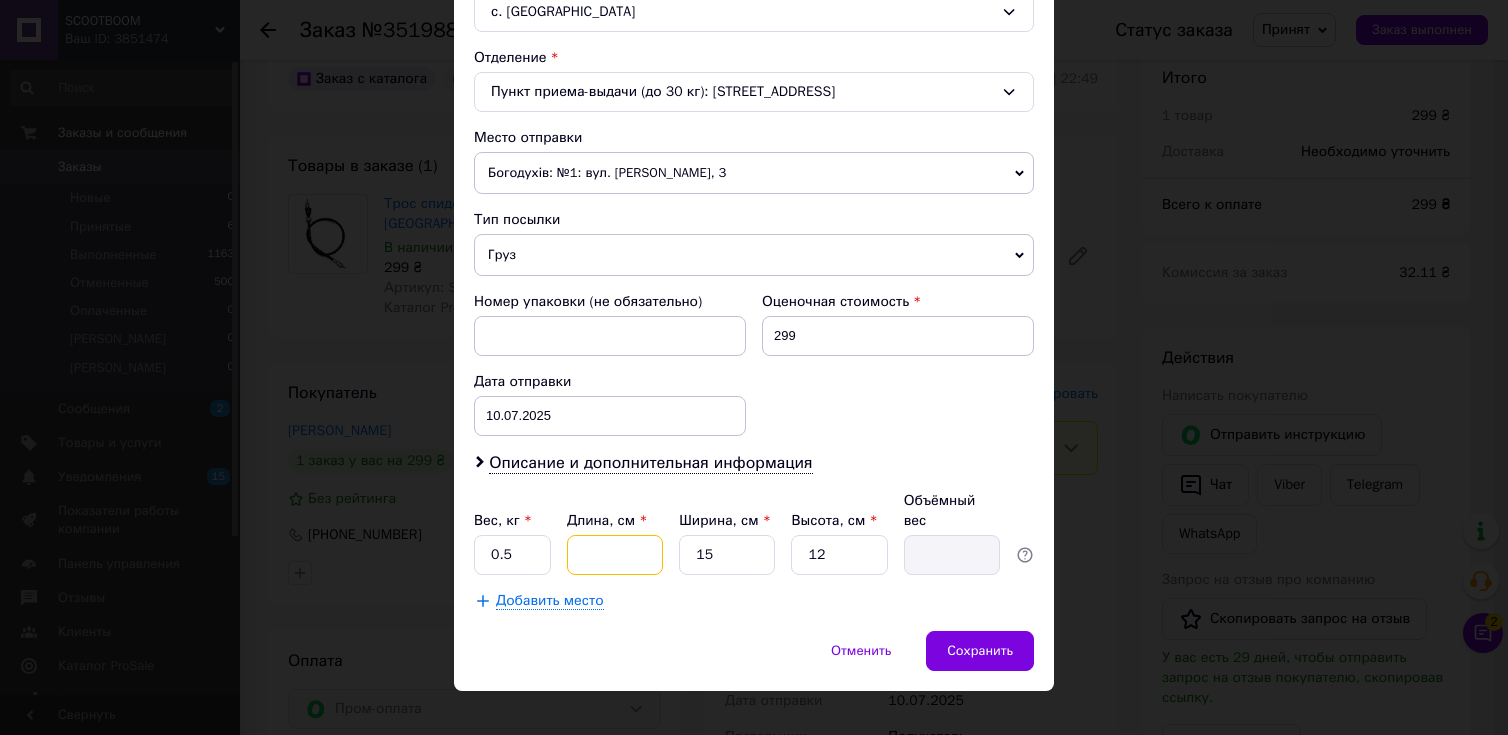 type on "2" 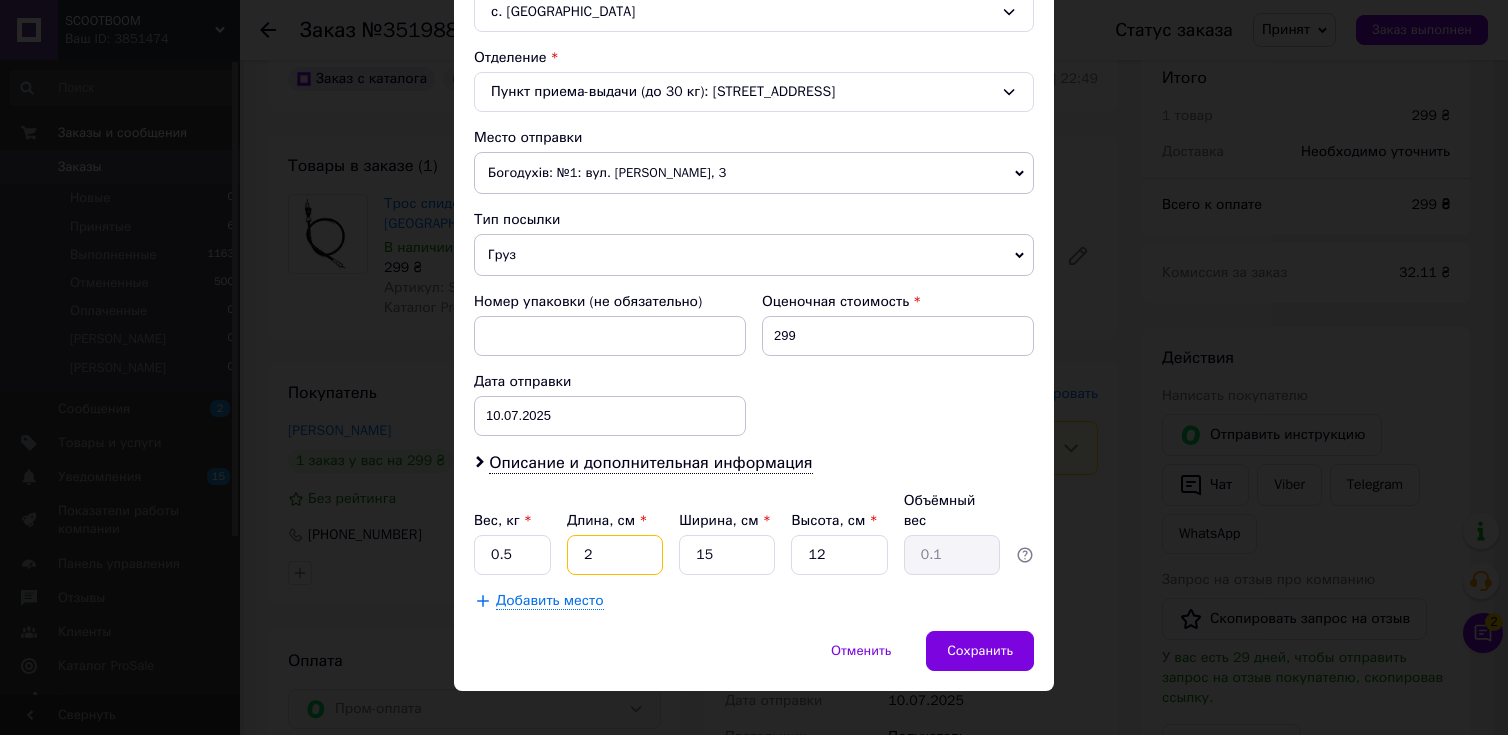 type on "20" 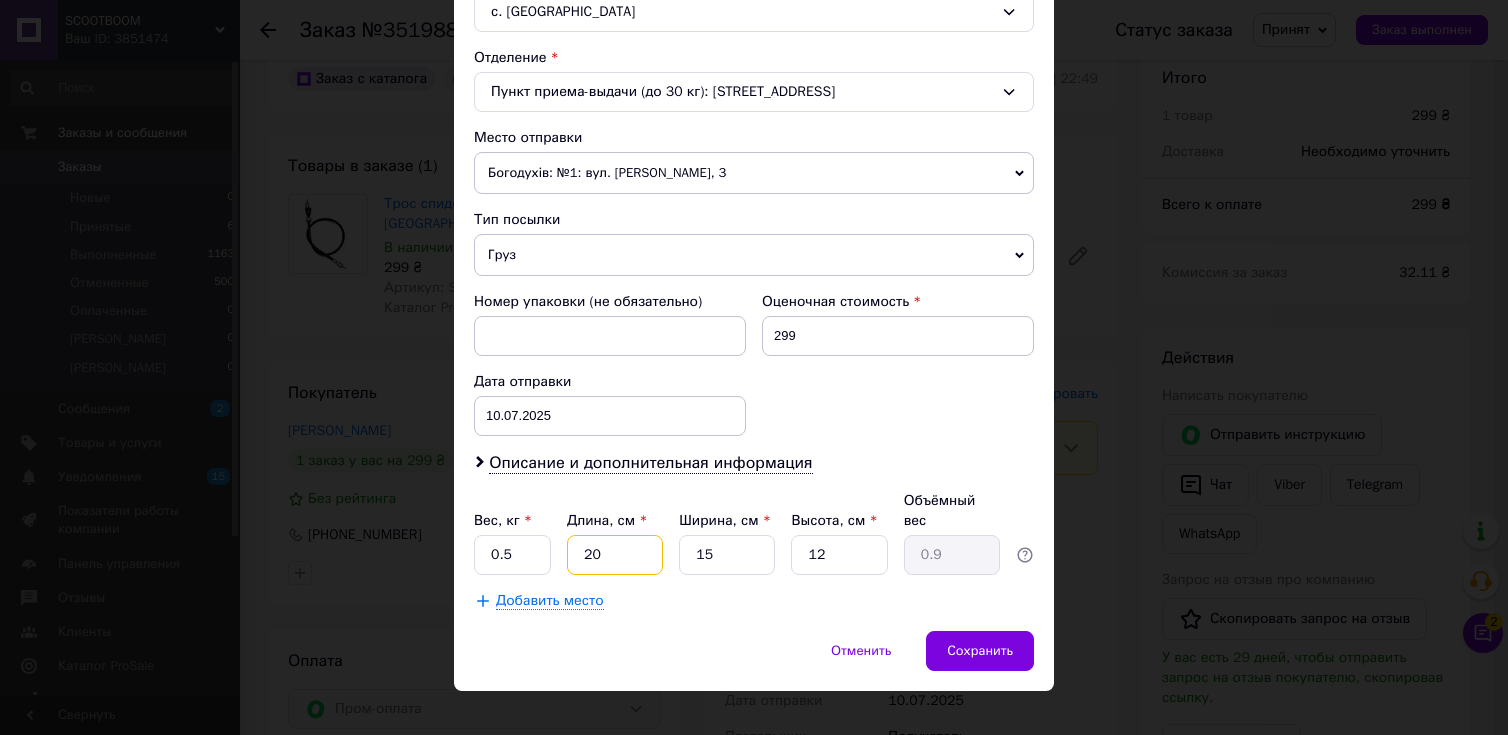 type on "20" 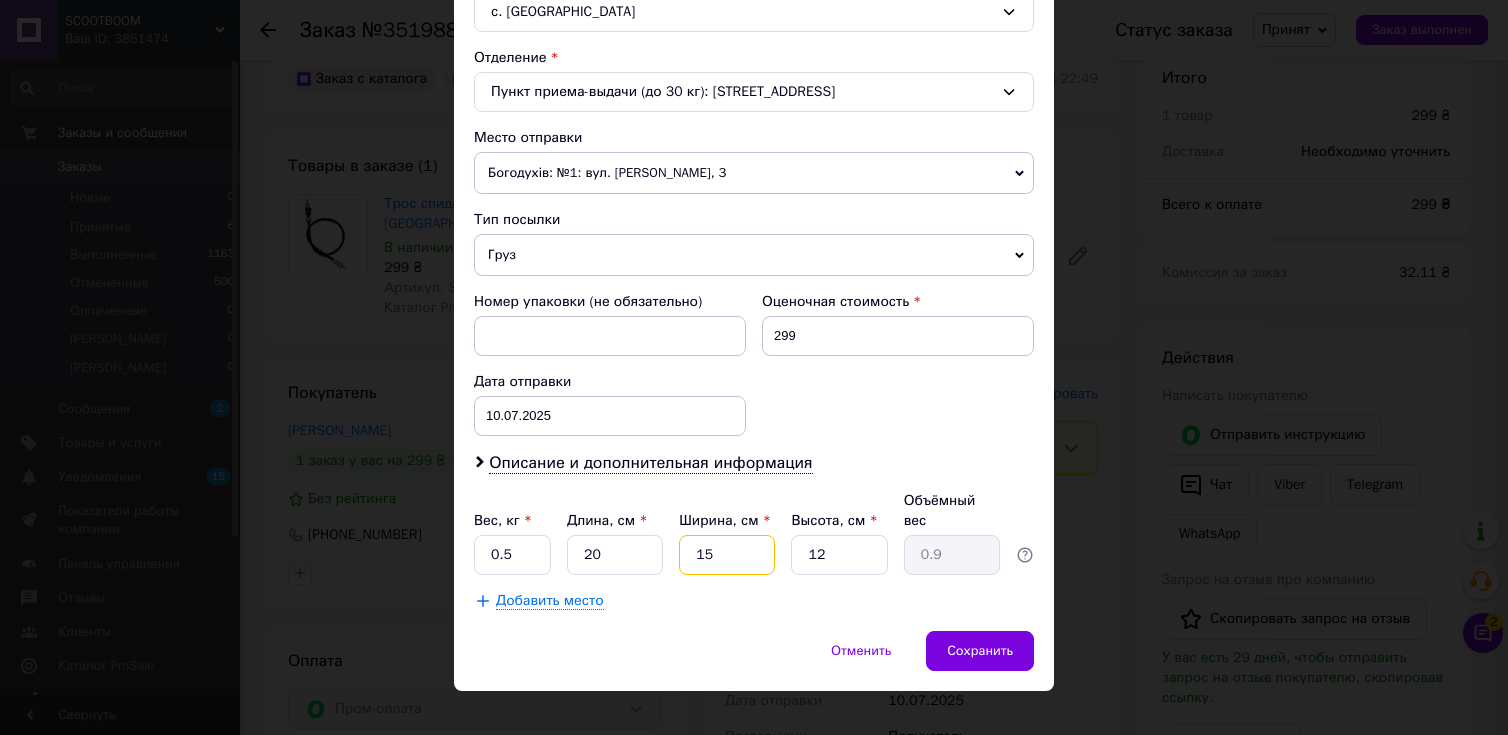 click on "15" at bounding box center (727, 555) 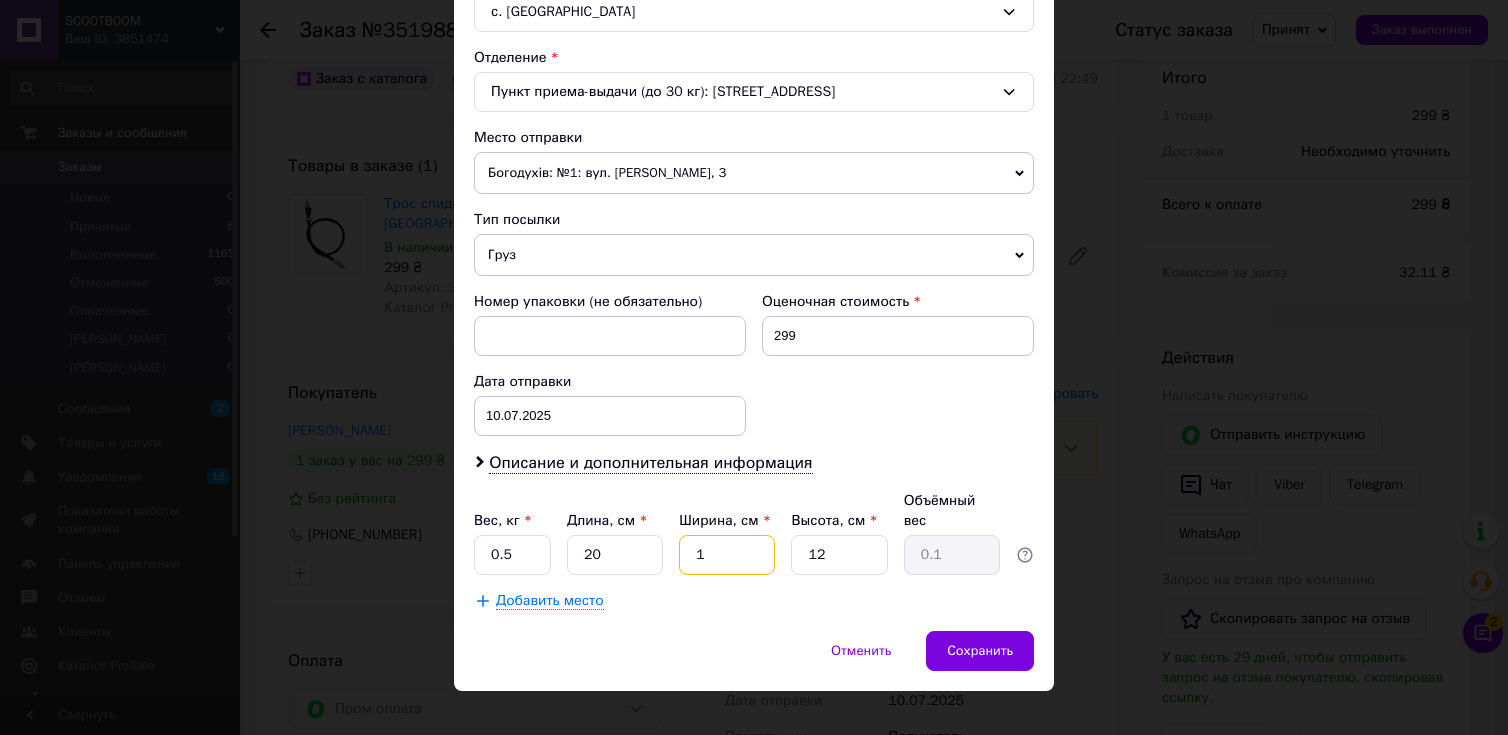 type 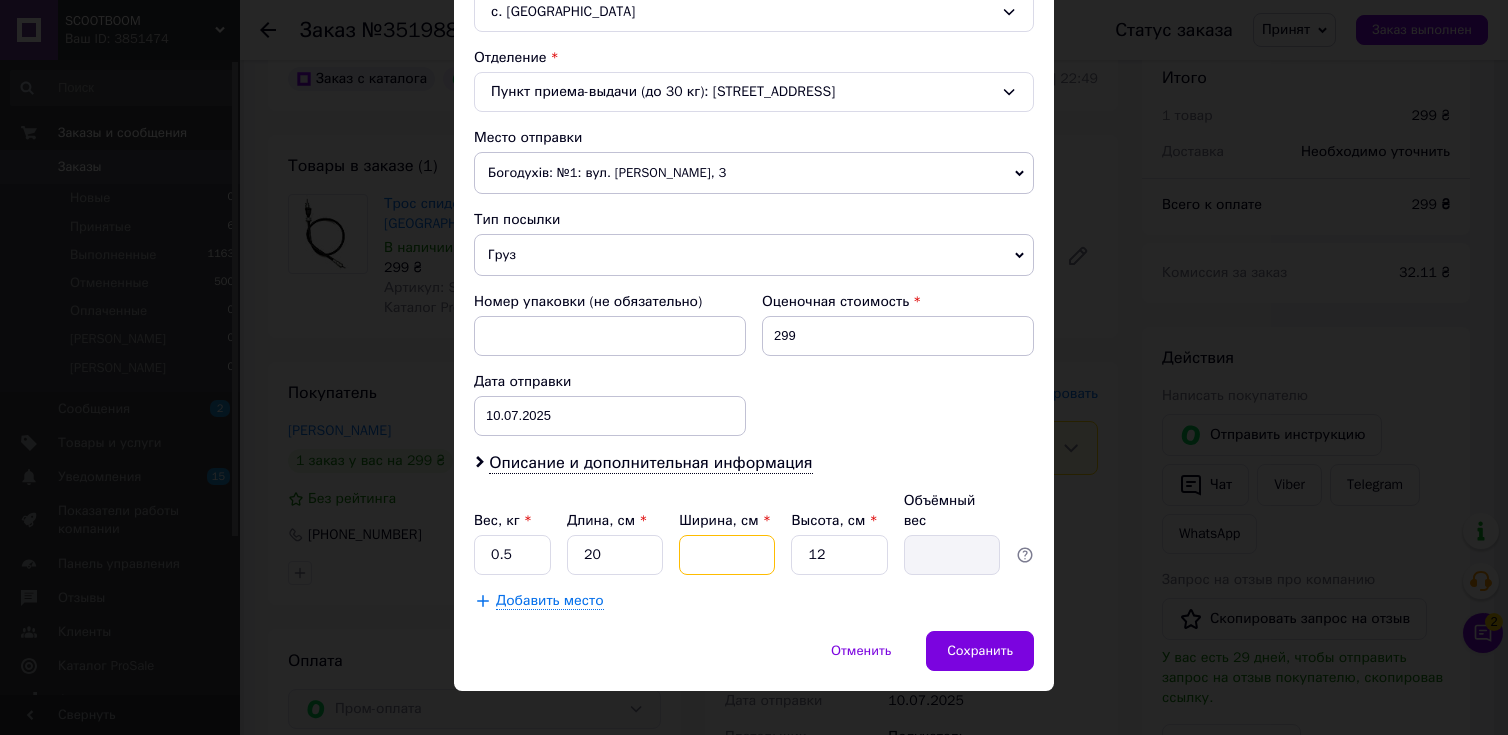 type on "2" 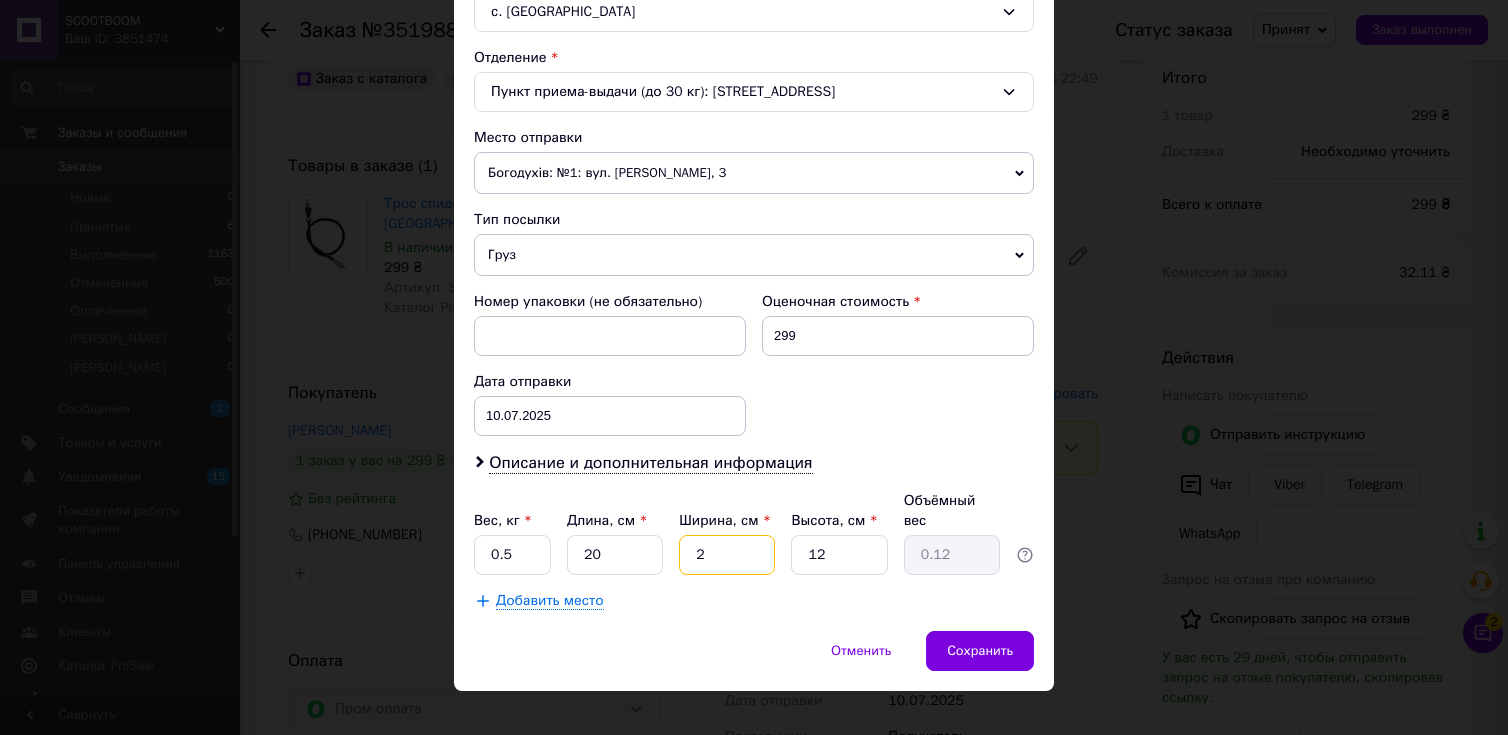 type on "20" 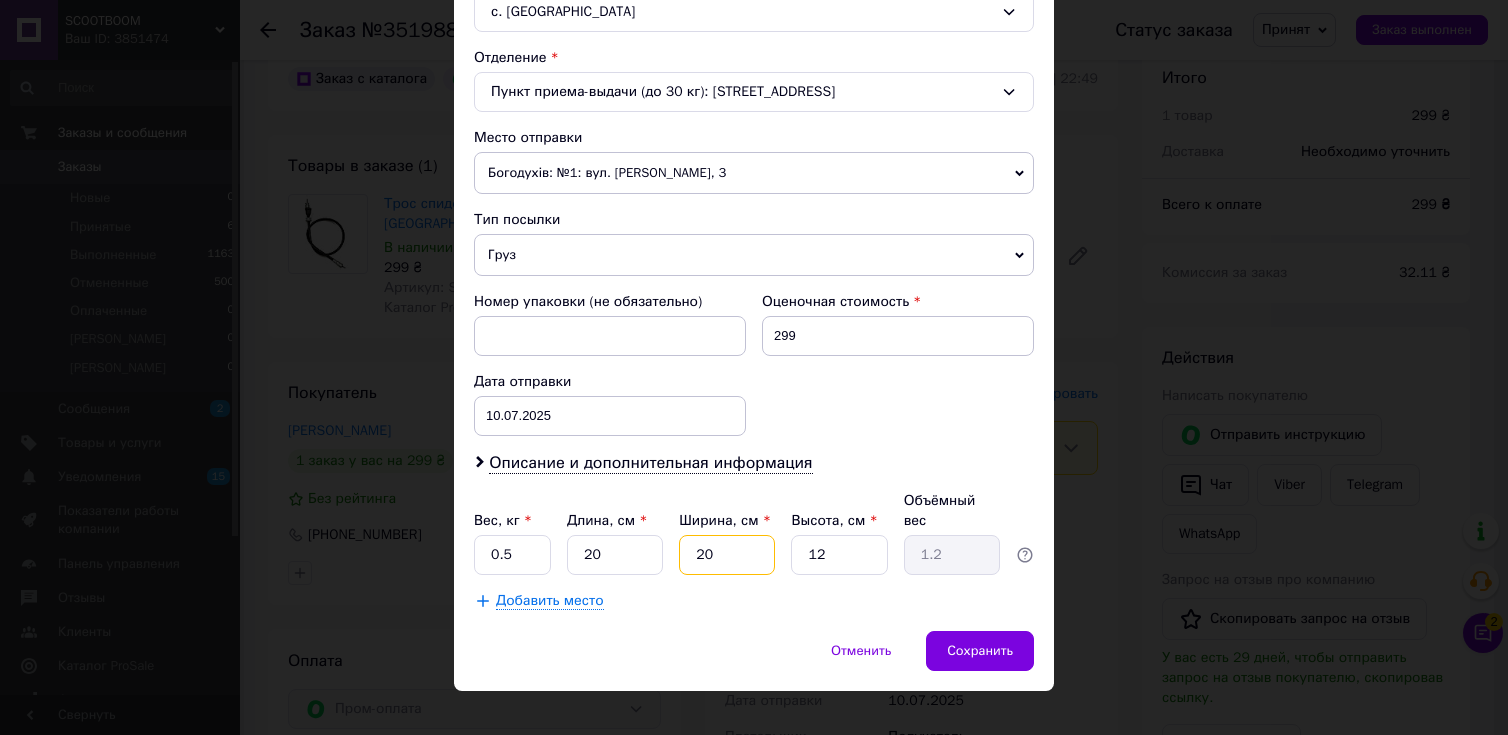type on "20" 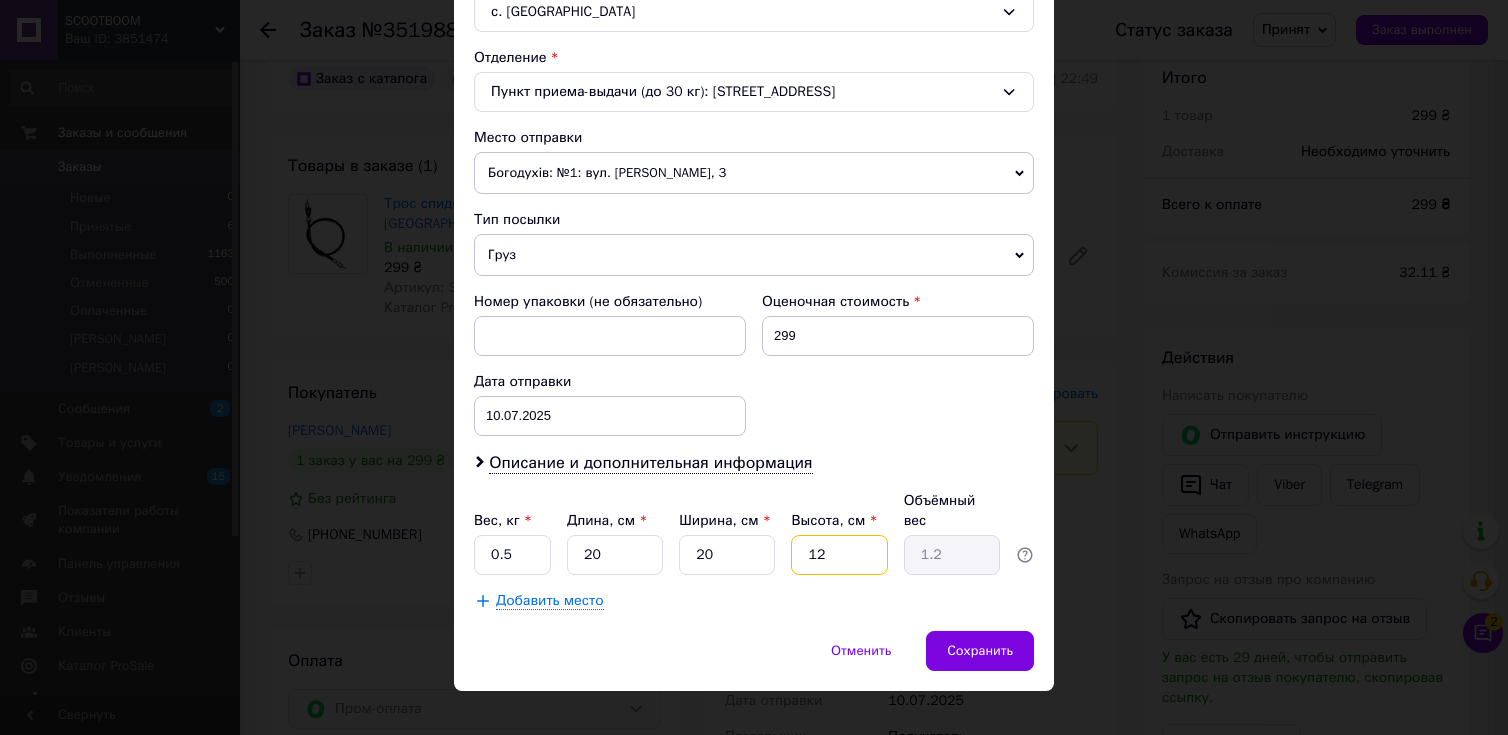 click on "12" at bounding box center (839, 555) 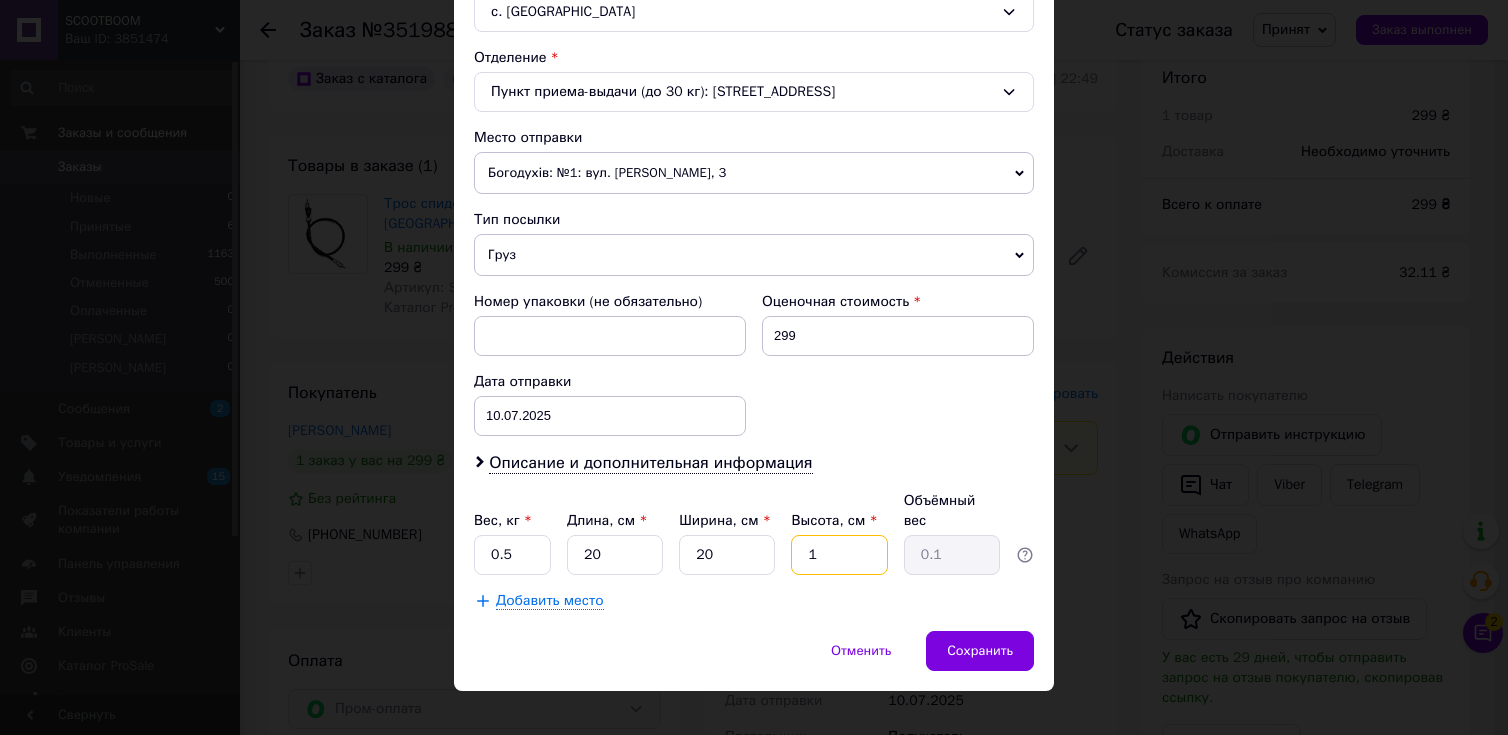 type on "15" 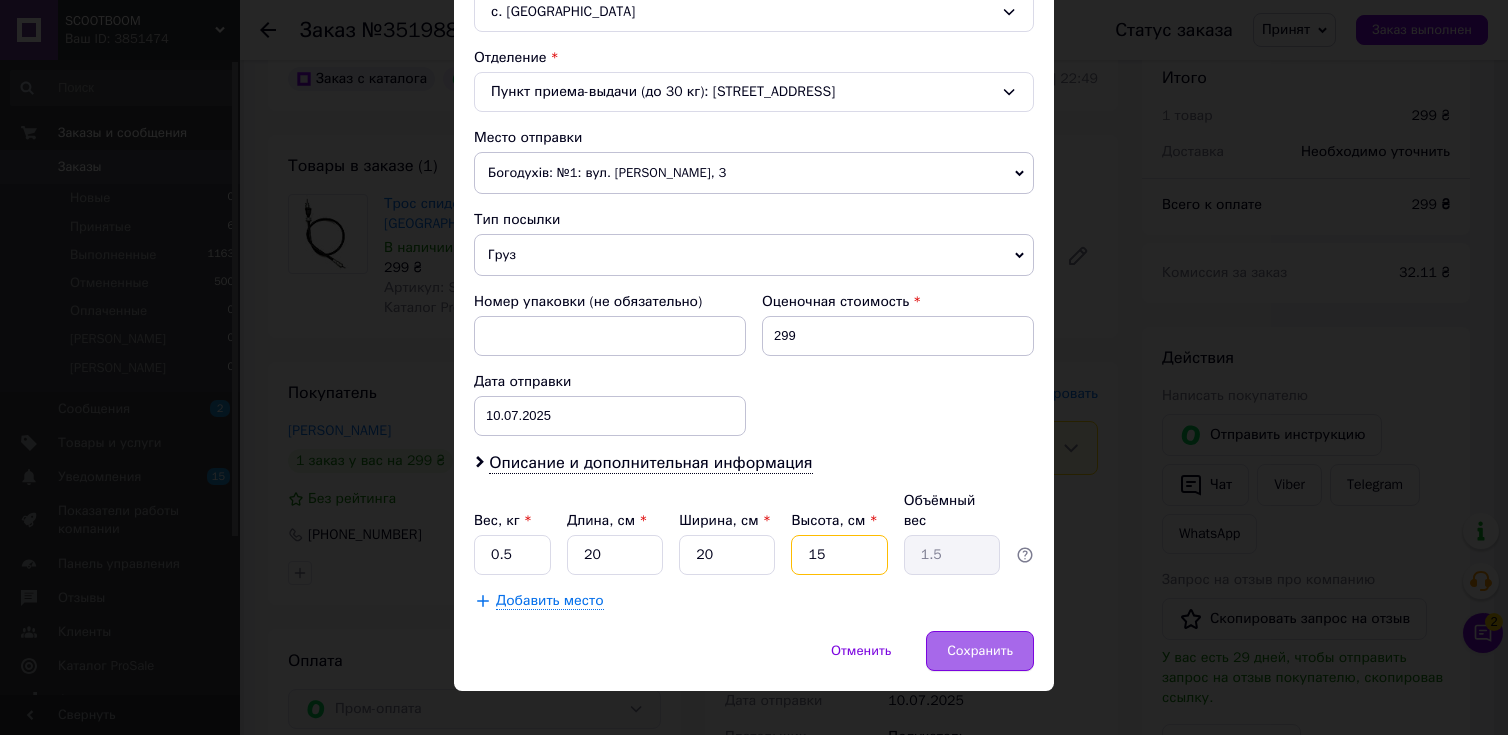 type on "1" 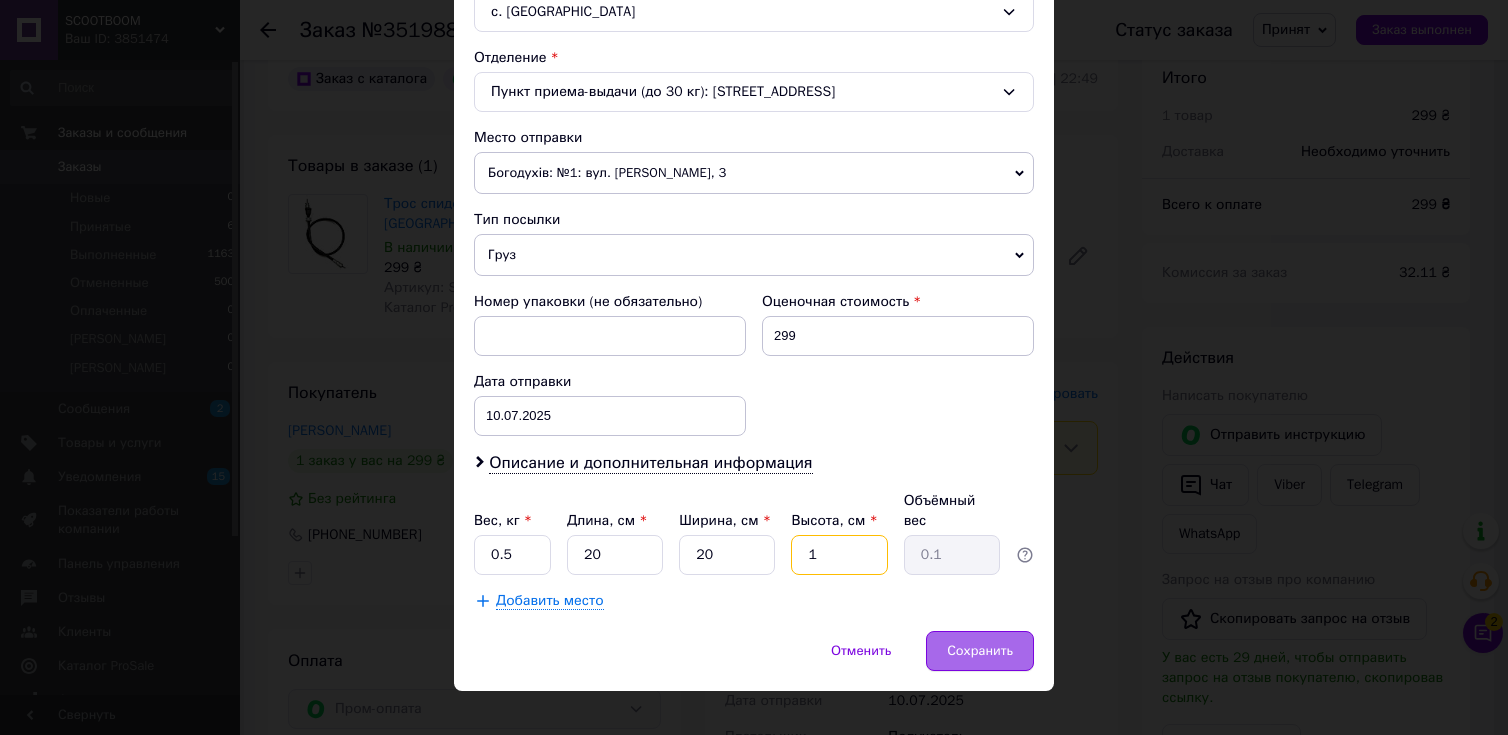 type 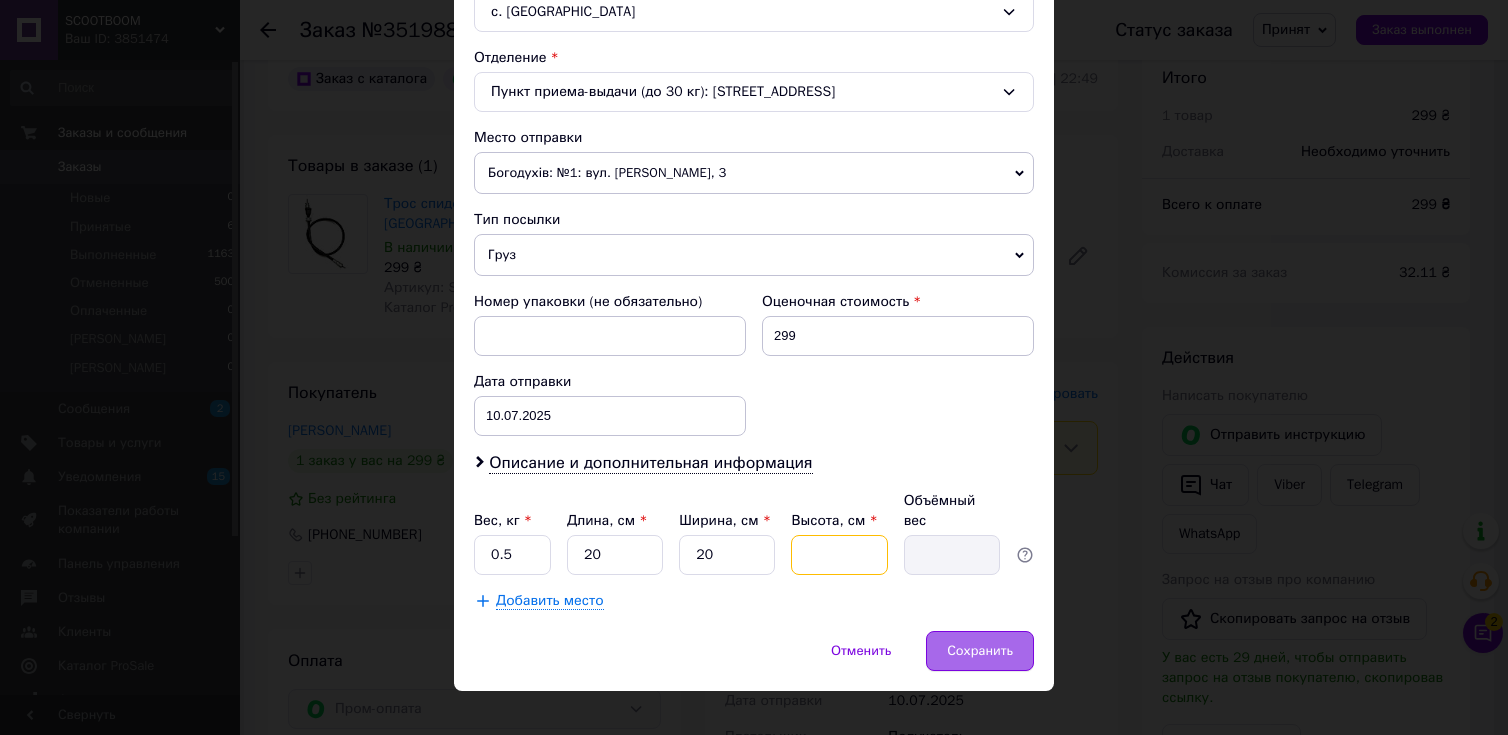 type on "5" 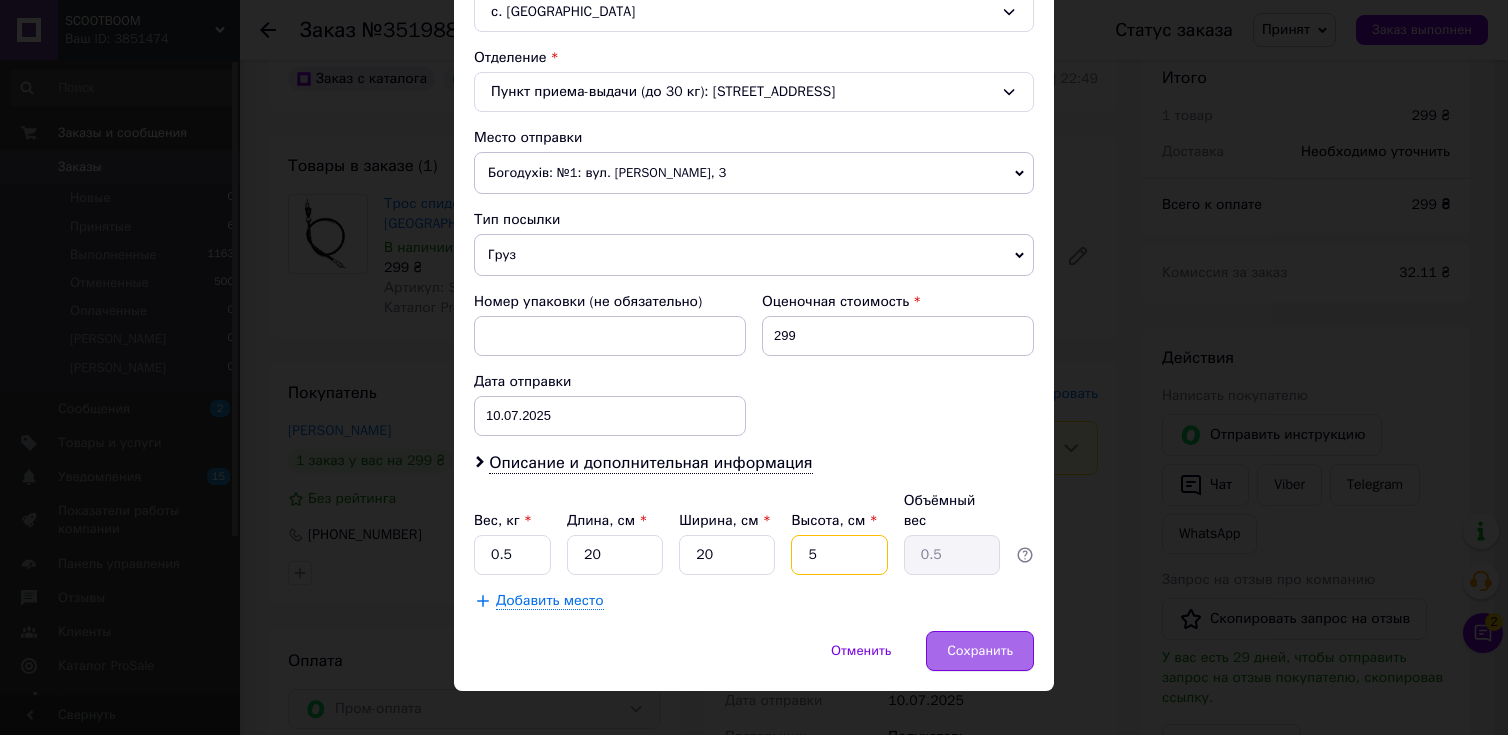 type on "5" 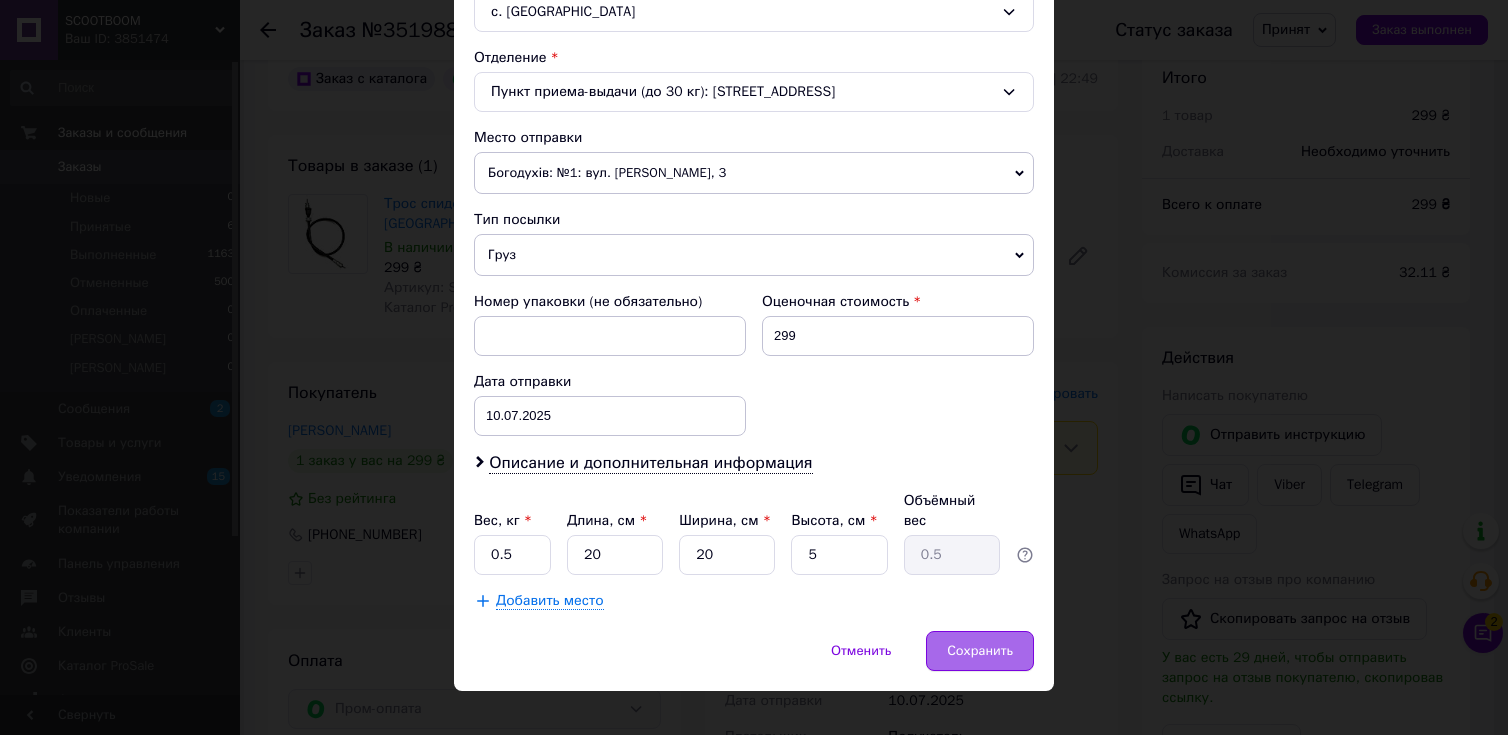 click on "Сохранить" at bounding box center (980, 651) 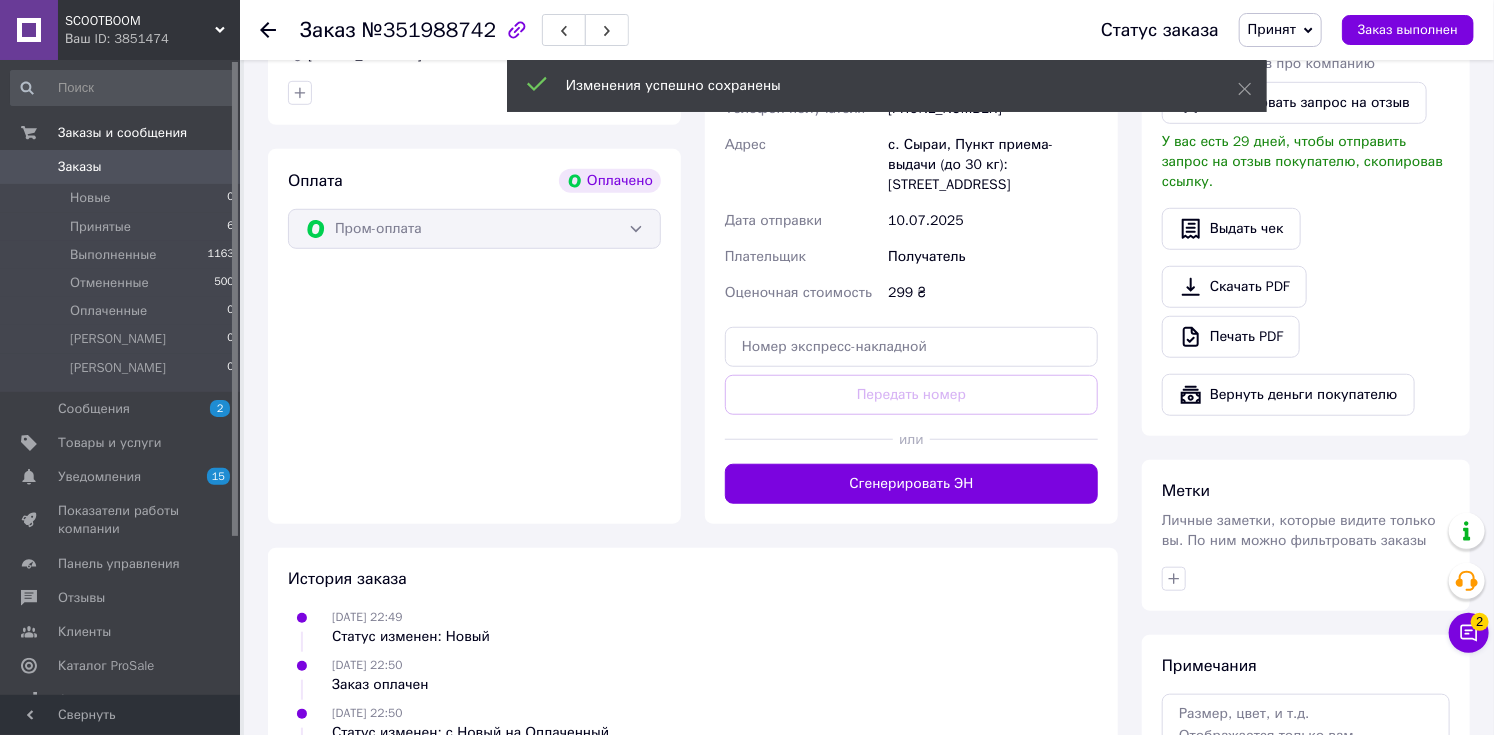 click on "Доставка Редактировать Укажите номер экспресс-накладной Обязательно введите номер экспресс-накладной,
если создавали ее не на этой странице. В случае,
если номер ЭН не будет добавлен, мы не сможем
выплатить деньги за заказ Мобильный номер покупателя (из заказа) должен
соответствовать номеру получателя по накладной Нова Пошта (платная) Получатель [PERSON_NAME] Телефон получателя [PHONE_NUMBER] Адрес с. Сыраи, Пункт приема-выдачи (до 30 кг): [STREET_ADDRESS] Дата отправки [DATE] Плательщик Получатель Оценочная стоимость 299 ₴ Передать номер или Сгенерировать [PERSON_NAME] <" at bounding box center (911, 203) 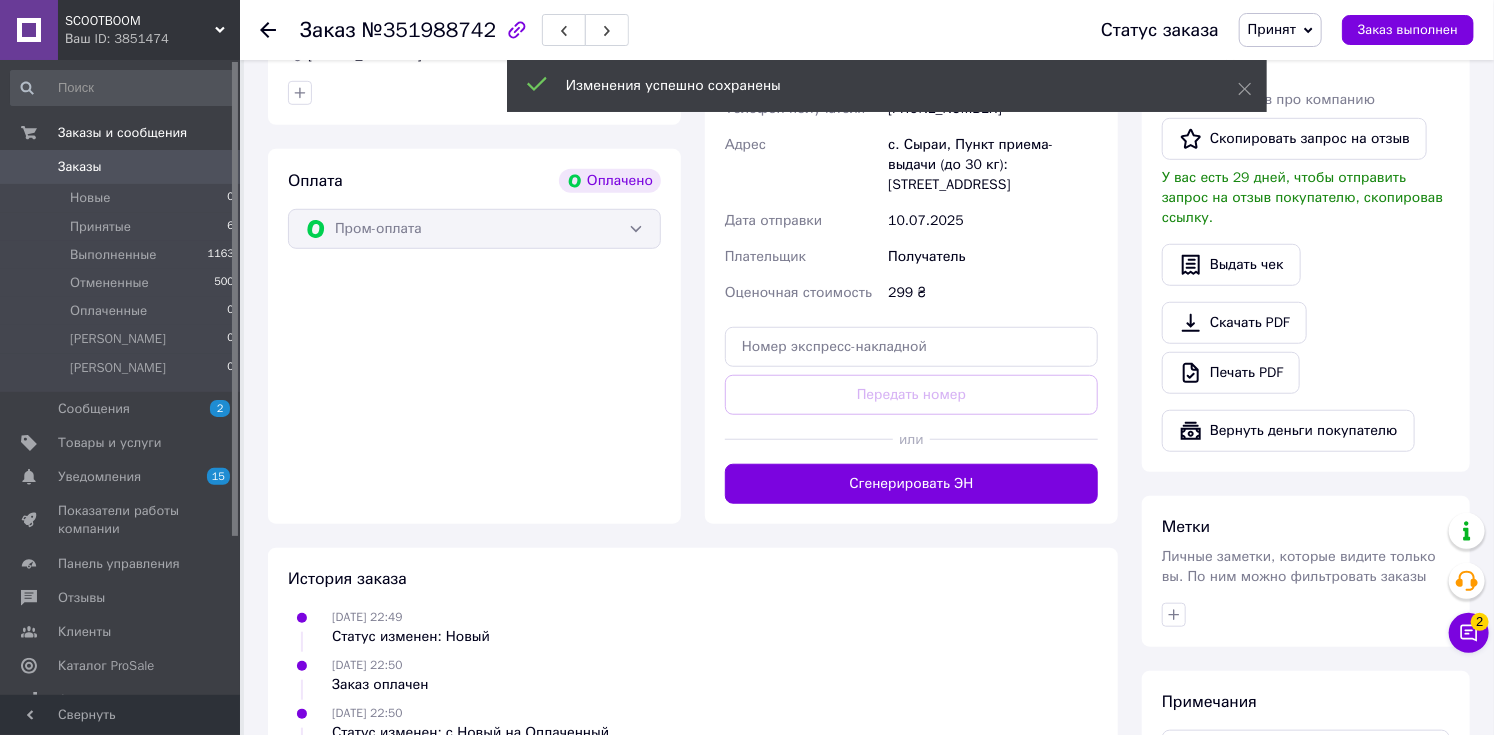 click on "Сгенерировать ЭН" at bounding box center (911, 484) 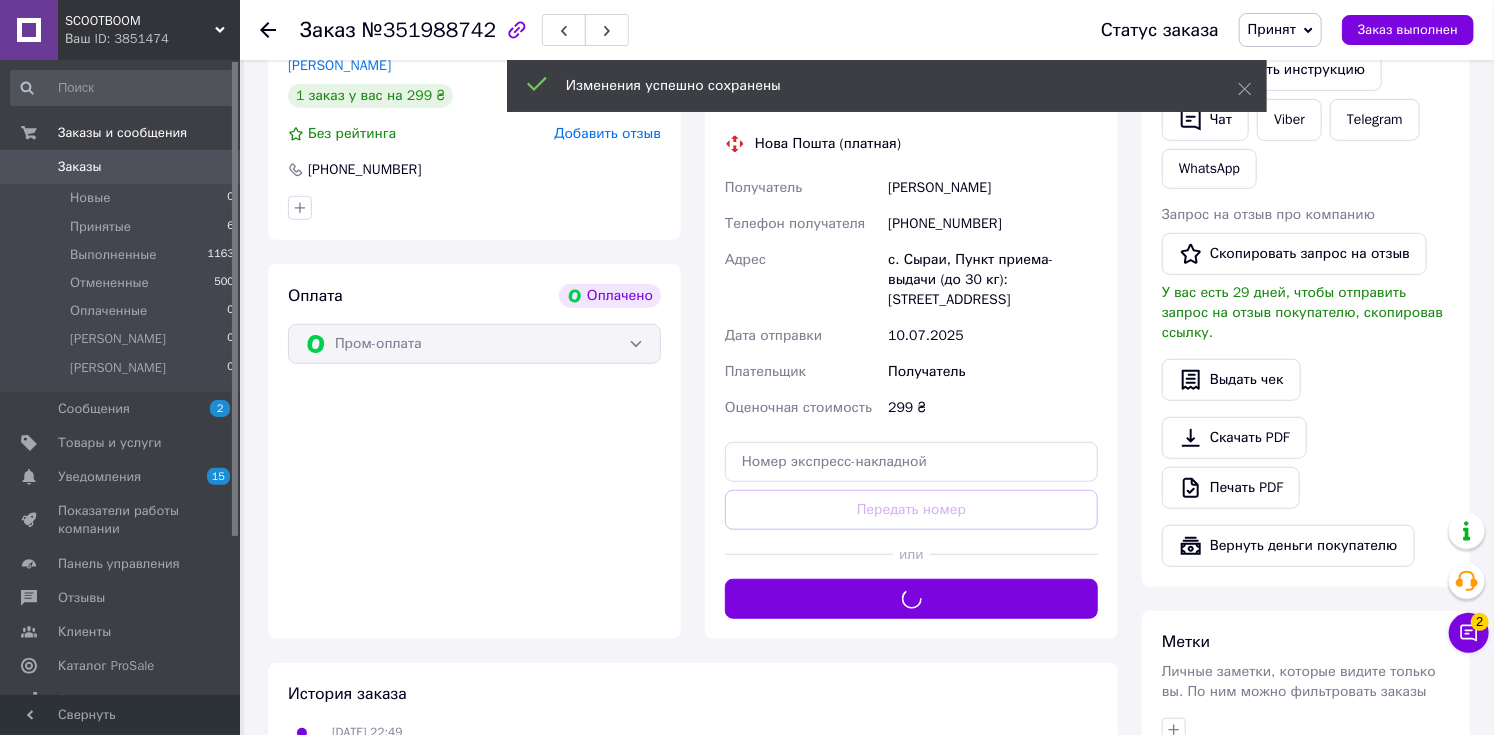scroll, scrollTop: 339, scrollLeft: 0, axis: vertical 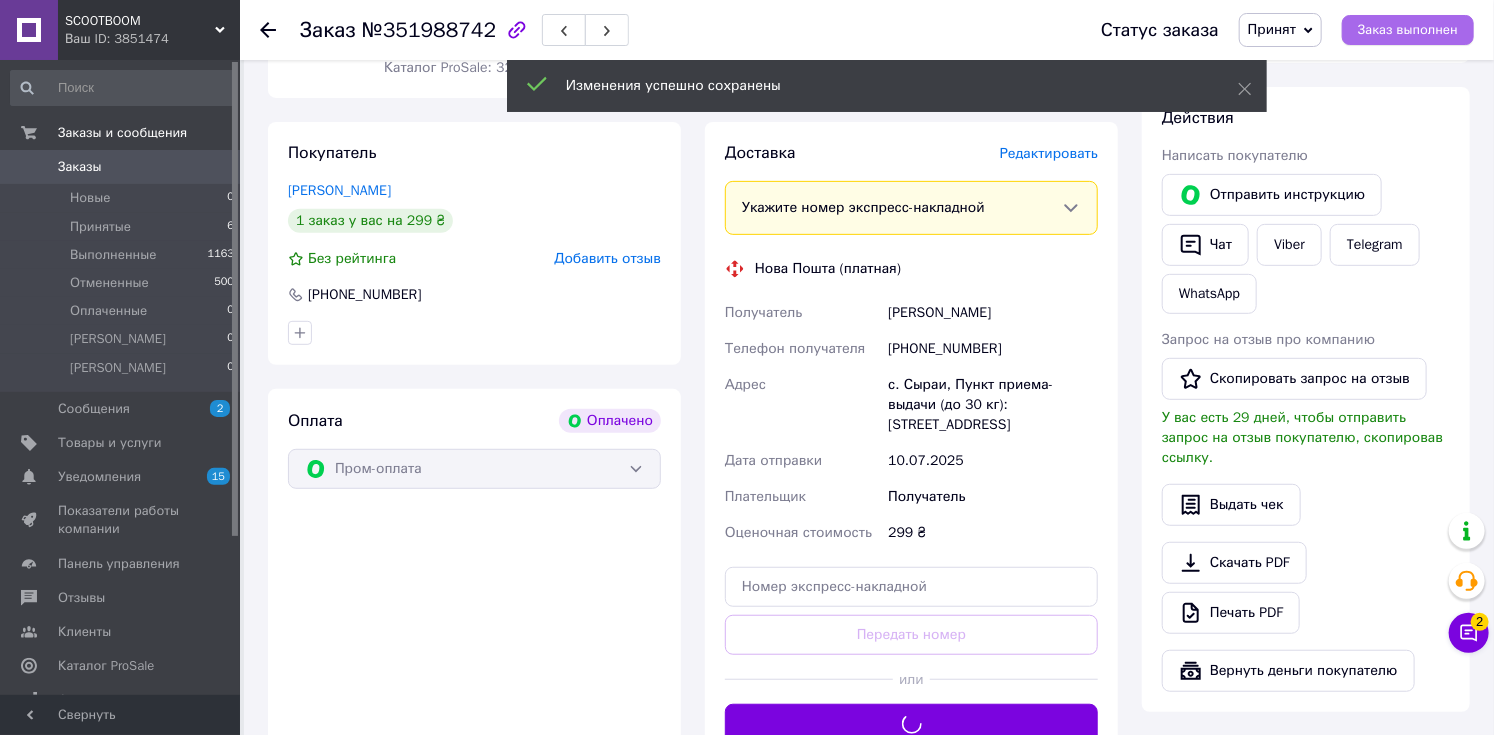 click on "Заказ выполнен" at bounding box center (1408, 30) 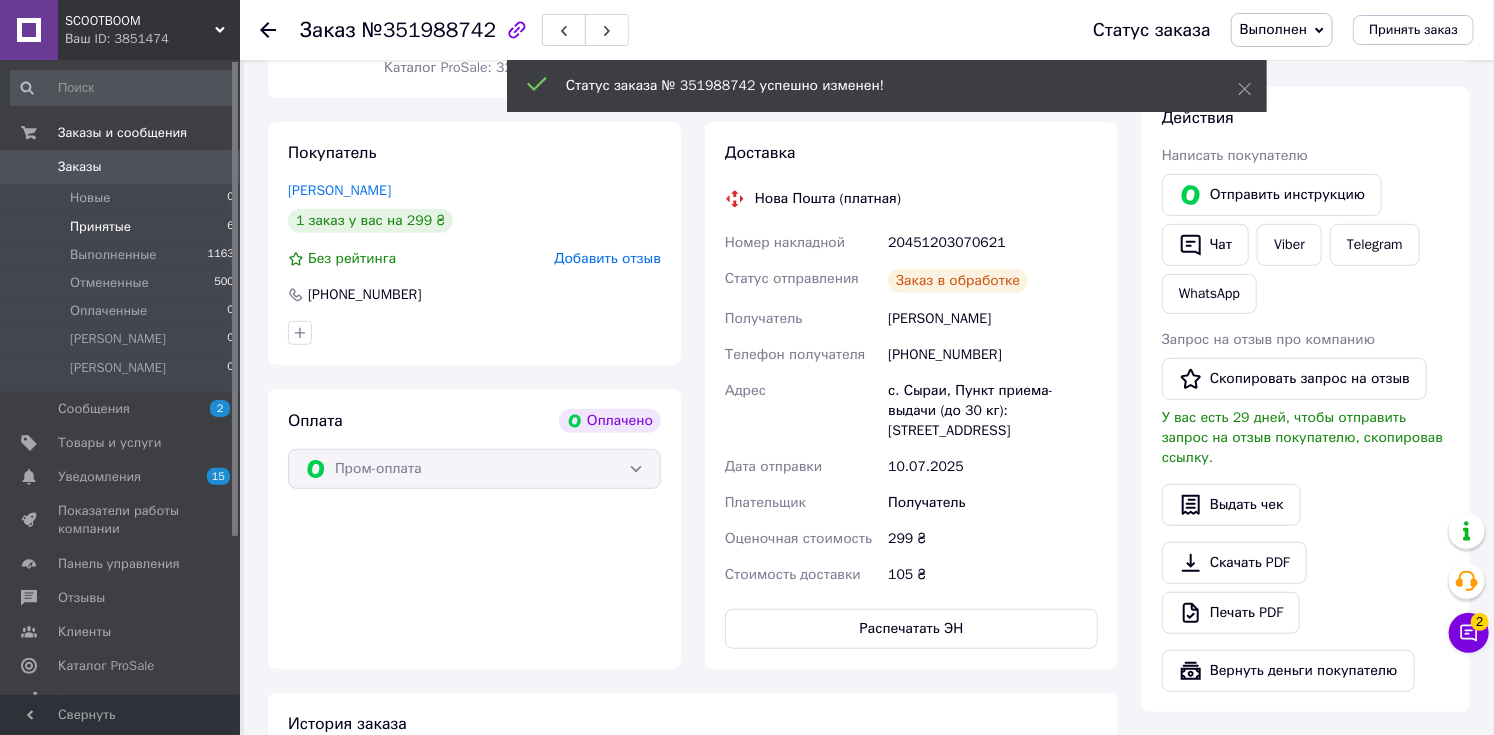 click on "Принятые 6" at bounding box center [123, 227] 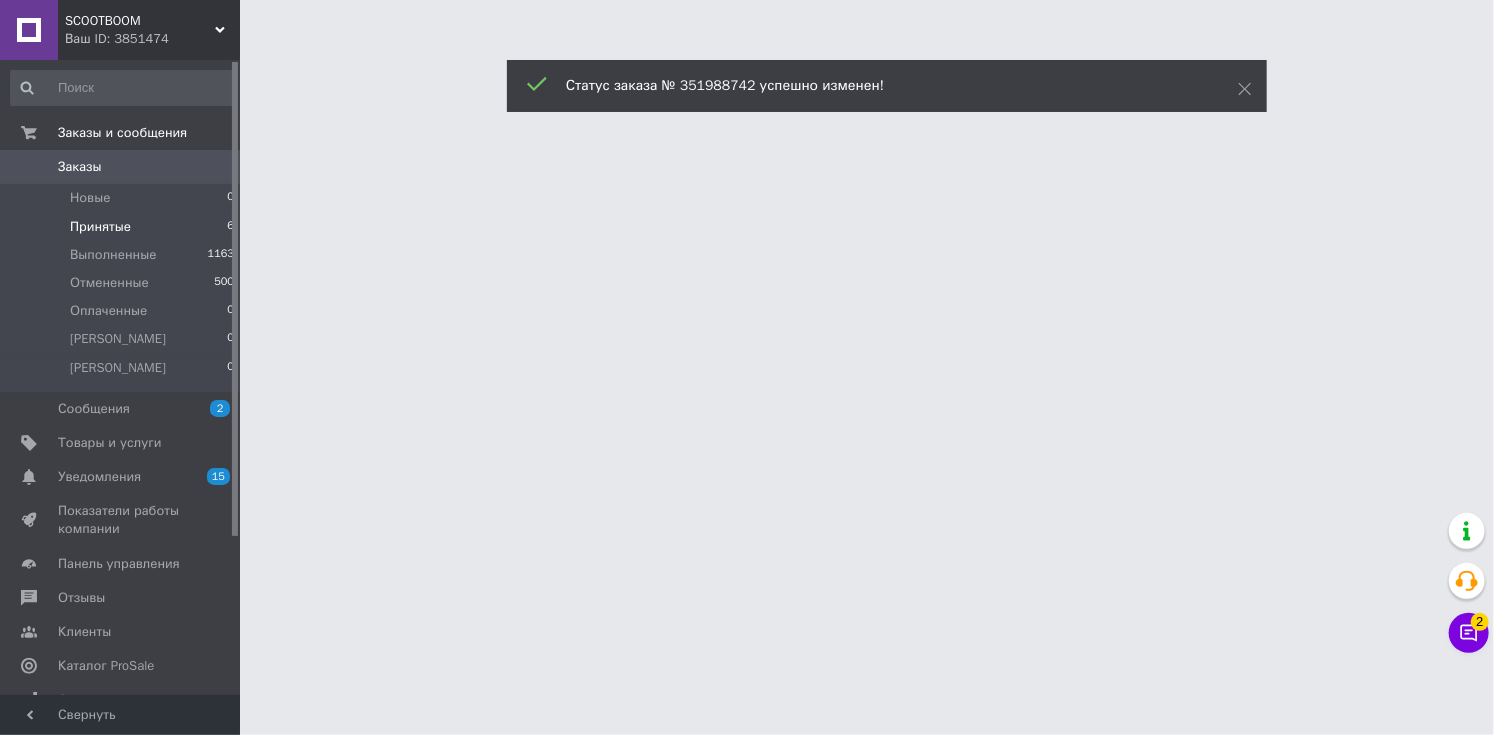 scroll, scrollTop: 0, scrollLeft: 0, axis: both 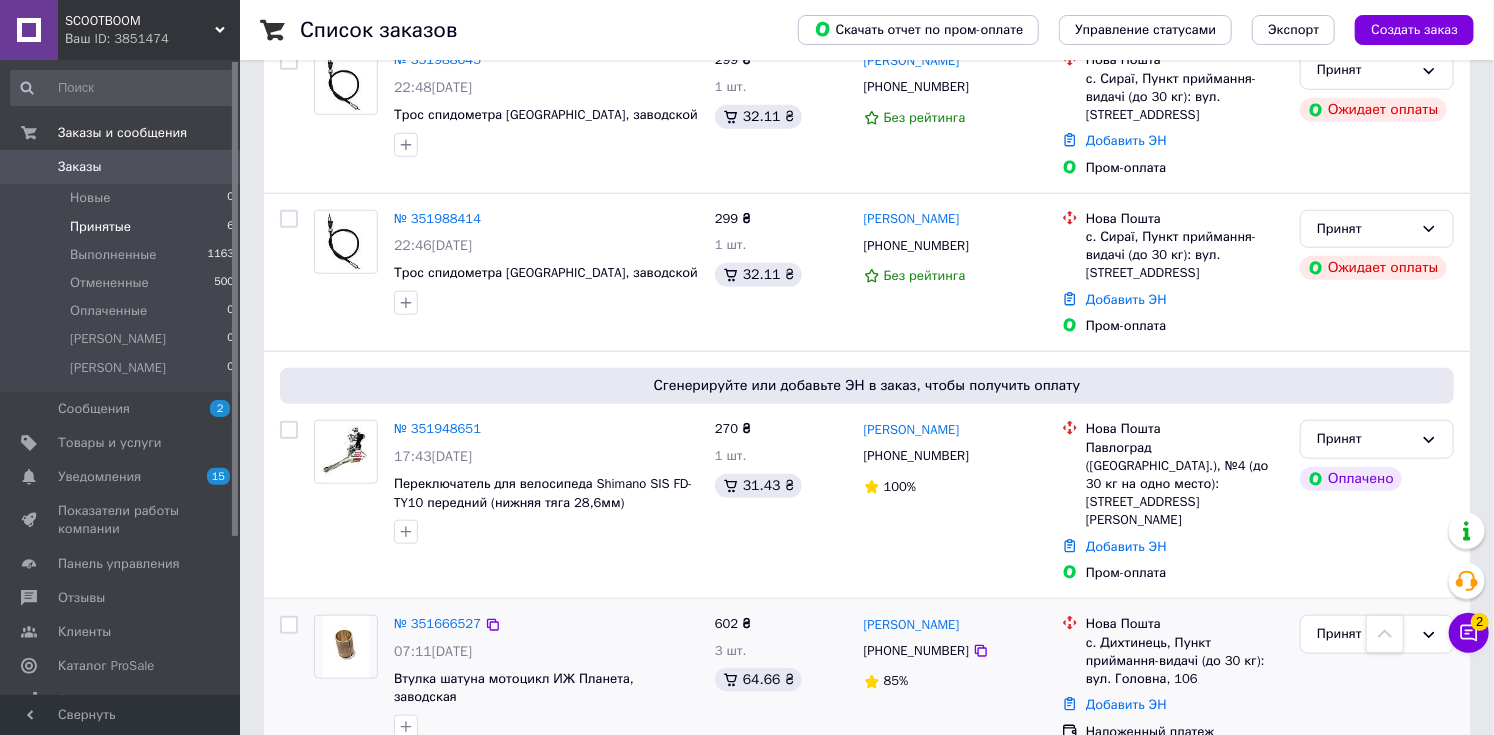 click on "№ 351666527 07:11[DATE] Втулка шатуна мотоцикл ИЖ Планета, заводская 2 товара в заказе" at bounding box center (546, 693) 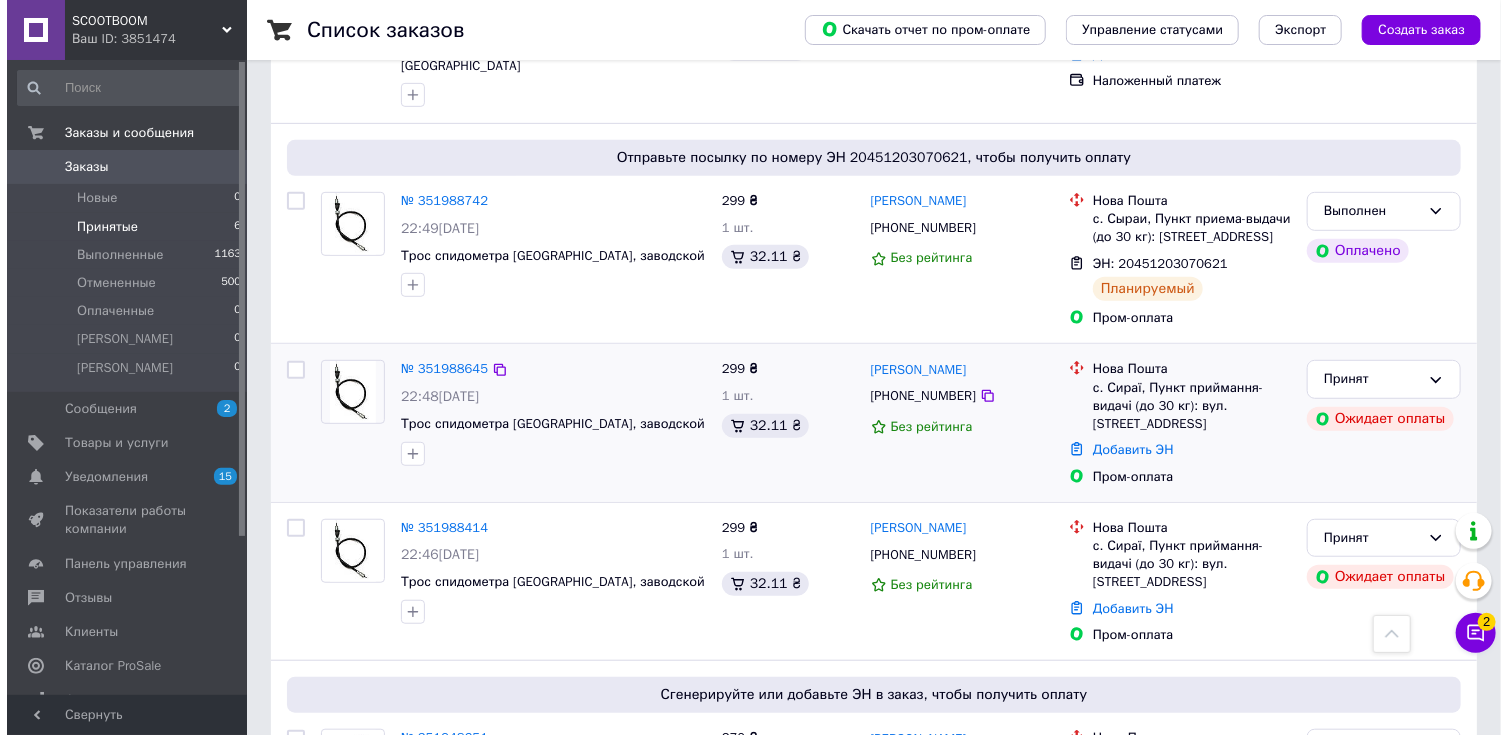 scroll, scrollTop: 412, scrollLeft: 0, axis: vertical 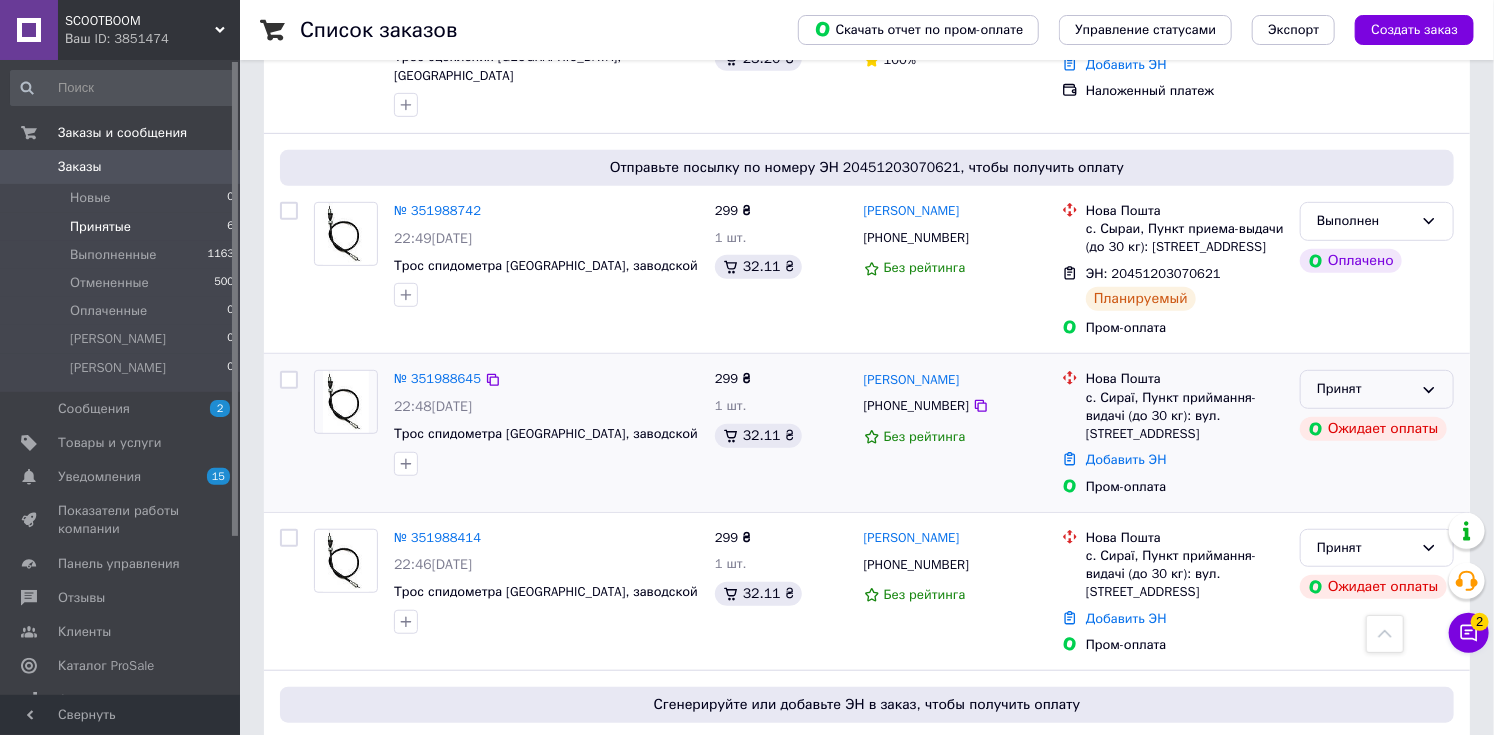 drag, startPoint x: 1363, startPoint y: 364, endPoint x: 1363, endPoint y: 380, distance: 16 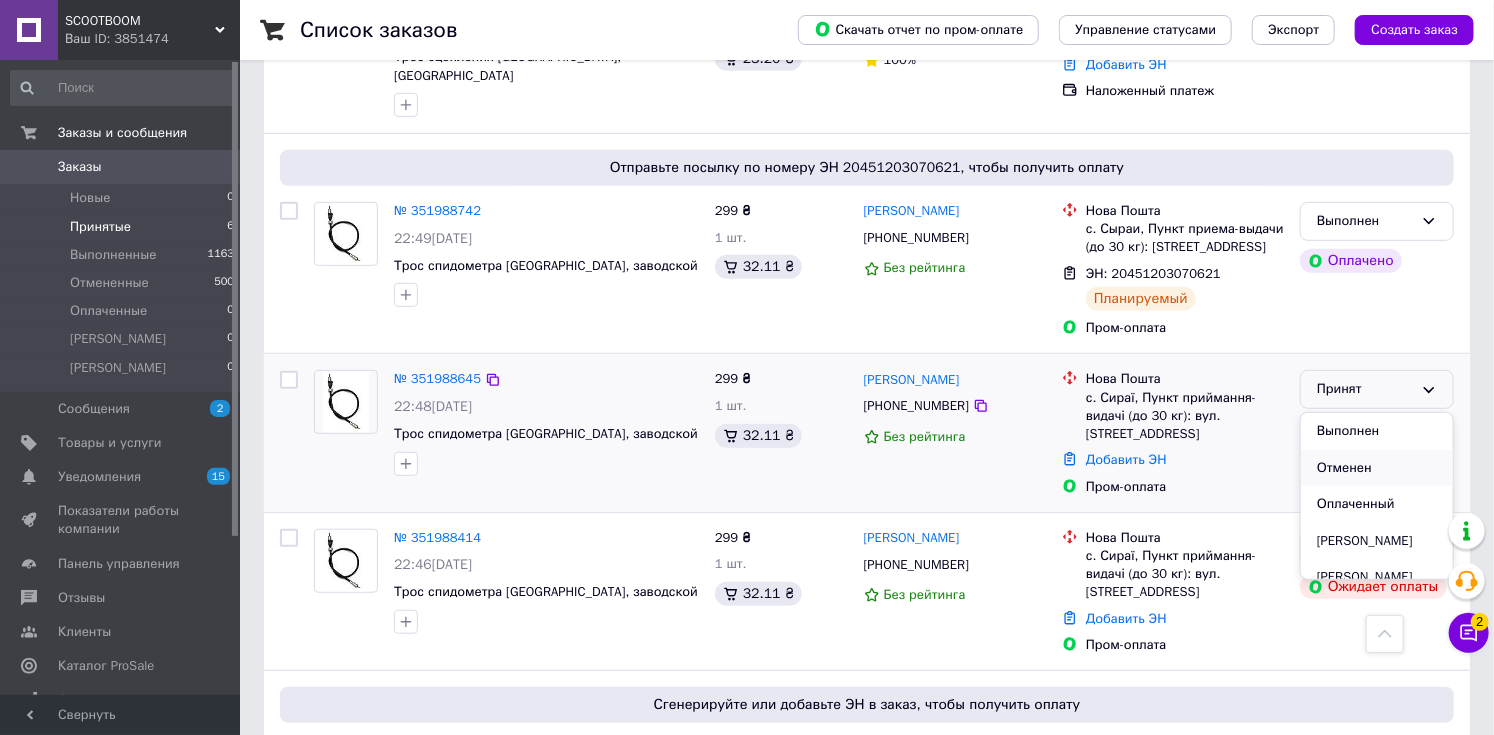 click on "Отменен" at bounding box center [1377, 468] 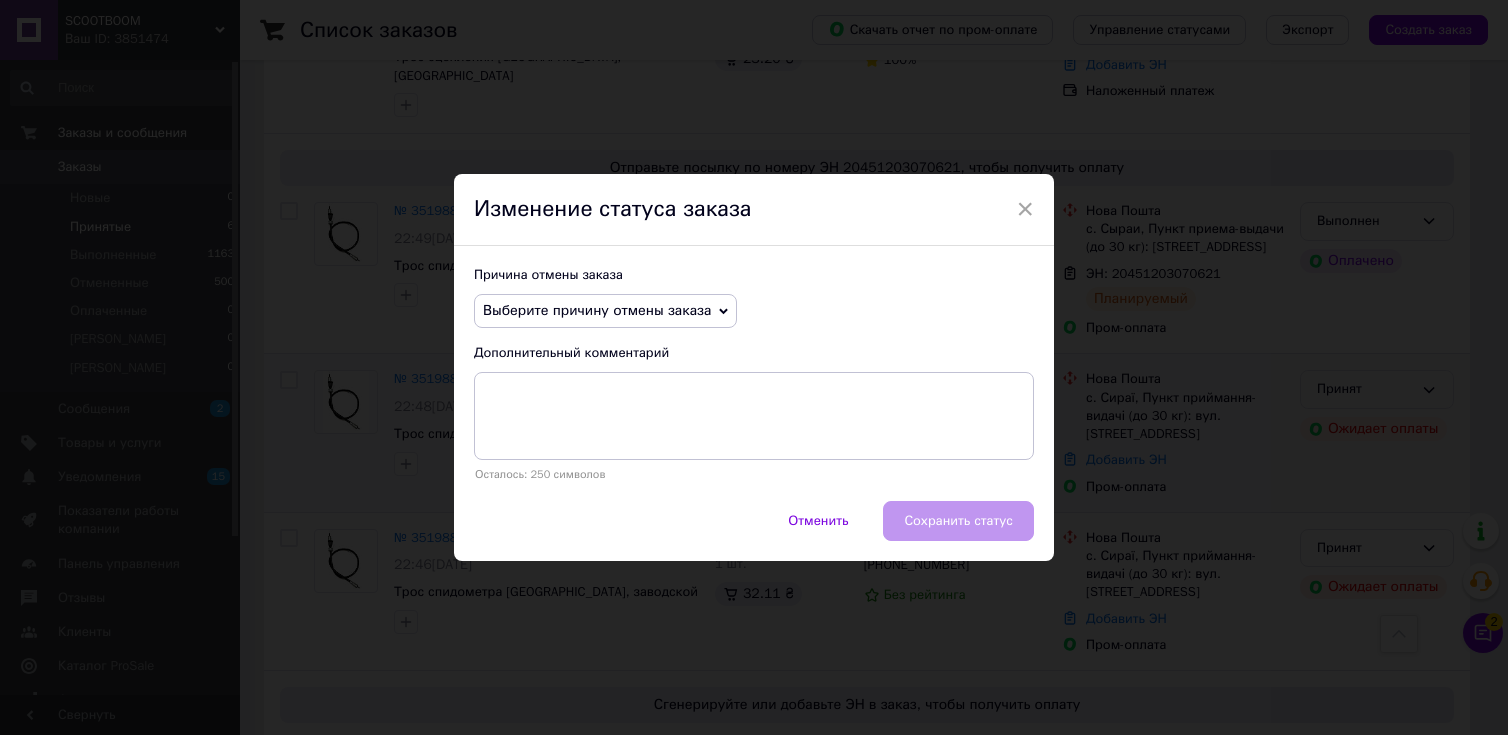 click on "Выберите причину отмены заказа" at bounding box center [605, 311] 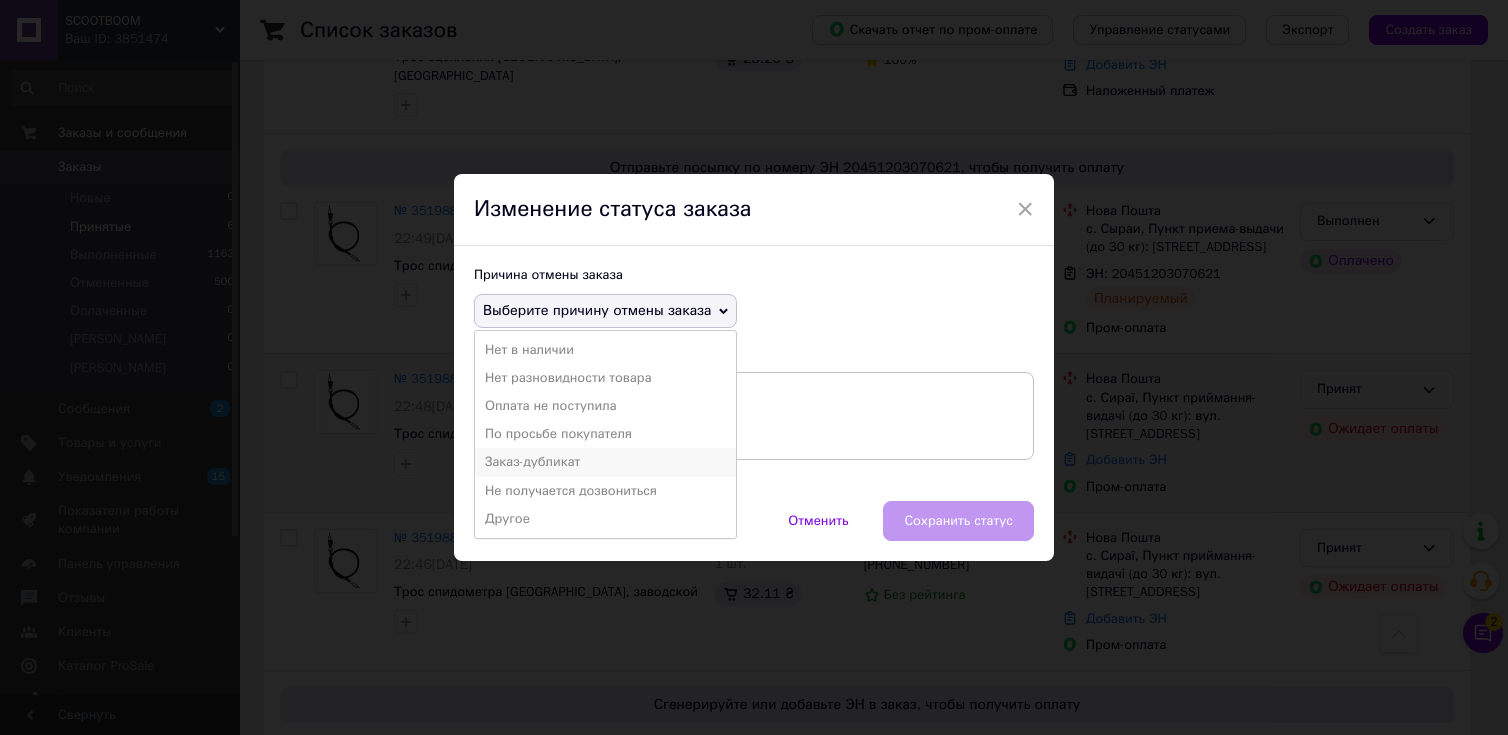click on "Заказ-дубликат" at bounding box center (605, 462) 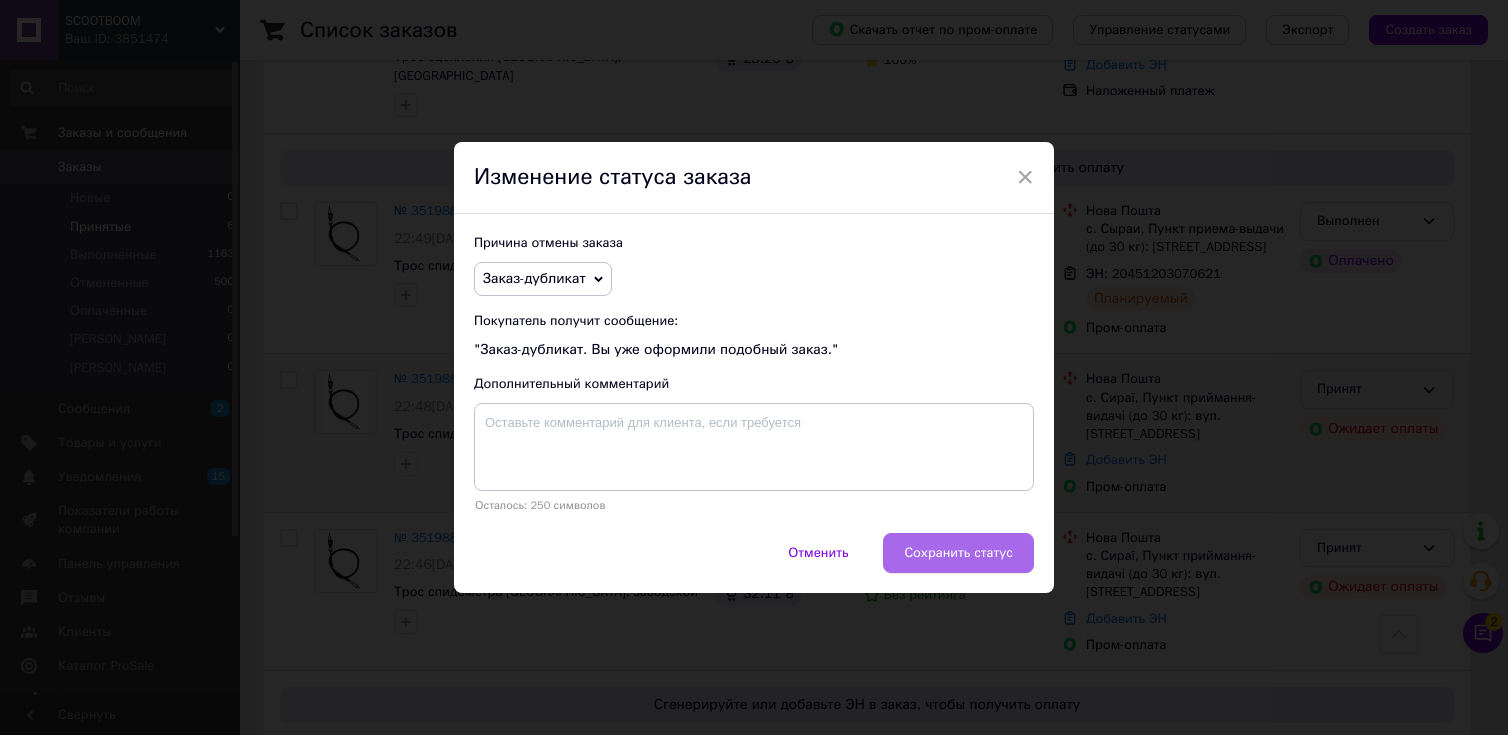 click on "Сохранить статус" at bounding box center [958, 553] 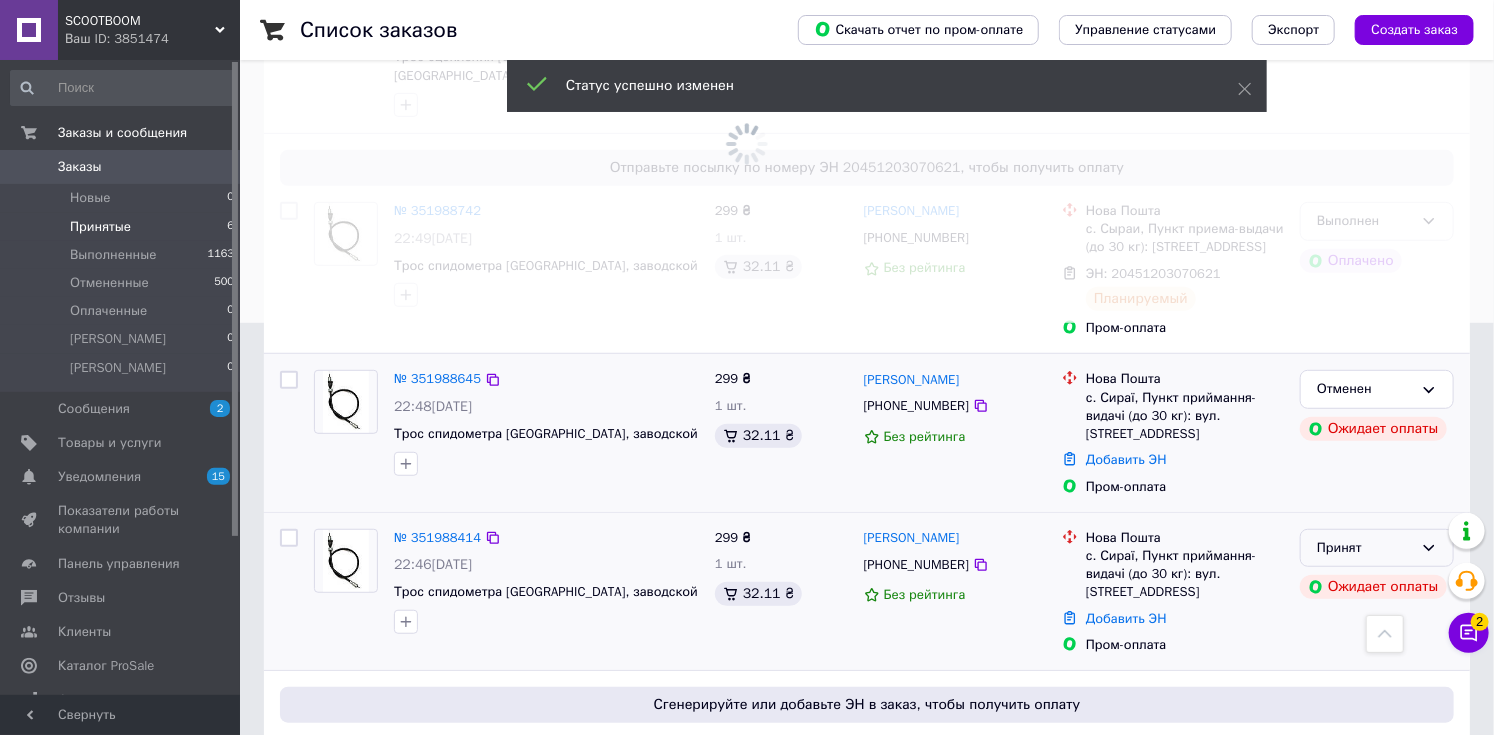 click on "Принят" at bounding box center [1365, 548] 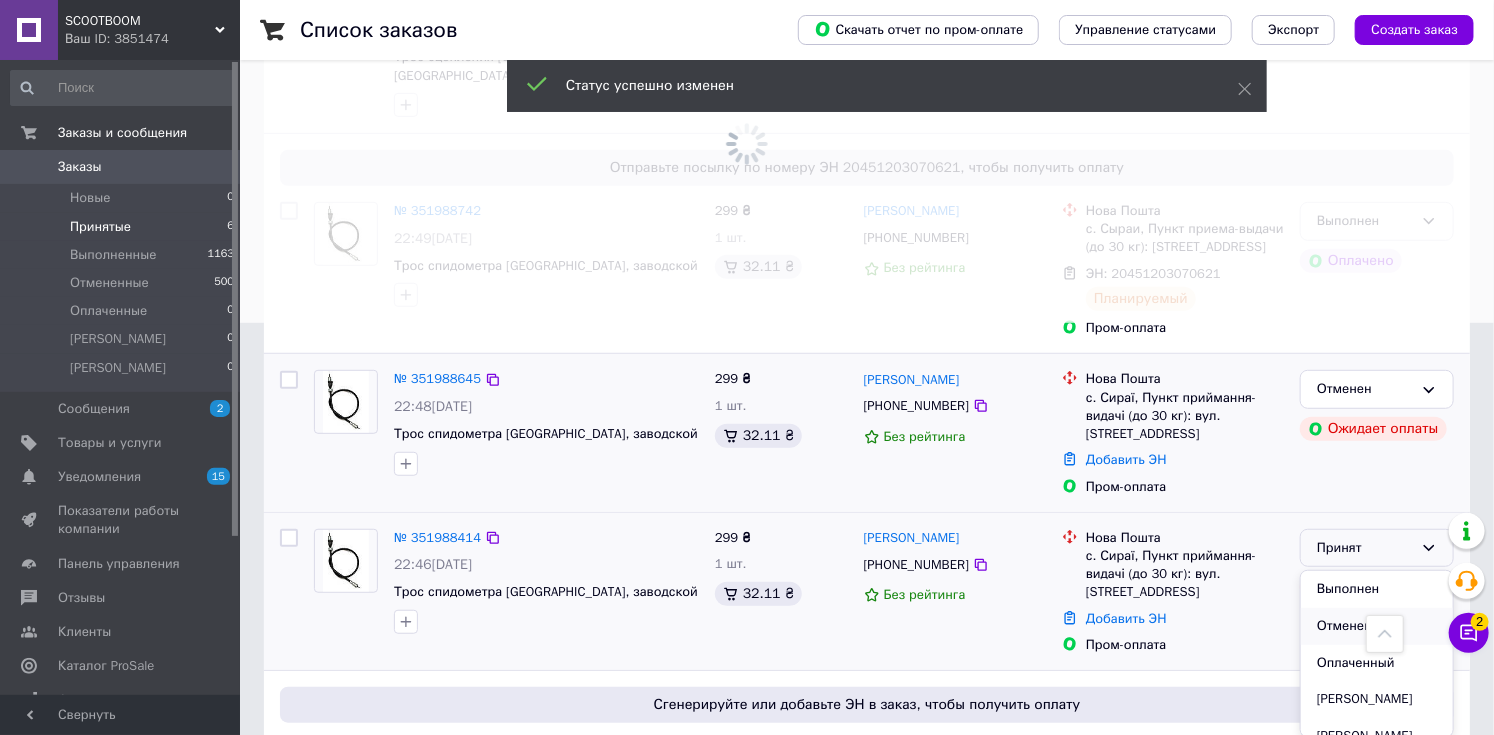 click on "Выполнен Отменен Оплаченный [PERSON_NAME]" at bounding box center [1377, 654] 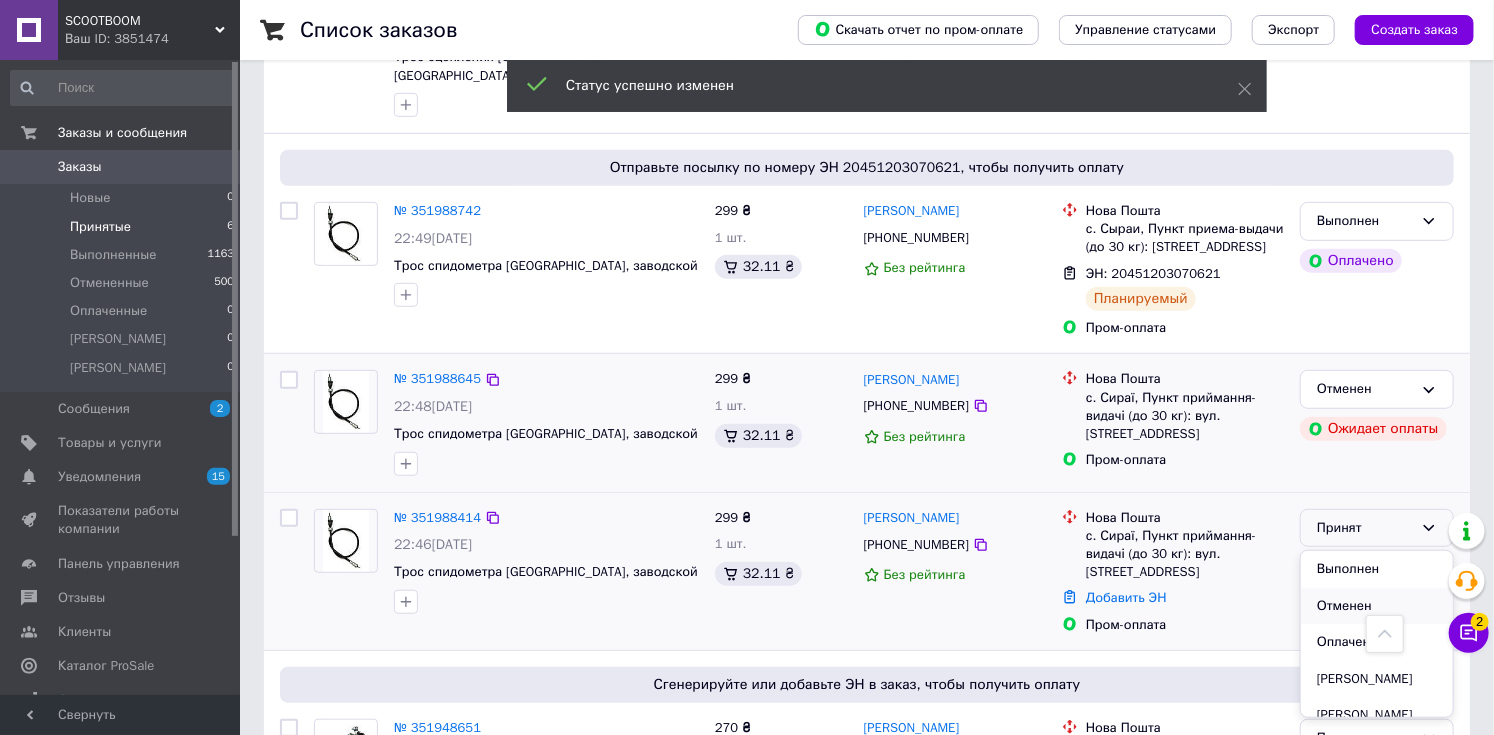 drag, startPoint x: 1360, startPoint y: 600, endPoint x: 1352, endPoint y: 591, distance: 12.0415945 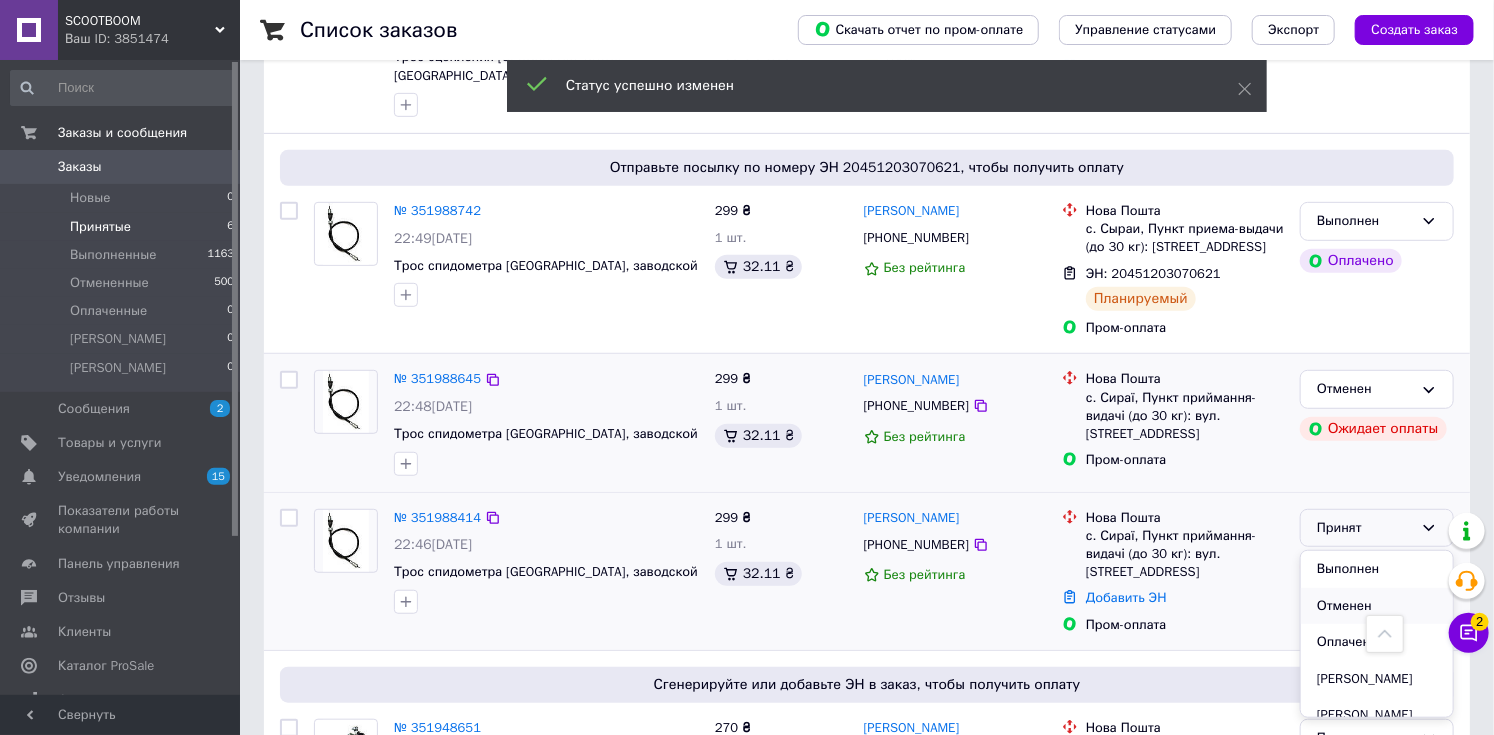click on "Отменен" at bounding box center [1377, 606] 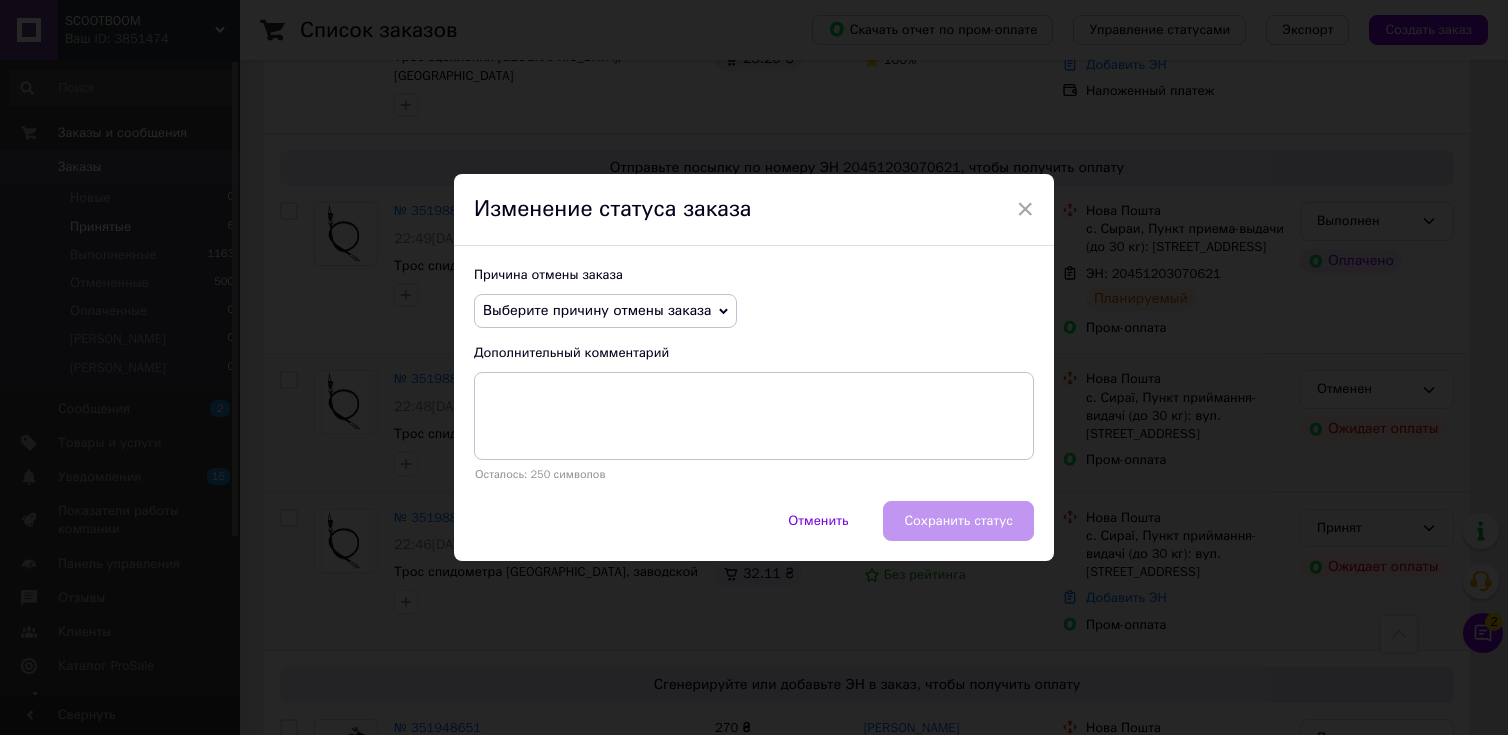click on "Выберите причину отмены заказа" at bounding box center [597, 310] 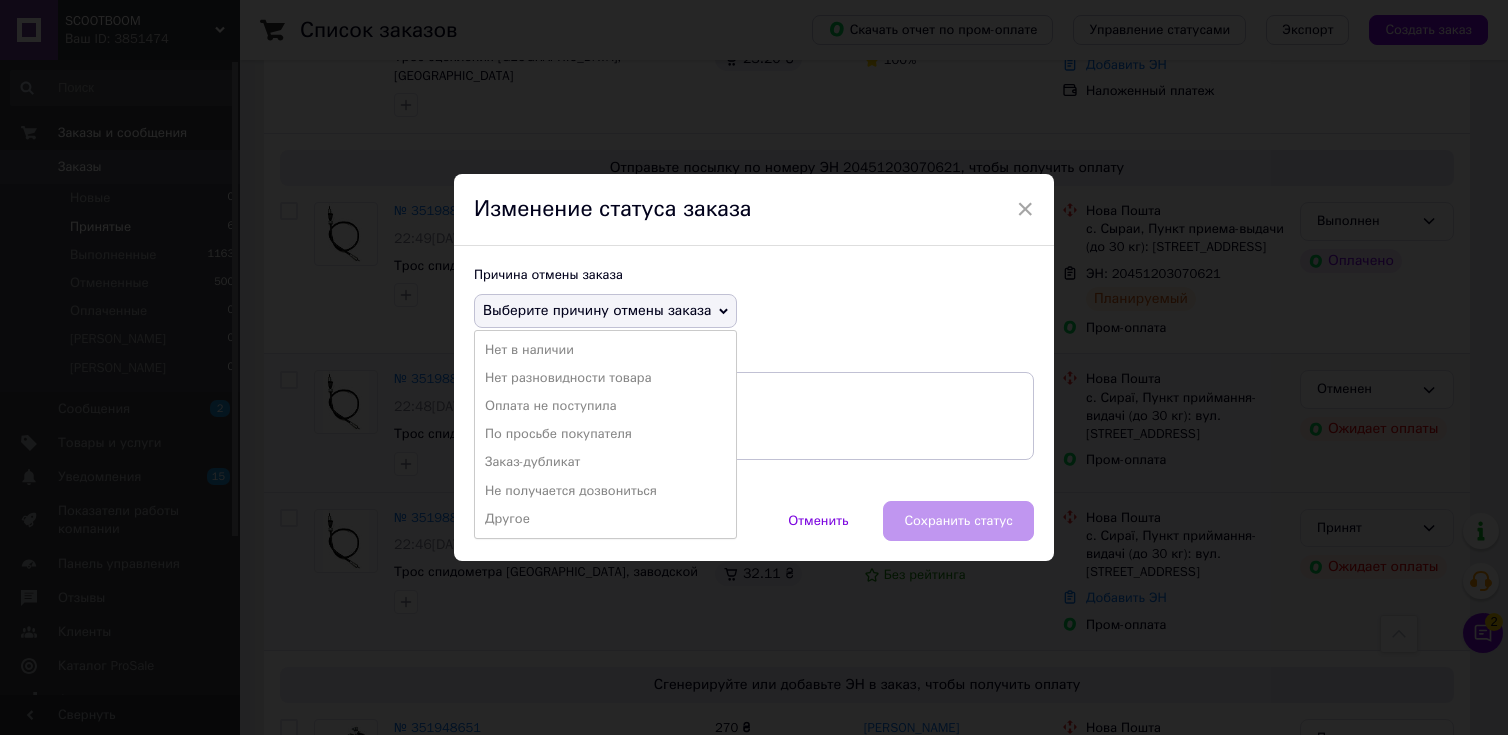 drag, startPoint x: 616, startPoint y: 460, endPoint x: 625, endPoint y: 471, distance: 14.21267 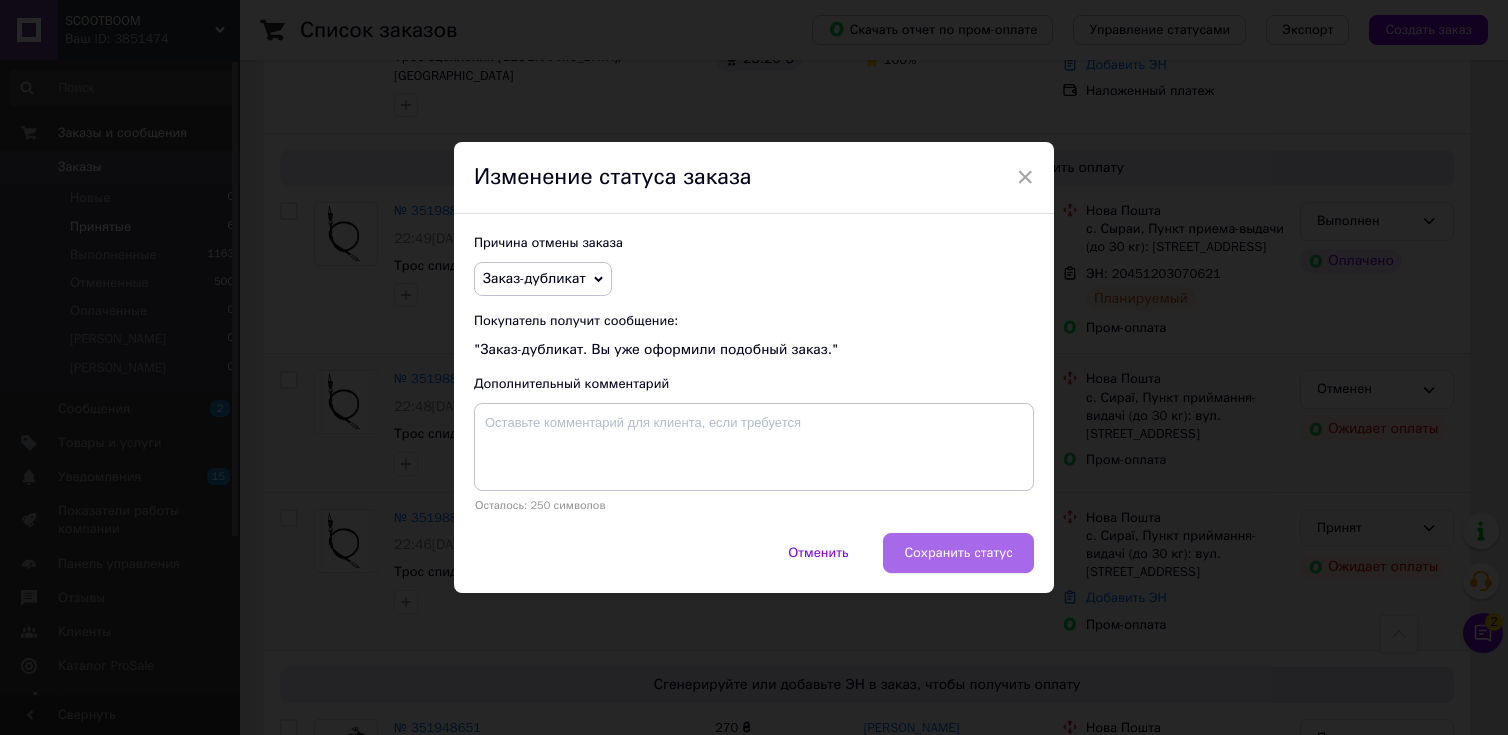 click on "Сохранить статус" at bounding box center (958, 553) 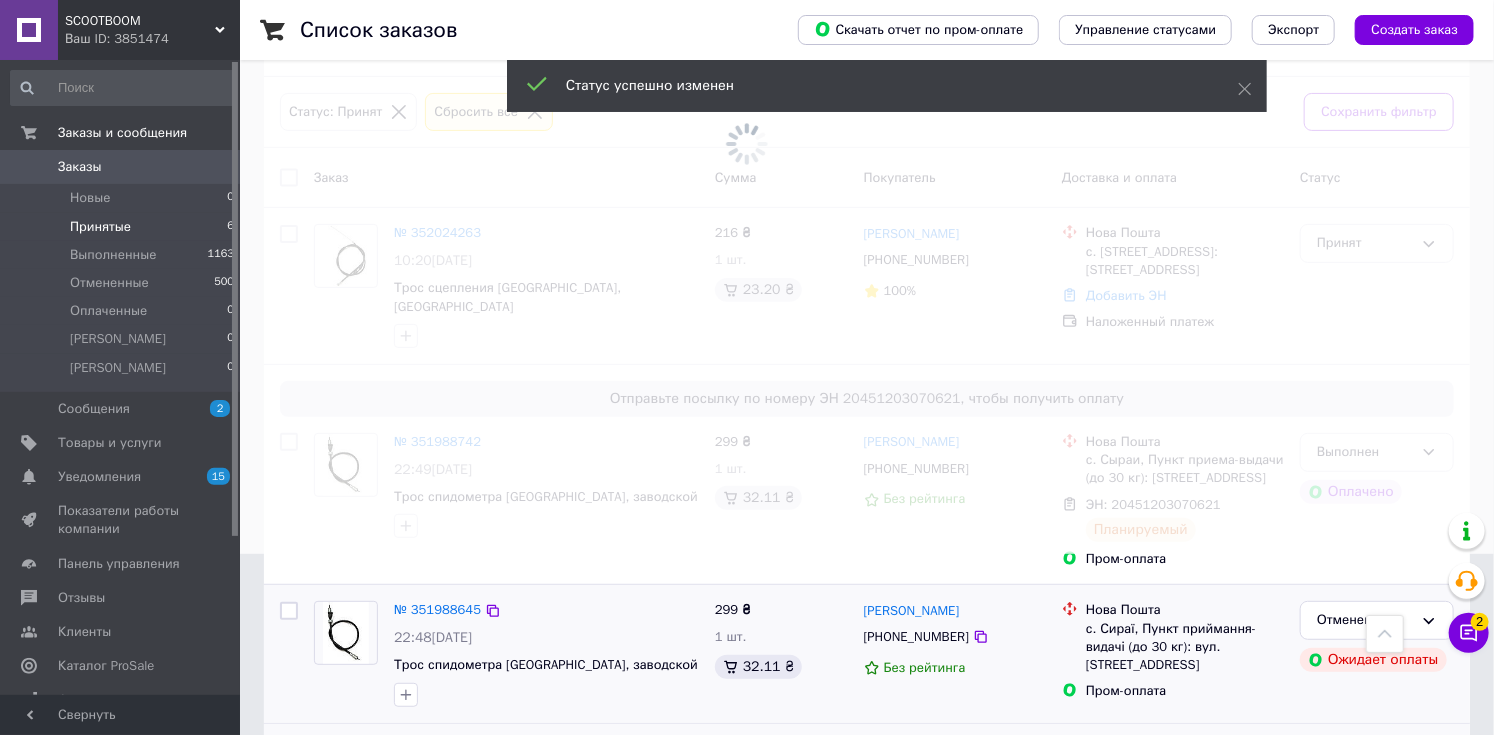 scroll, scrollTop: 172, scrollLeft: 0, axis: vertical 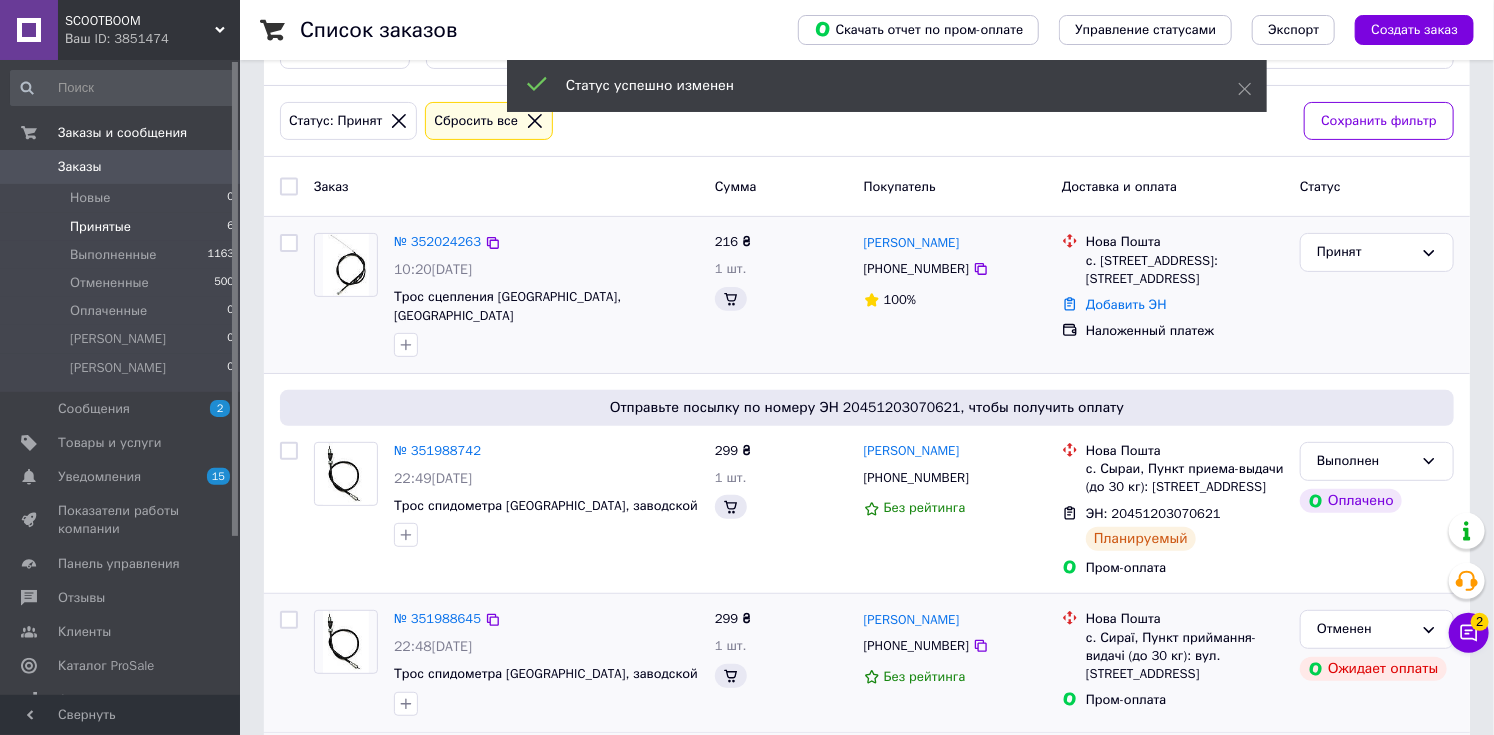 click on "№ 352024263" at bounding box center [437, 242] 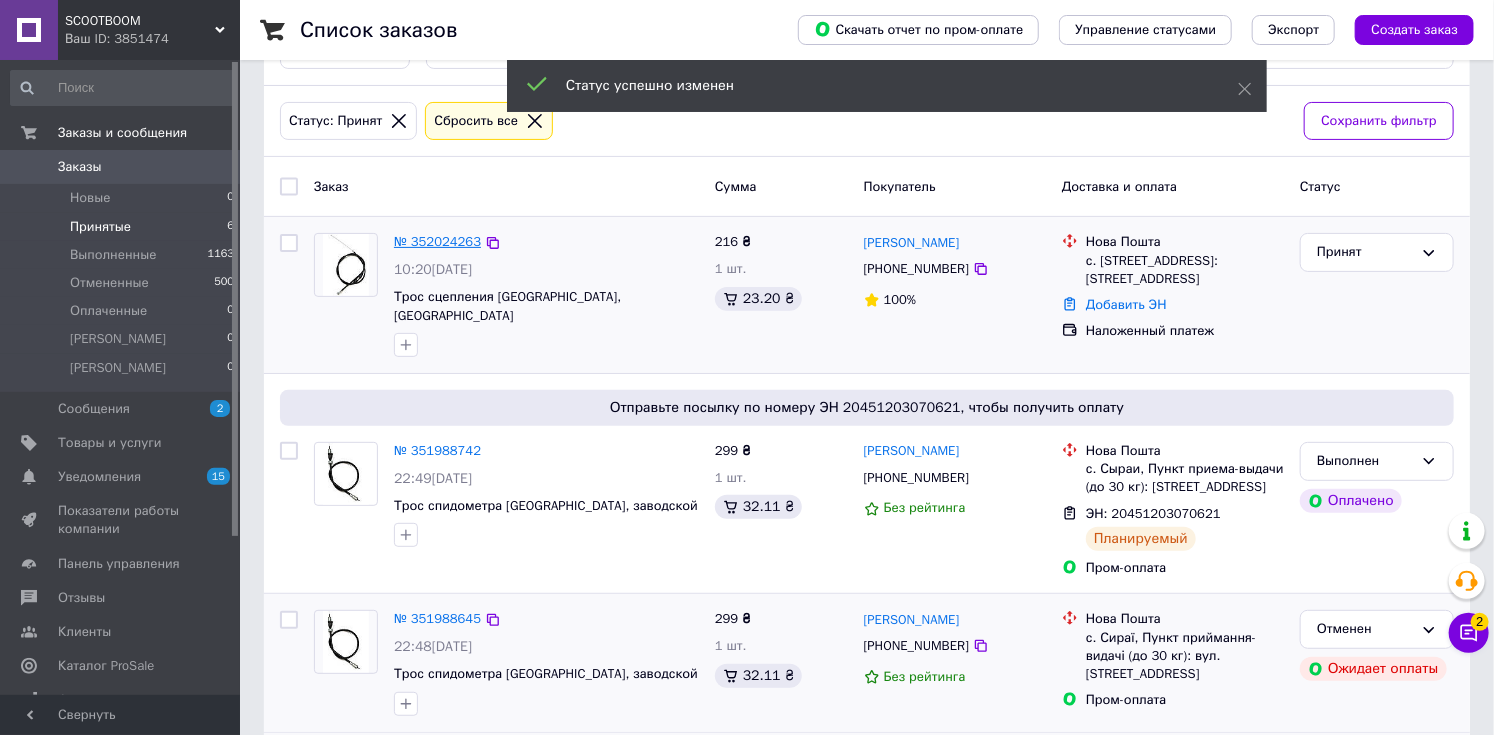 click on "№ 352024263" at bounding box center [437, 241] 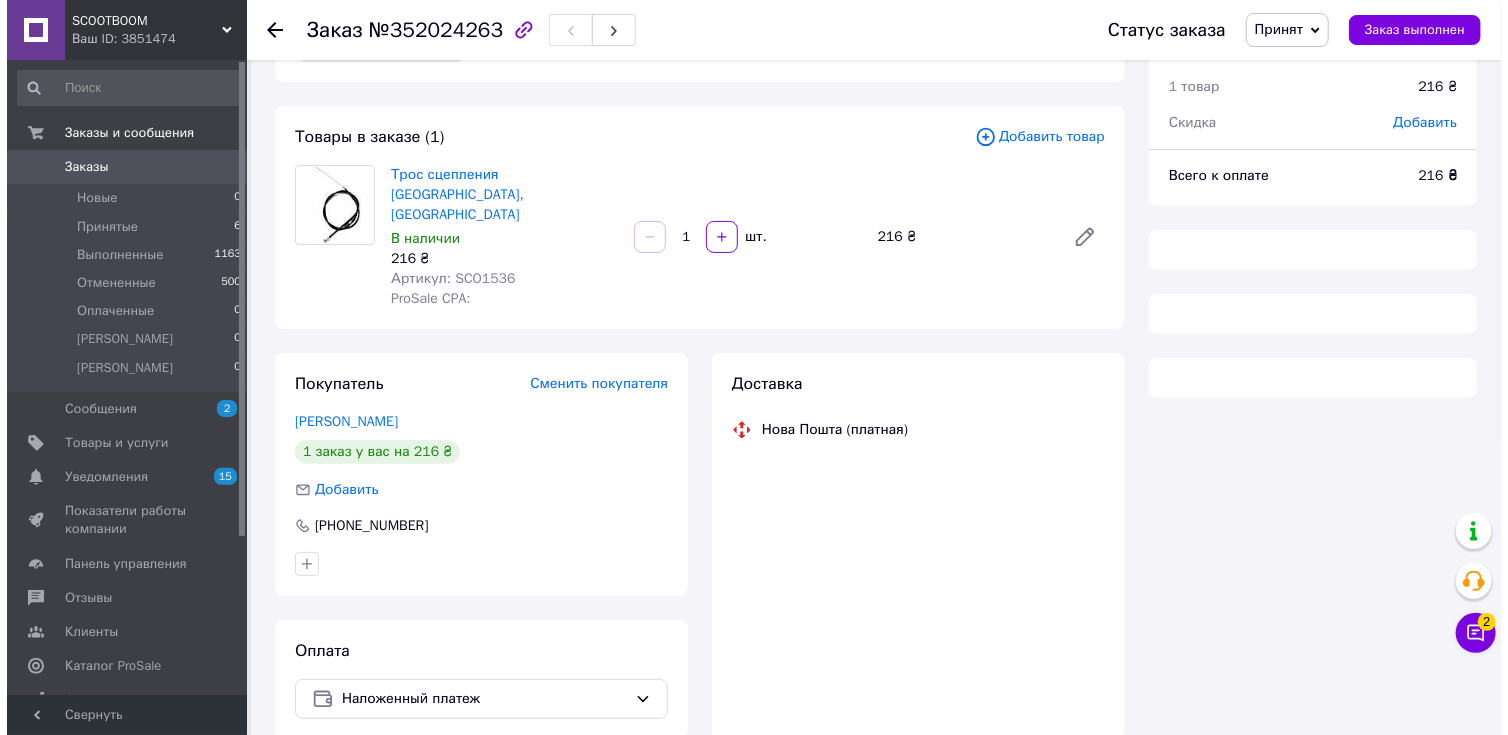 scroll, scrollTop: 38, scrollLeft: 0, axis: vertical 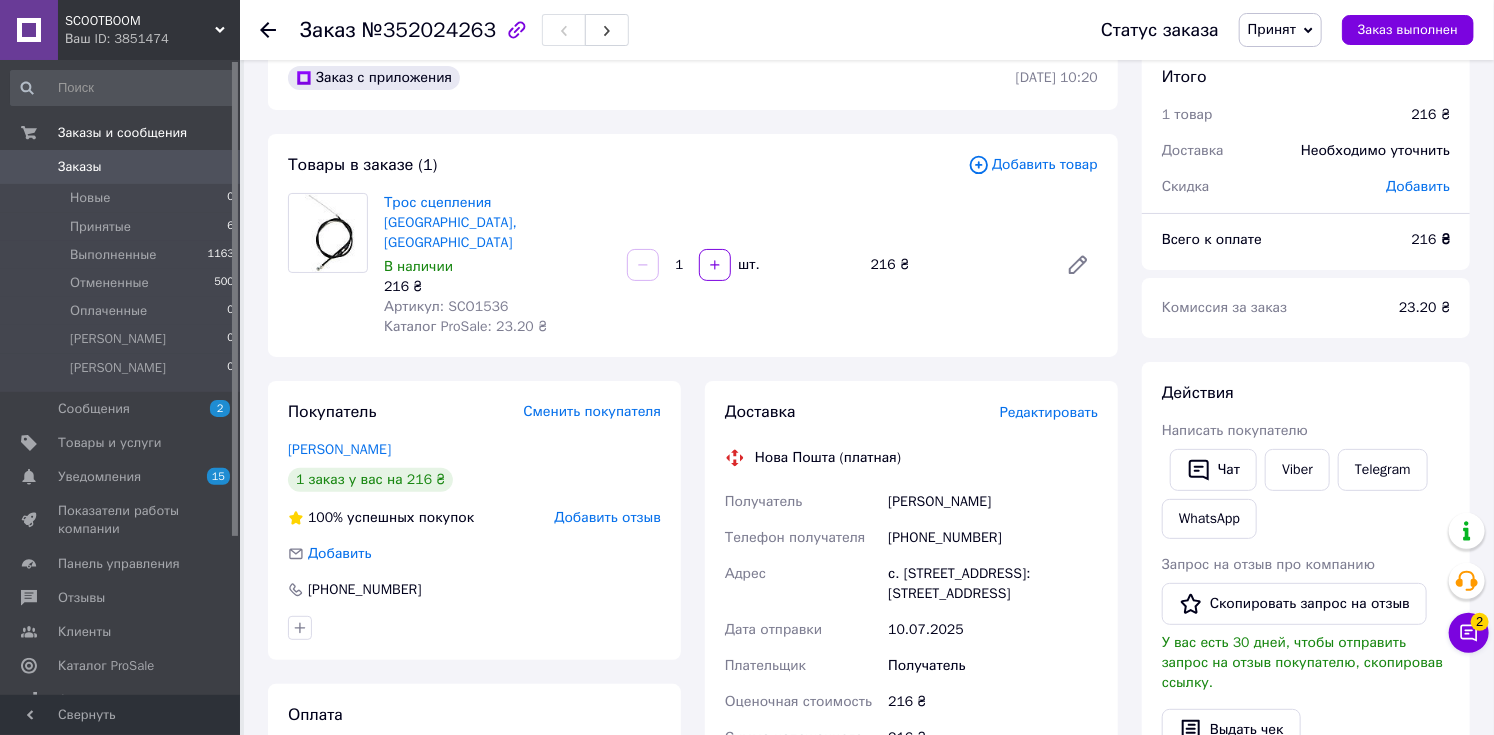 click on "Редактировать" at bounding box center [1049, 412] 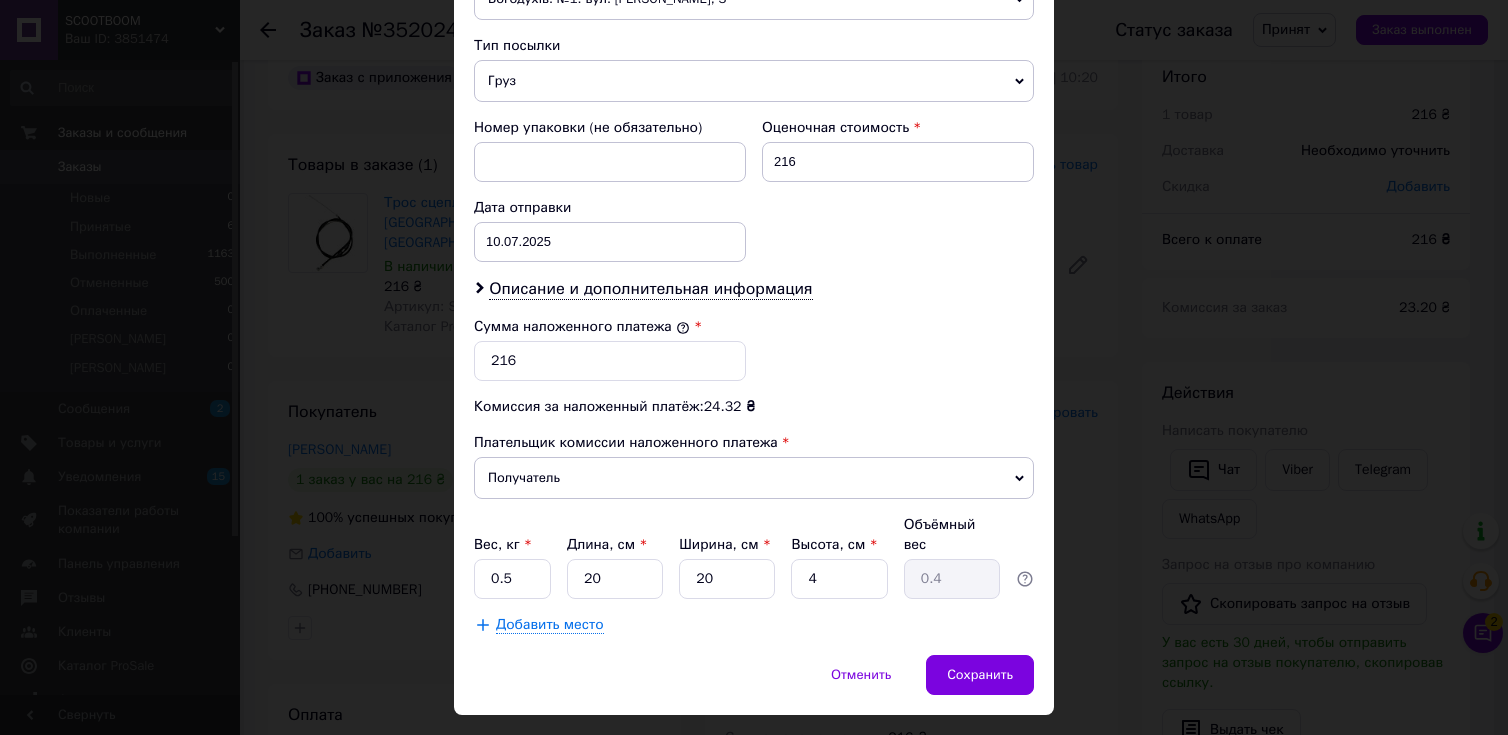 scroll, scrollTop: 784, scrollLeft: 0, axis: vertical 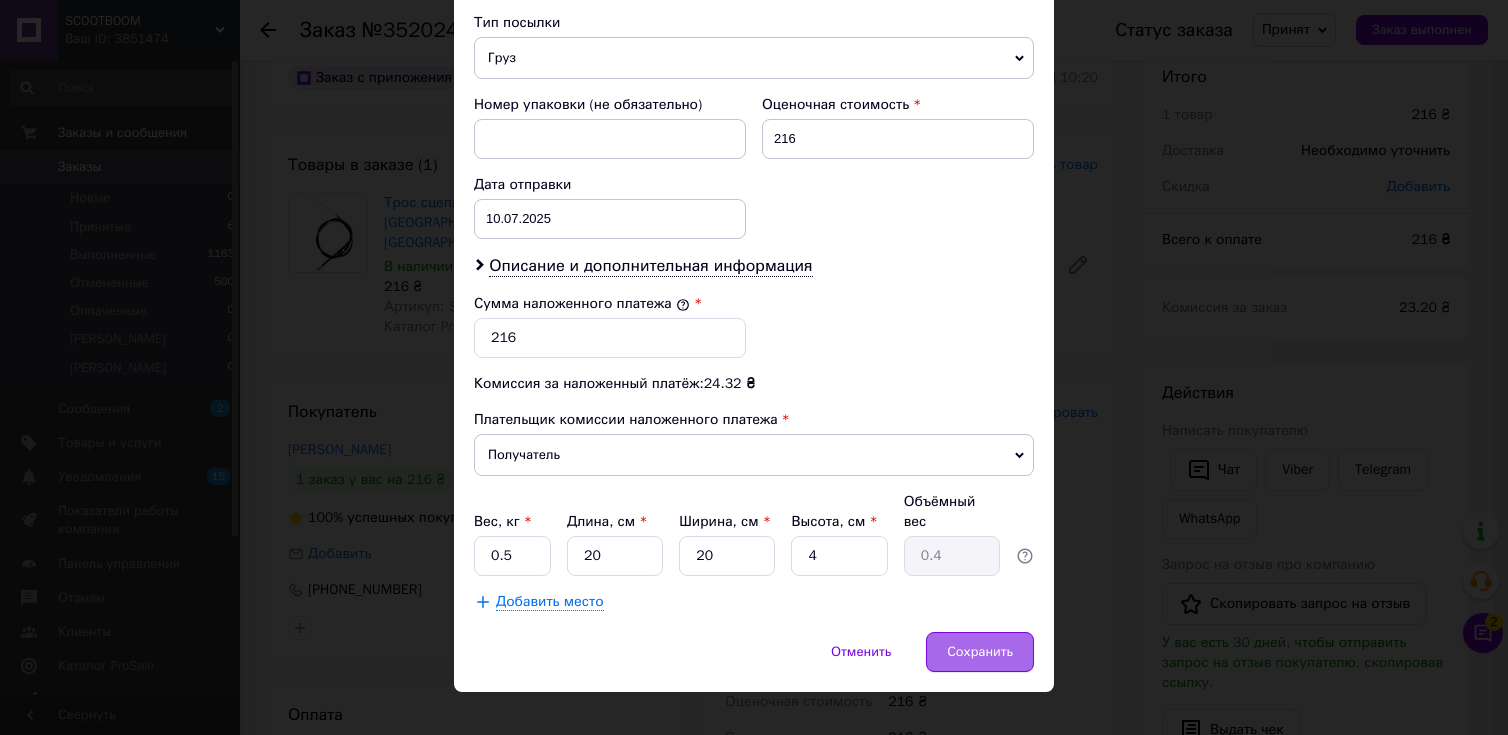 click on "Сохранить" at bounding box center [980, 652] 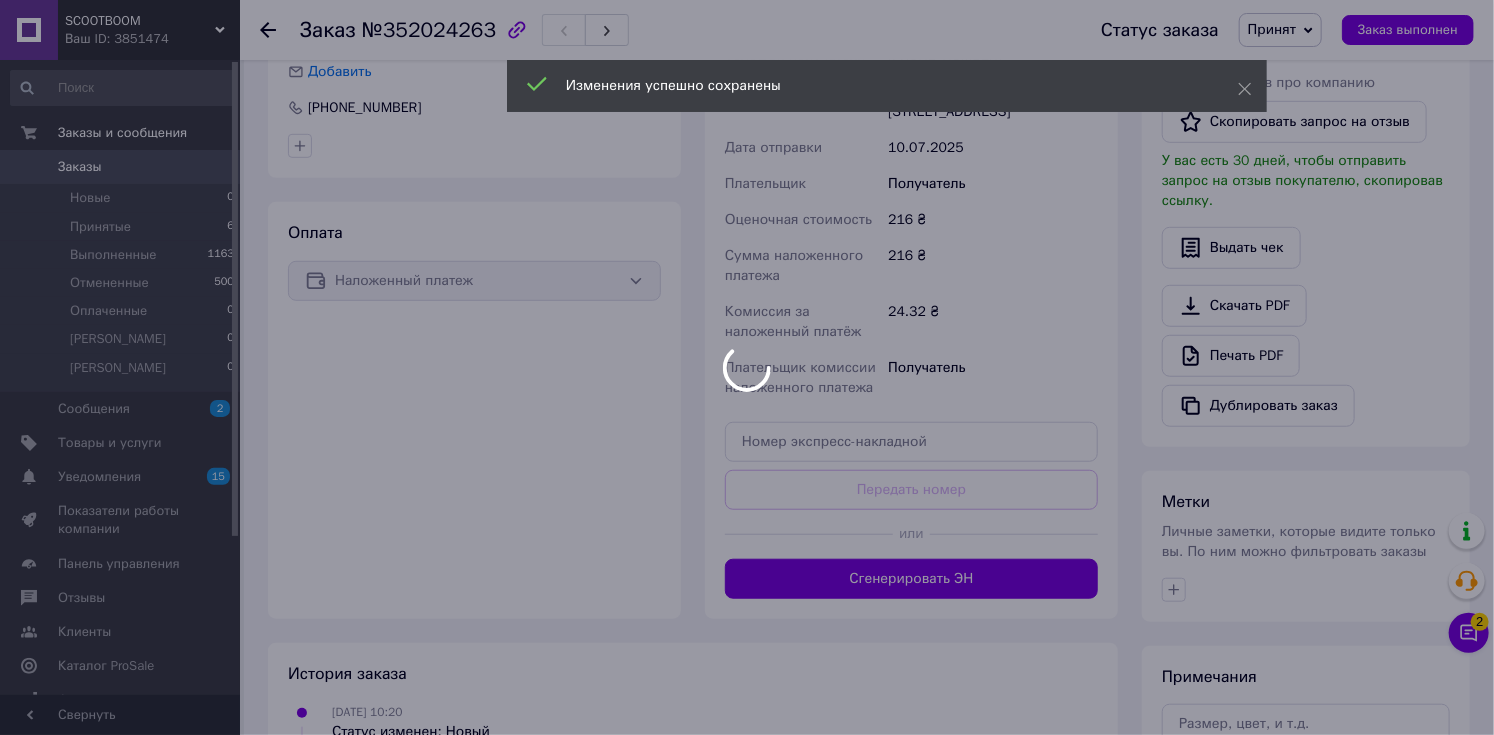 scroll, scrollTop: 598, scrollLeft: 0, axis: vertical 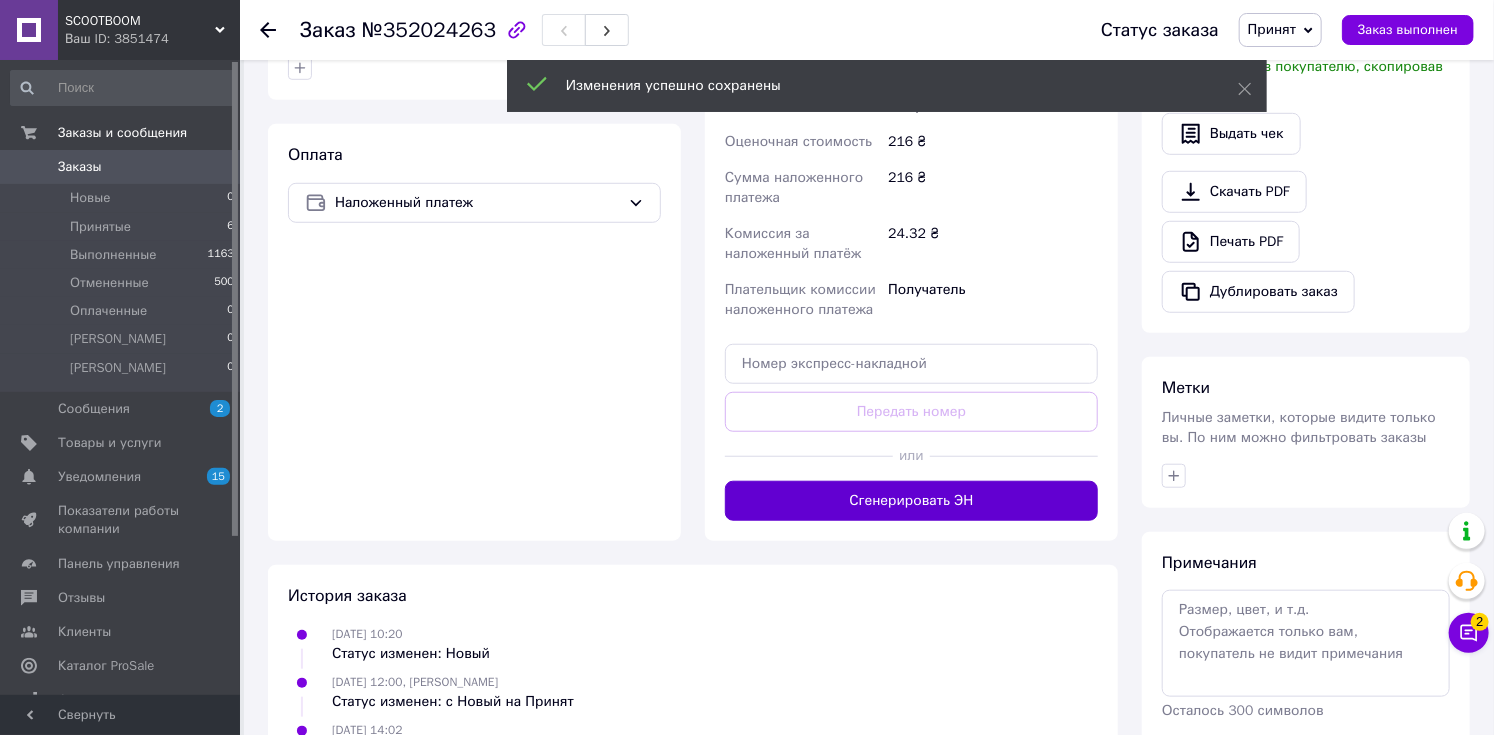 click on "Сгенерировать ЭН" at bounding box center (911, 501) 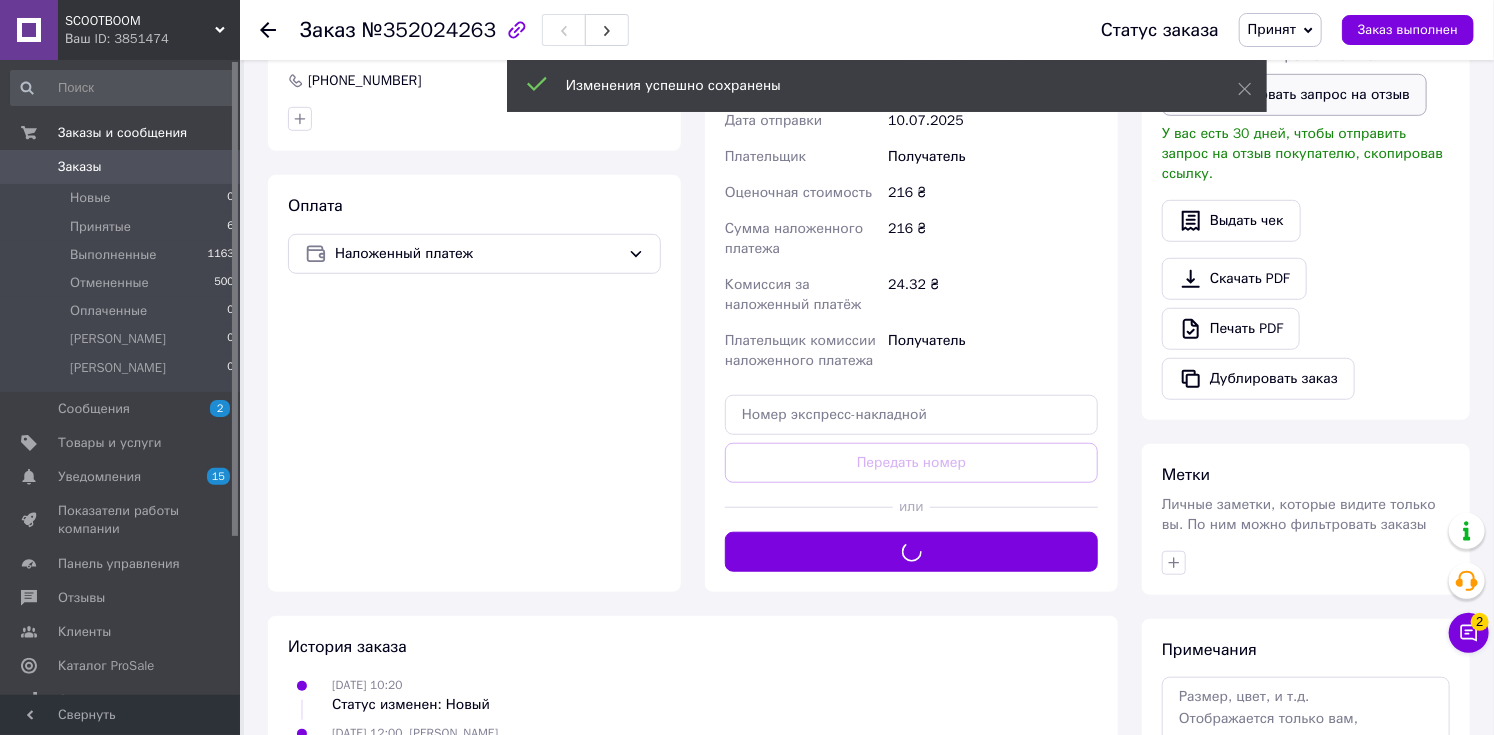 scroll, scrollTop: 518, scrollLeft: 0, axis: vertical 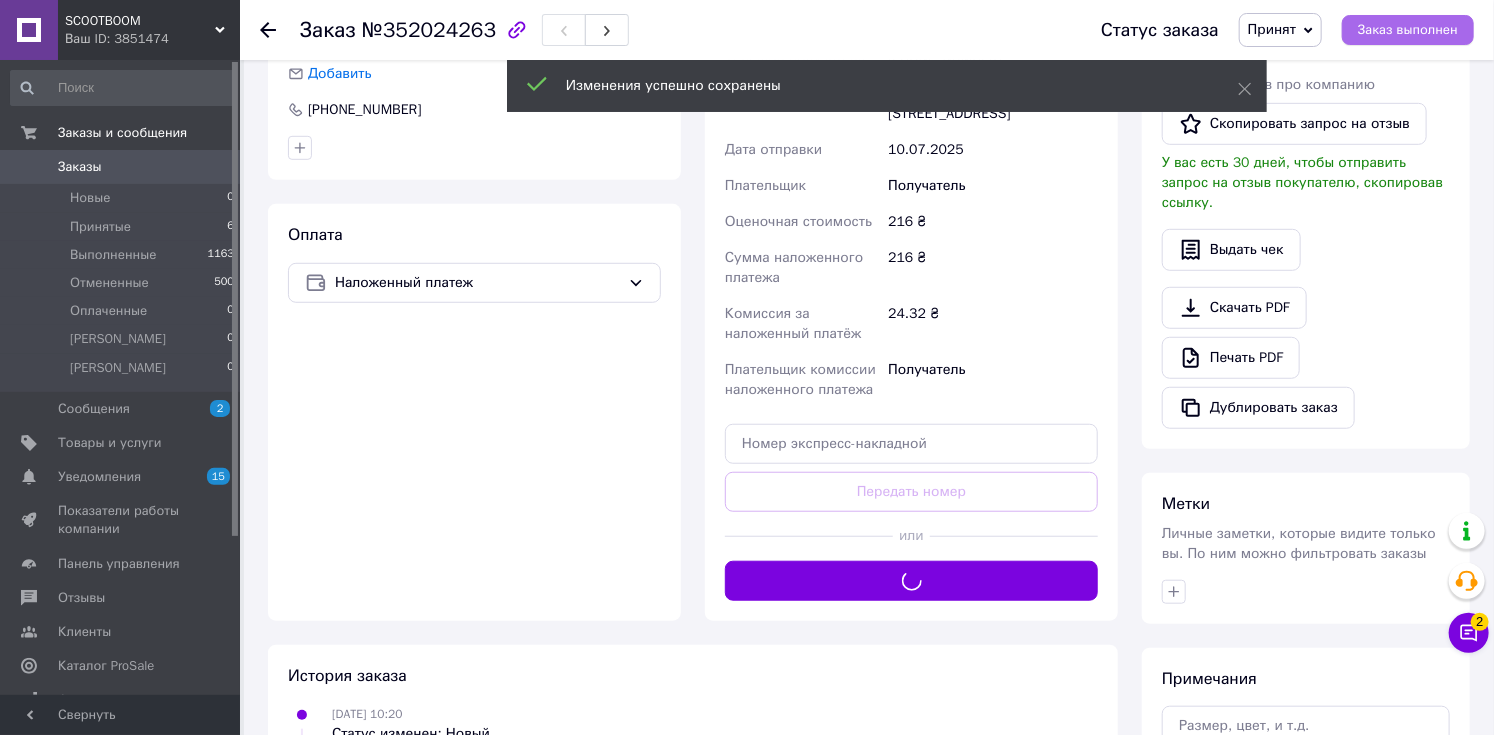 click on "Заказ выполнен" at bounding box center (1408, 30) 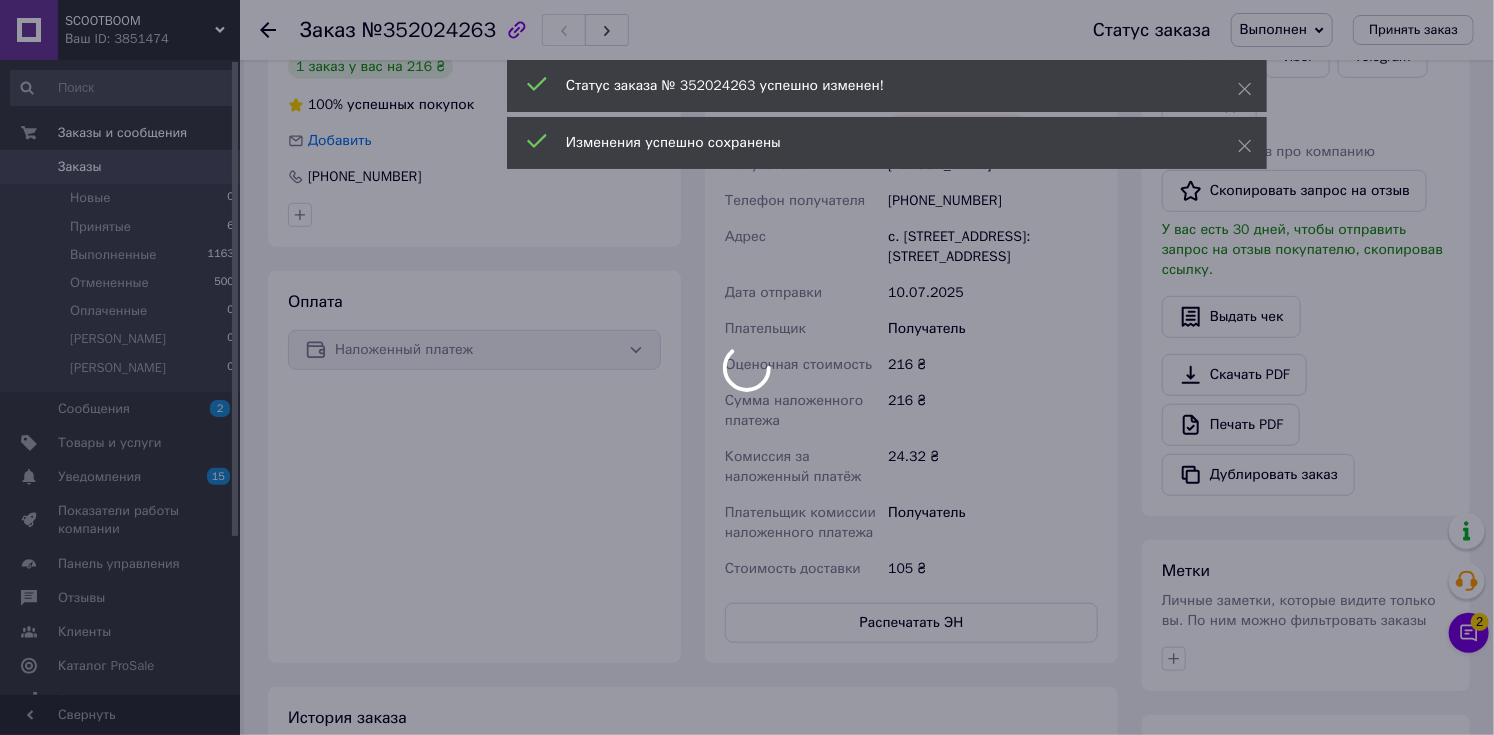 scroll, scrollTop: 358, scrollLeft: 0, axis: vertical 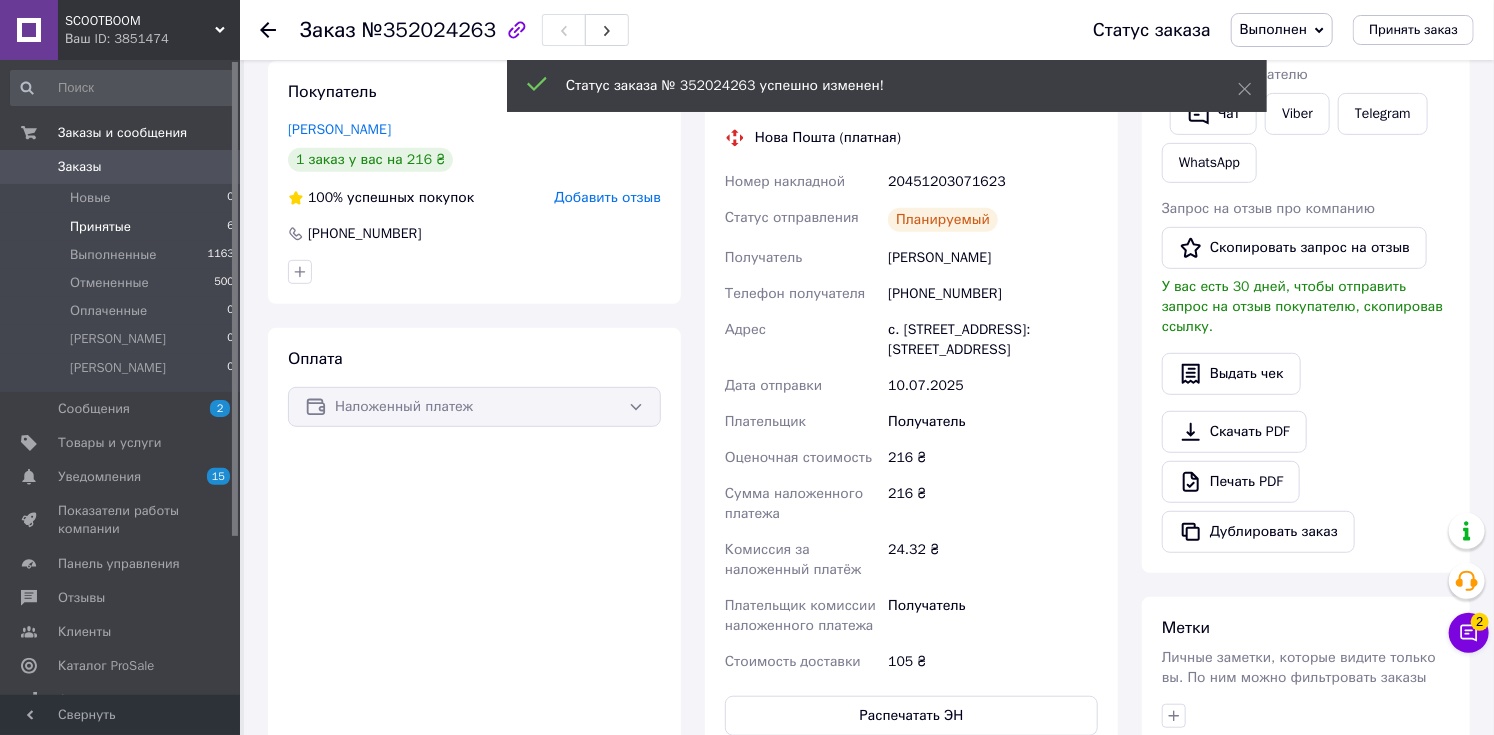 click on "Принятые 6" at bounding box center [123, 227] 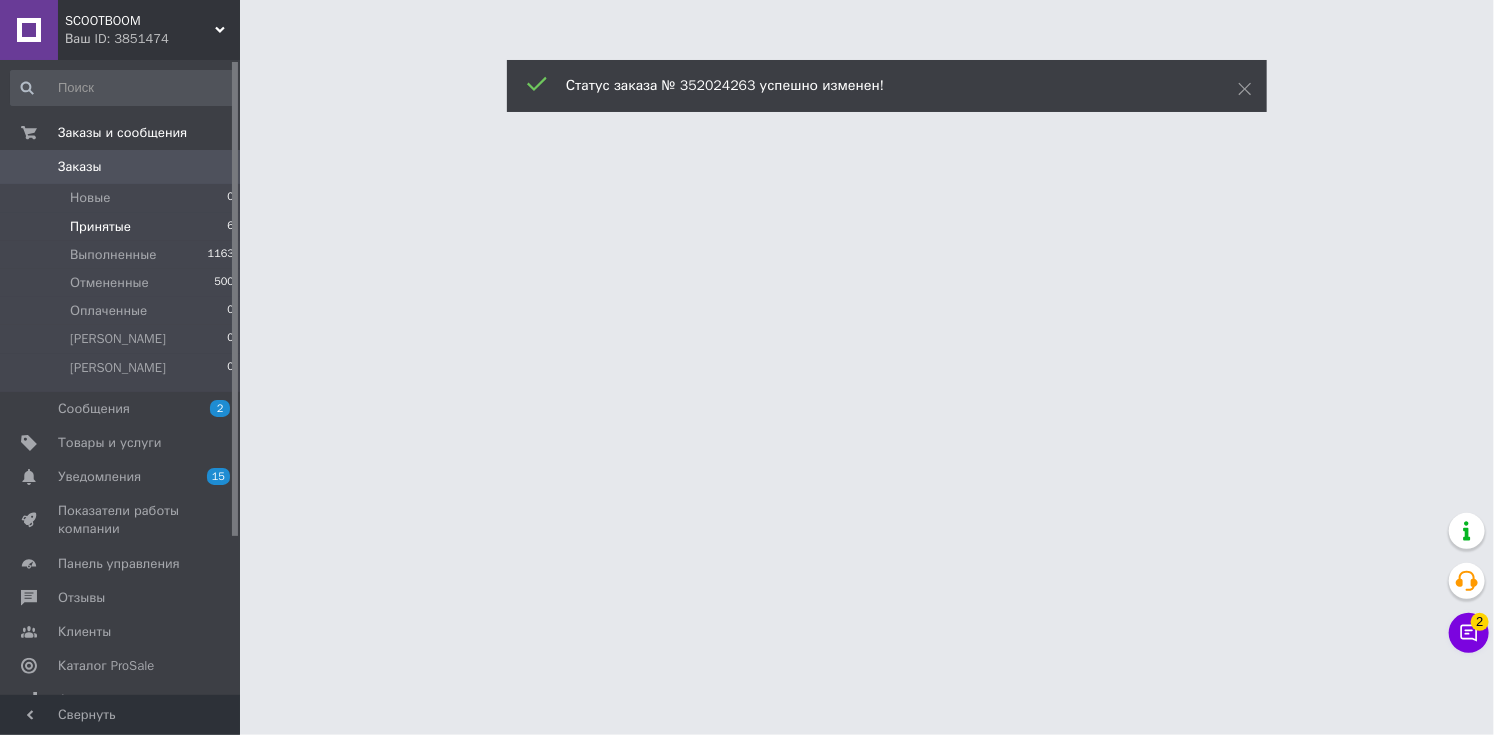 scroll, scrollTop: 0, scrollLeft: 0, axis: both 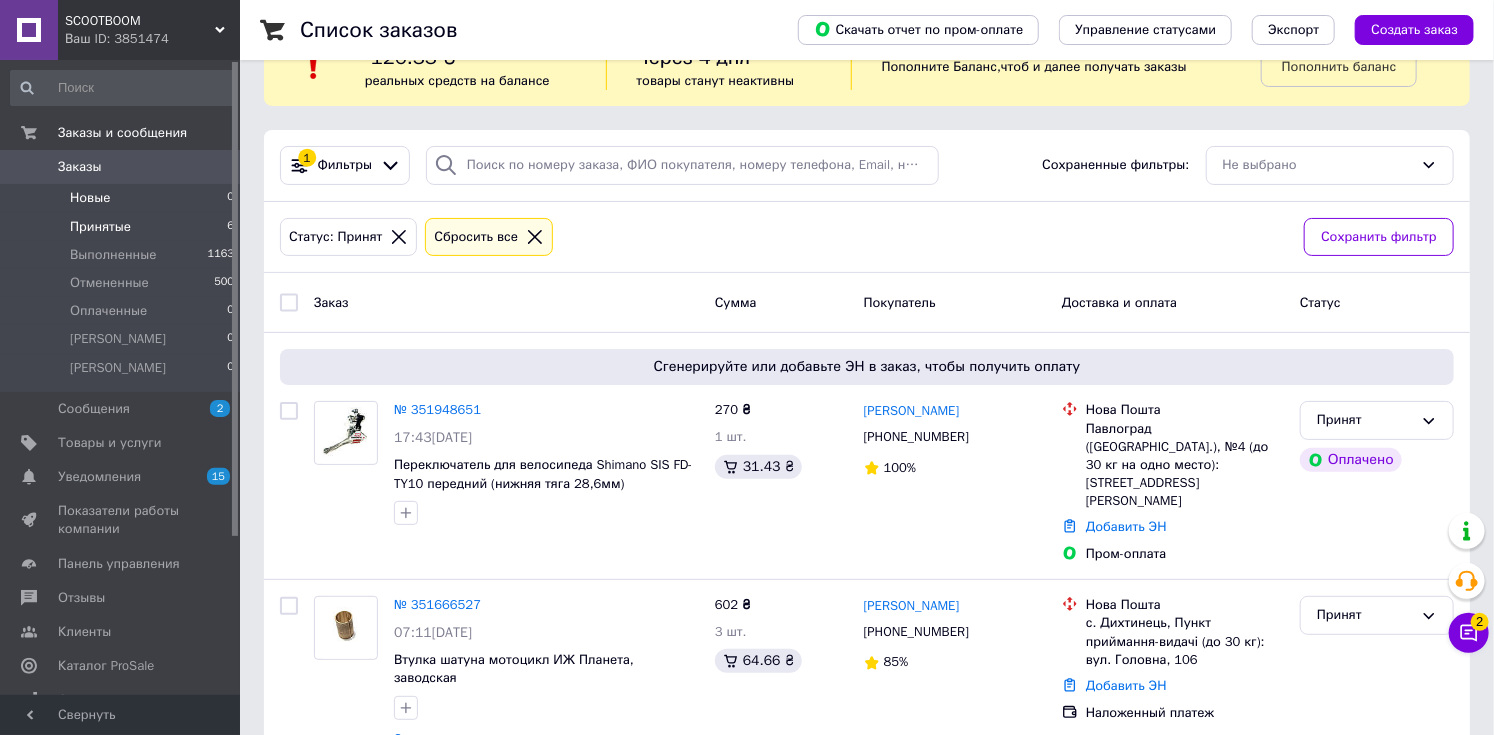 click on "Новые 0" at bounding box center [123, 198] 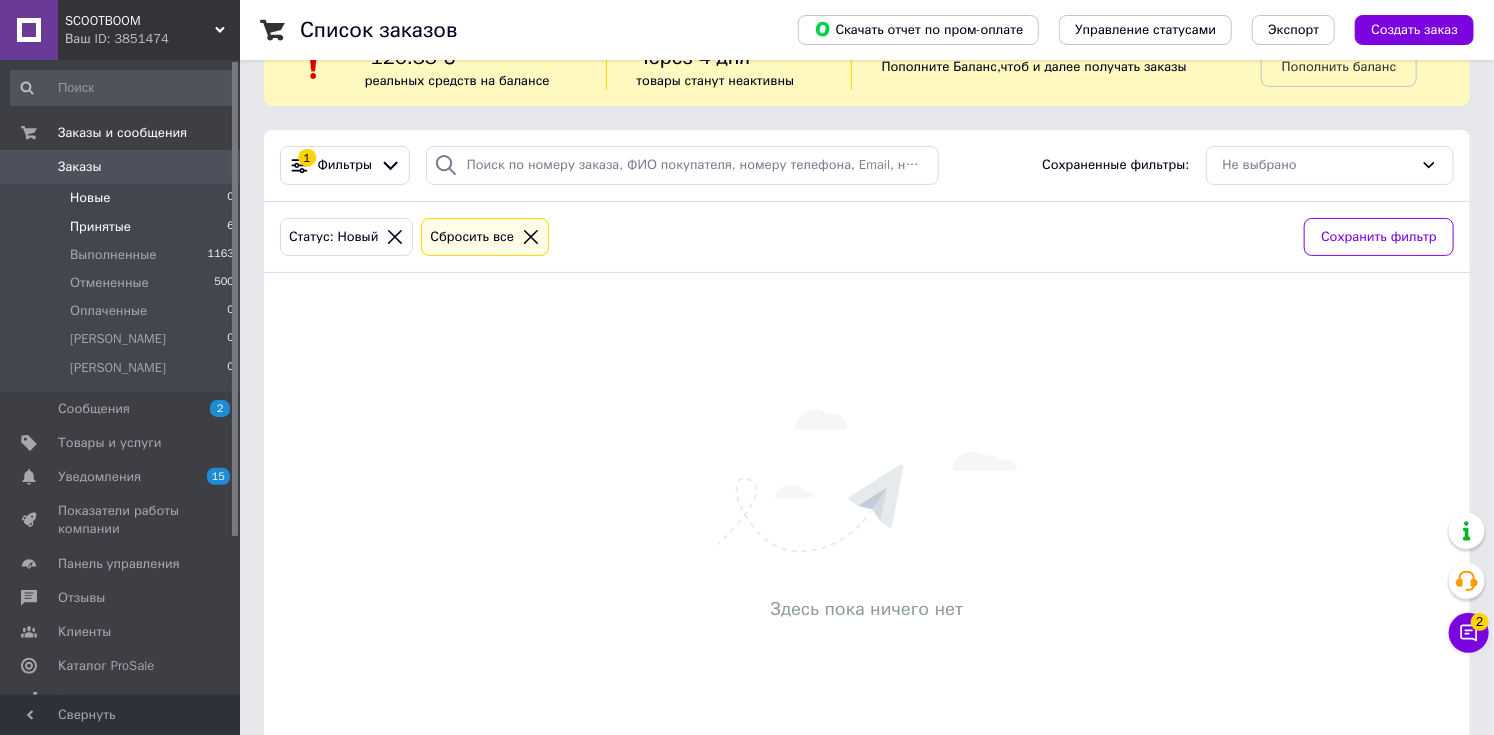 scroll, scrollTop: 0, scrollLeft: 0, axis: both 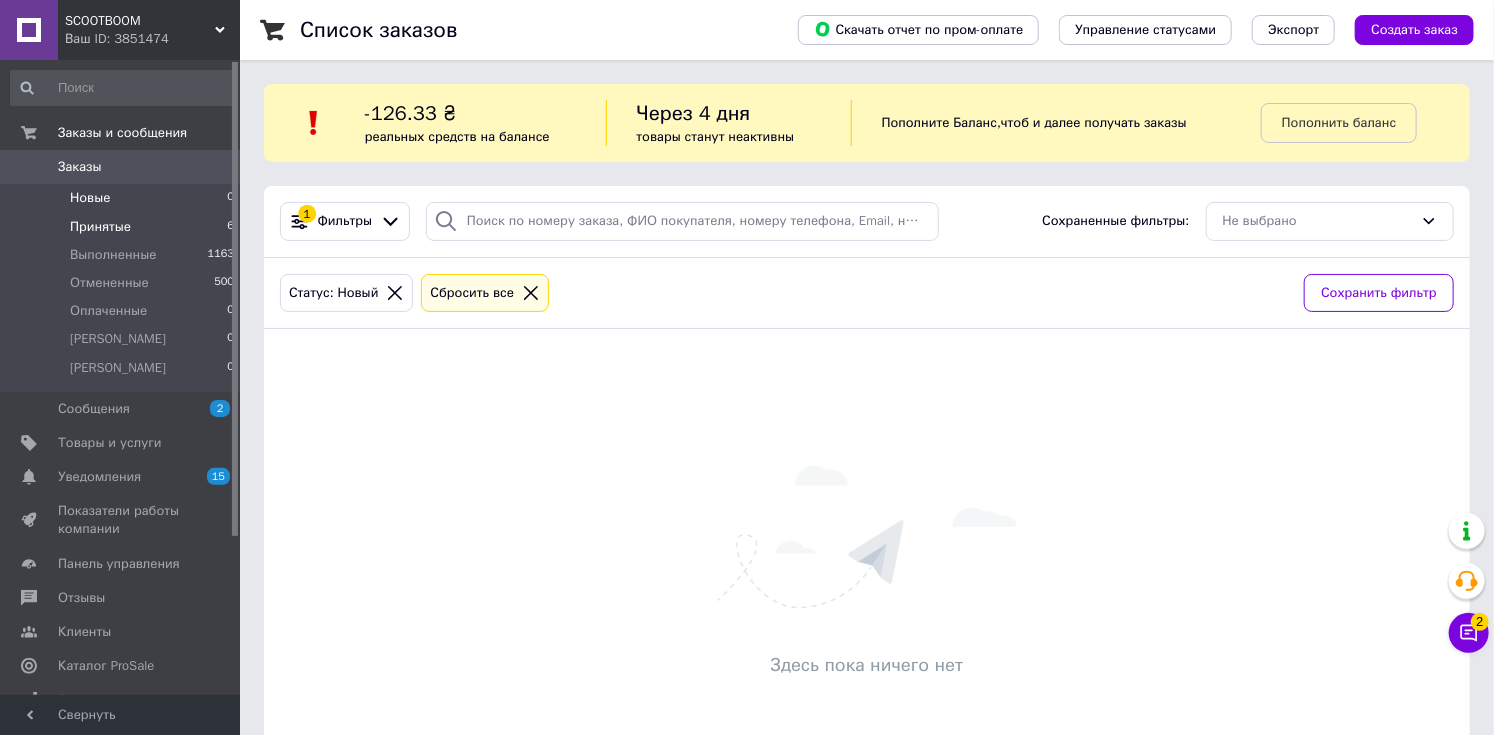 click on "Принятые 6" at bounding box center (123, 227) 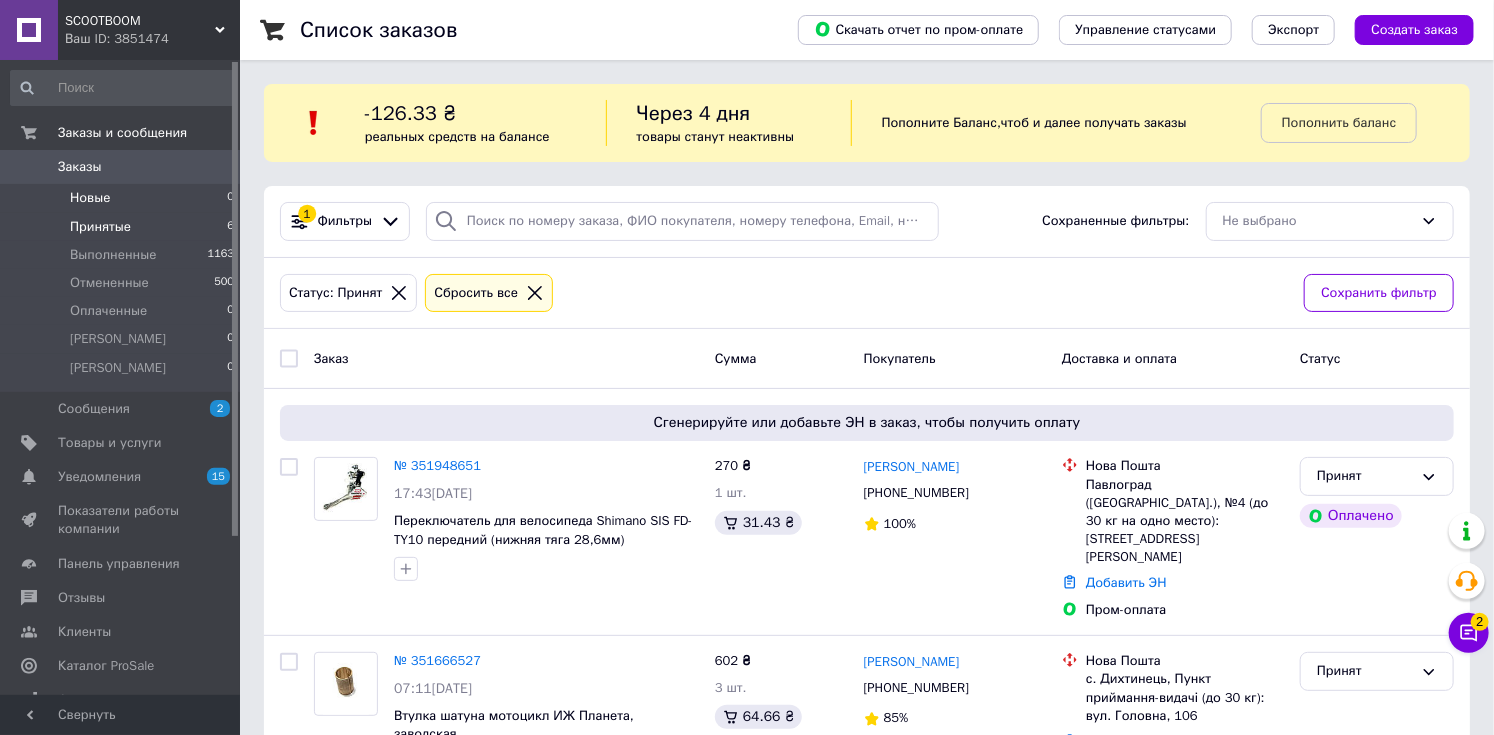 click on "Новые 0" at bounding box center [123, 198] 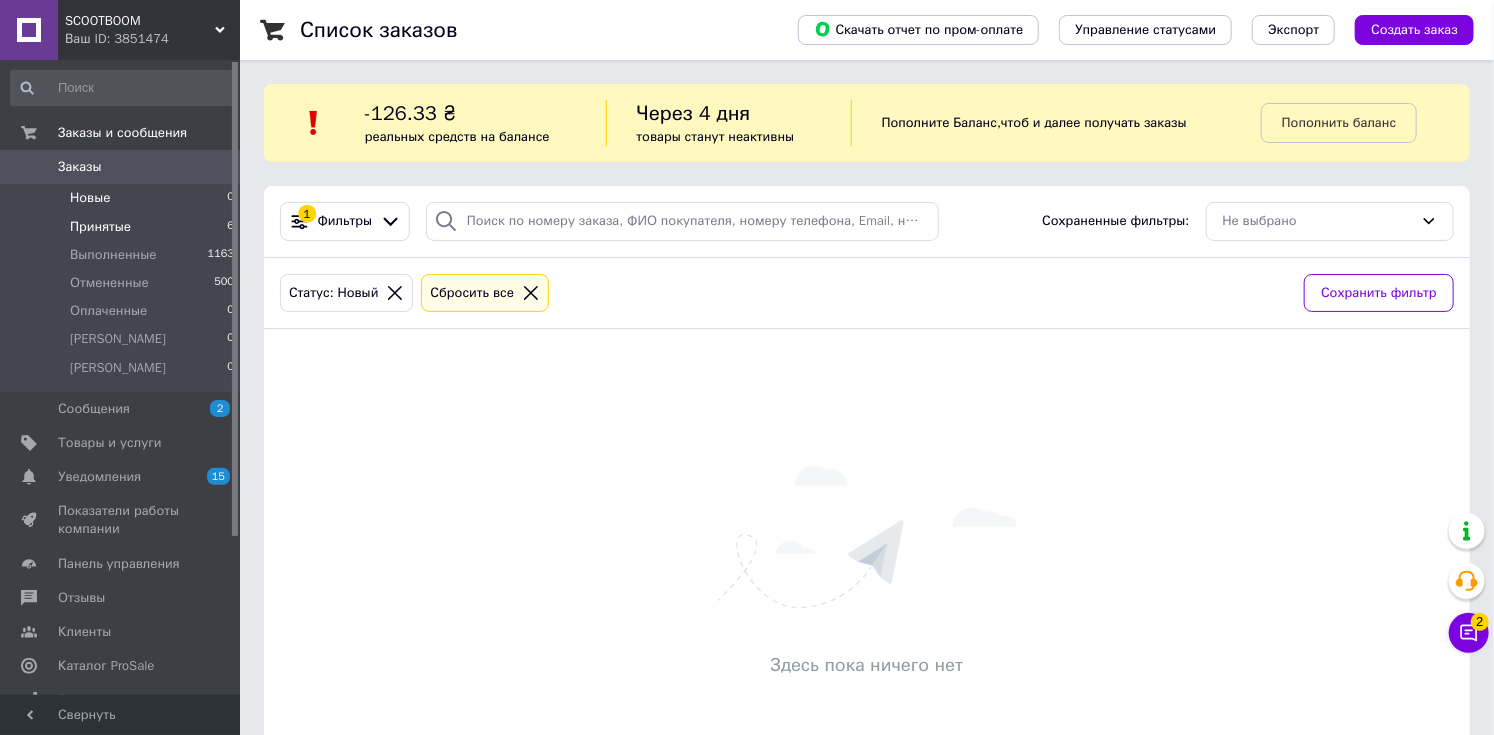 click on "Принятые 6" at bounding box center (123, 227) 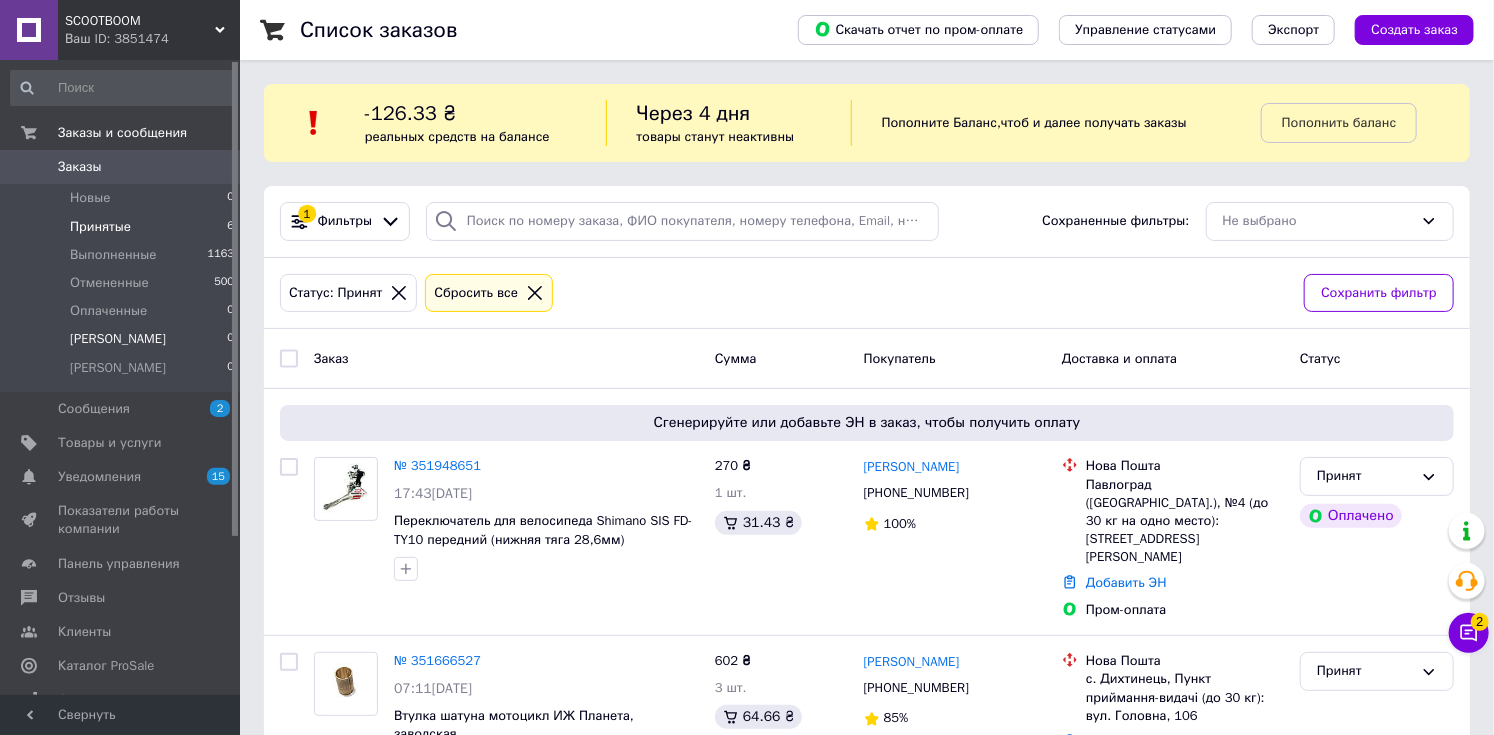 click on "[PERSON_NAME] 0" at bounding box center [123, 339] 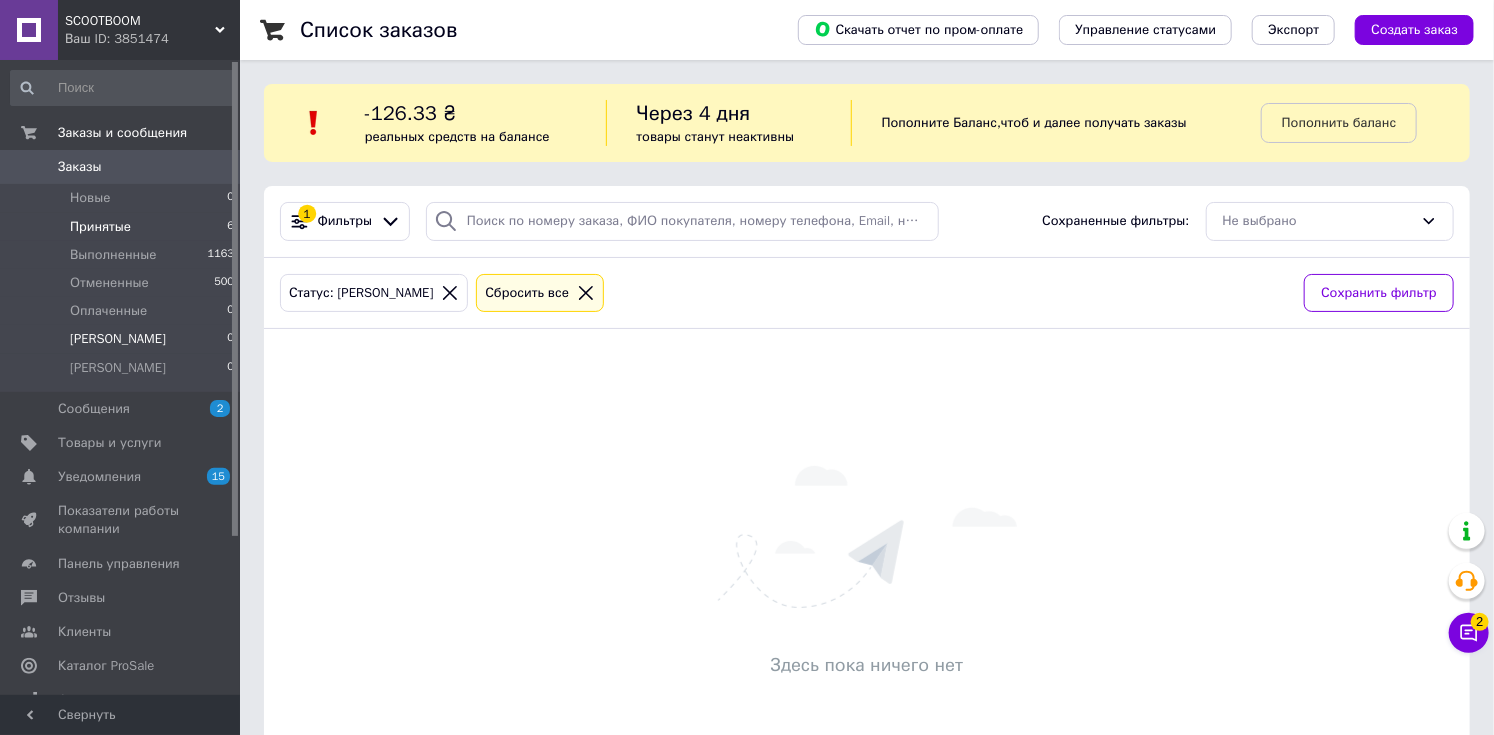 click on "Принятые 6" at bounding box center [123, 227] 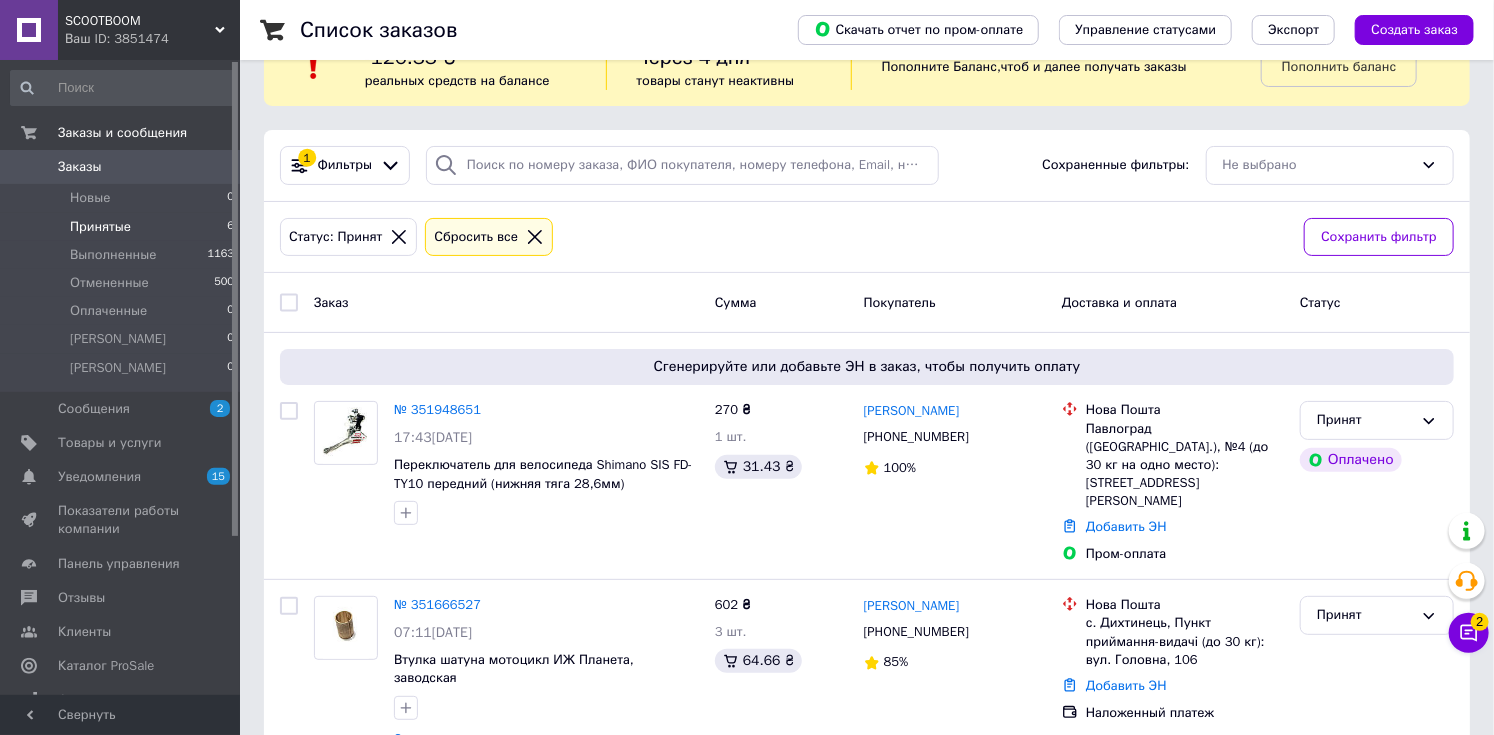 scroll, scrollTop: 0, scrollLeft: 0, axis: both 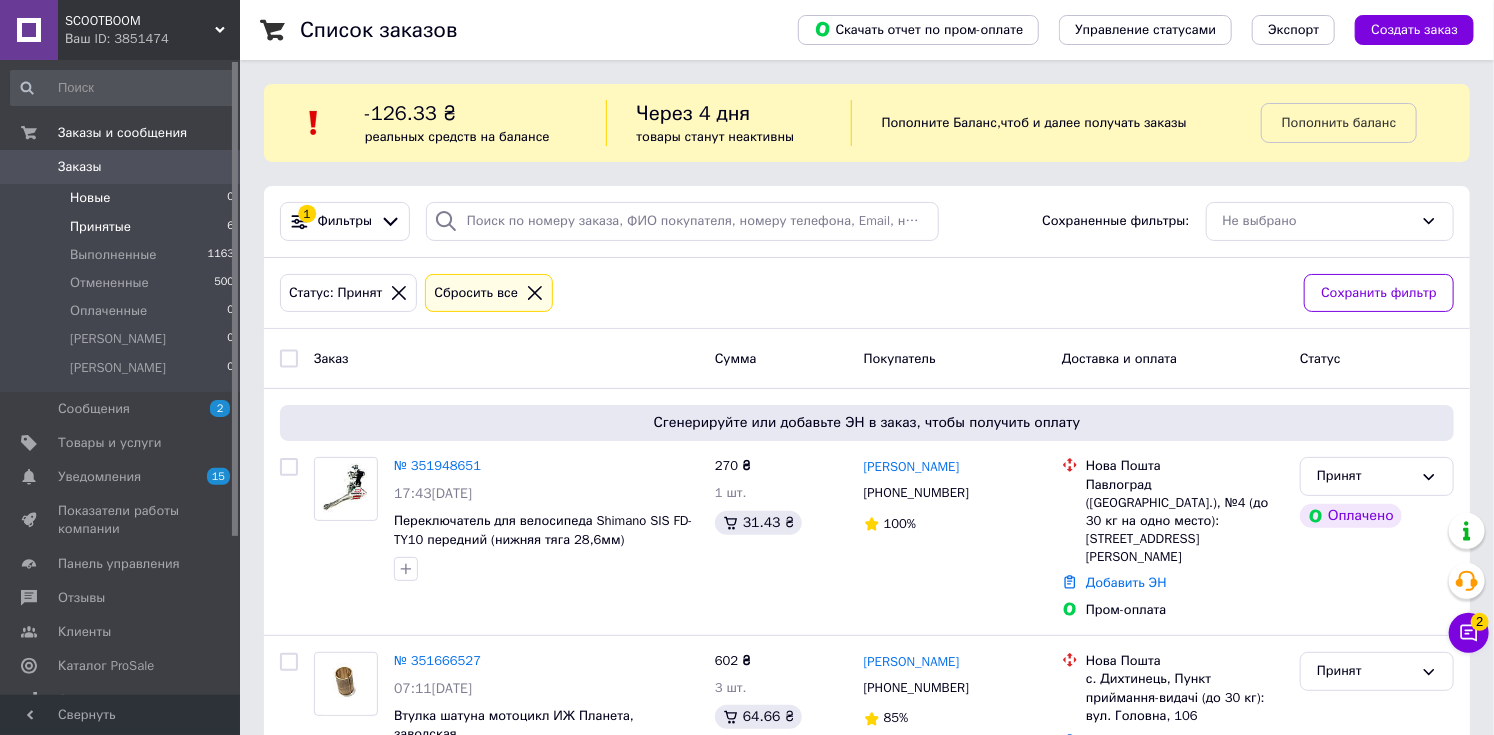 click on "Новые 0" at bounding box center (123, 198) 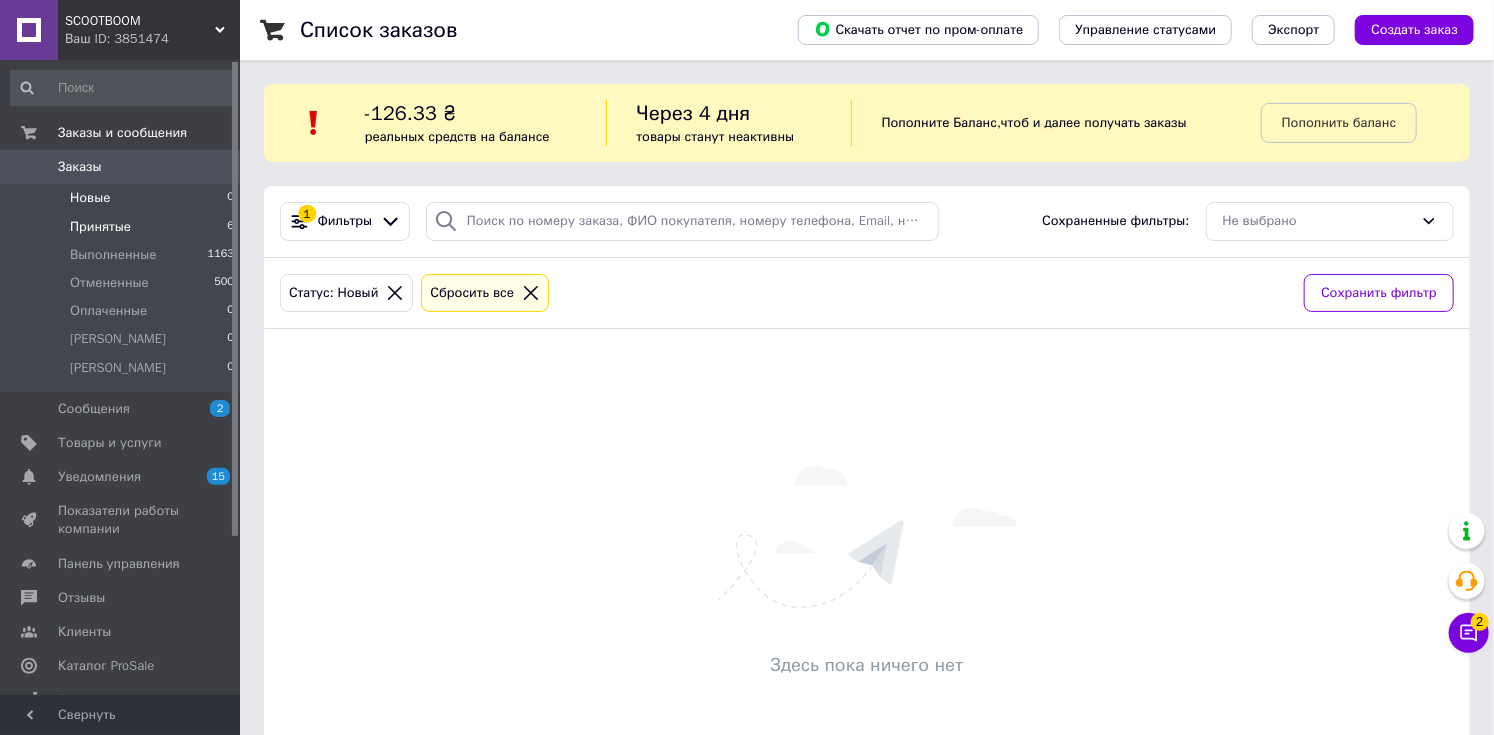 click on "Принятые 6" at bounding box center [123, 227] 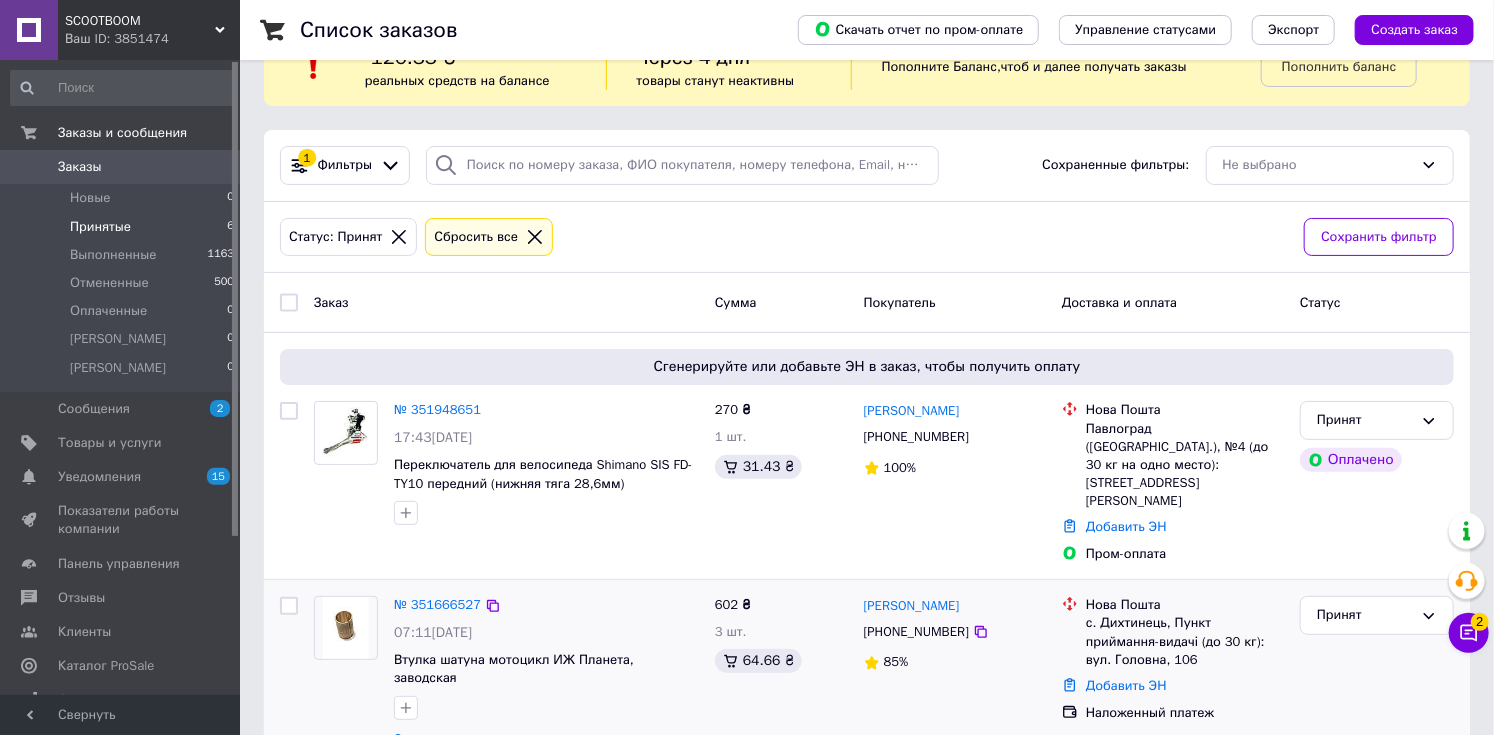 scroll, scrollTop: 0, scrollLeft: 0, axis: both 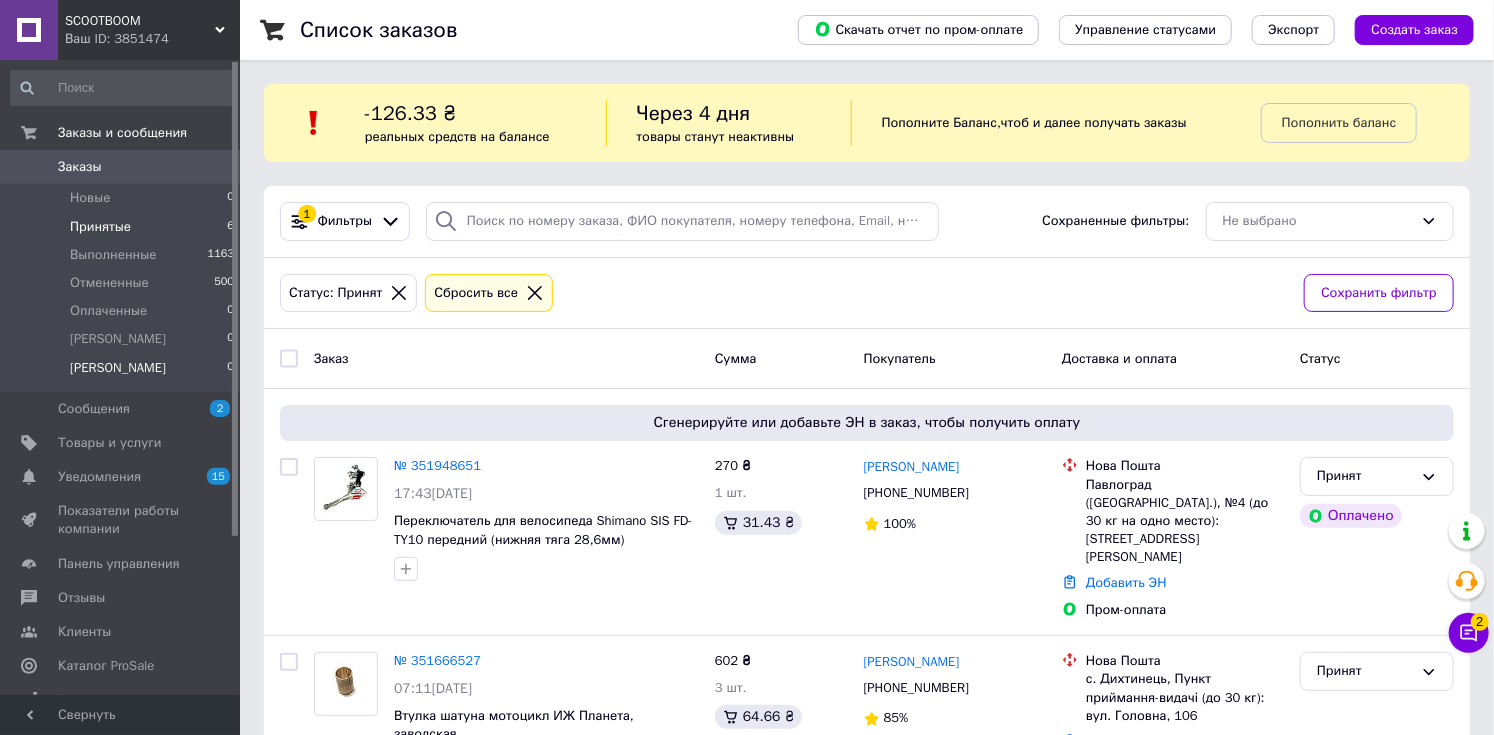 click on "[PERSON_NAME] 0" at bounding box center (123, 373) 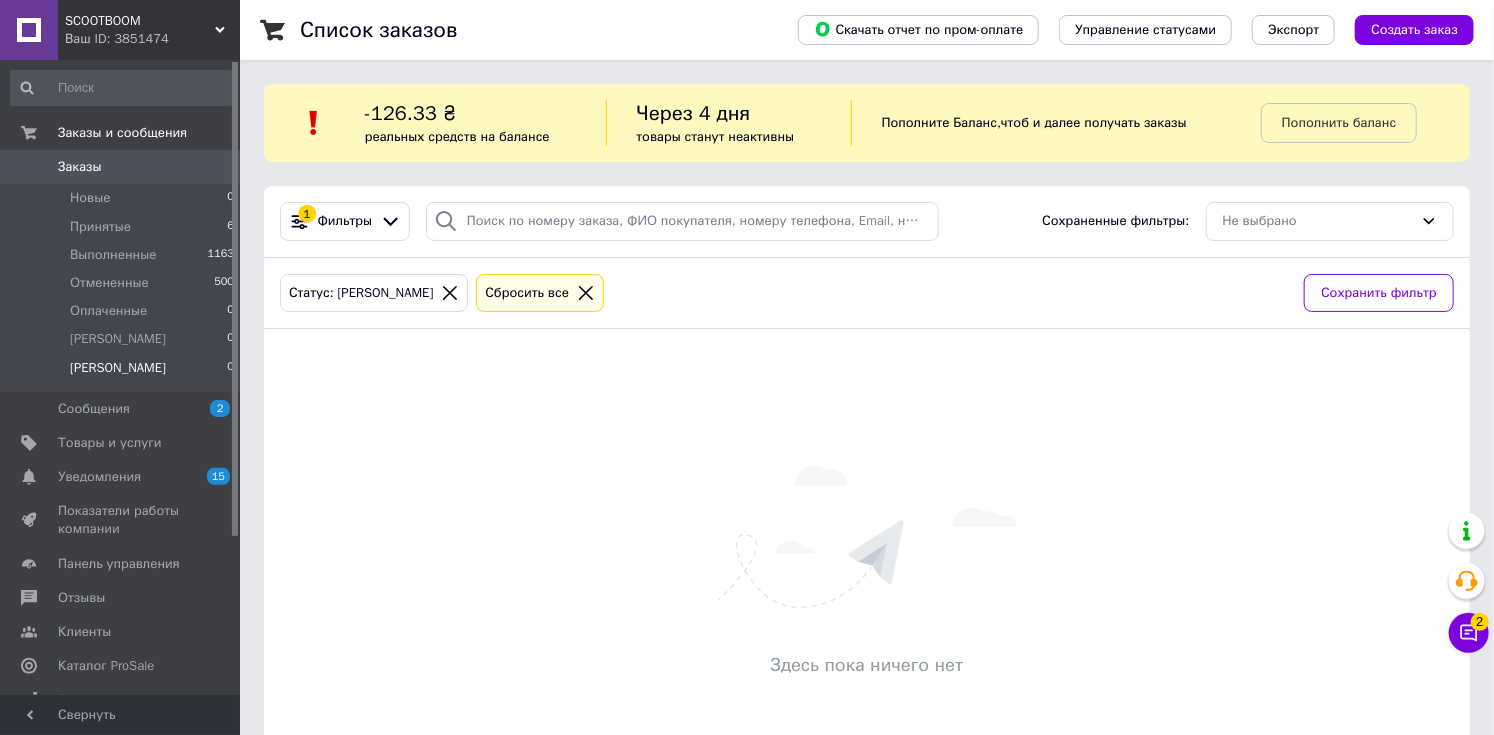 click on "[PERSON_NAME] 0" at bounding box center (123, 373) 